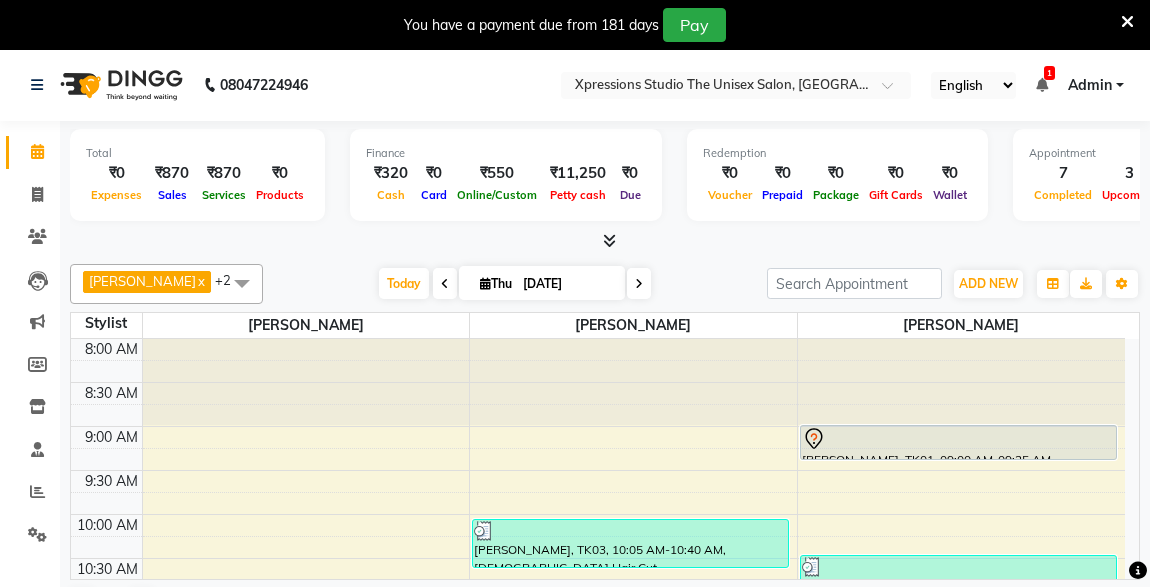 scroll, scrollTop: 0, scrollLeft: 0, axis: both 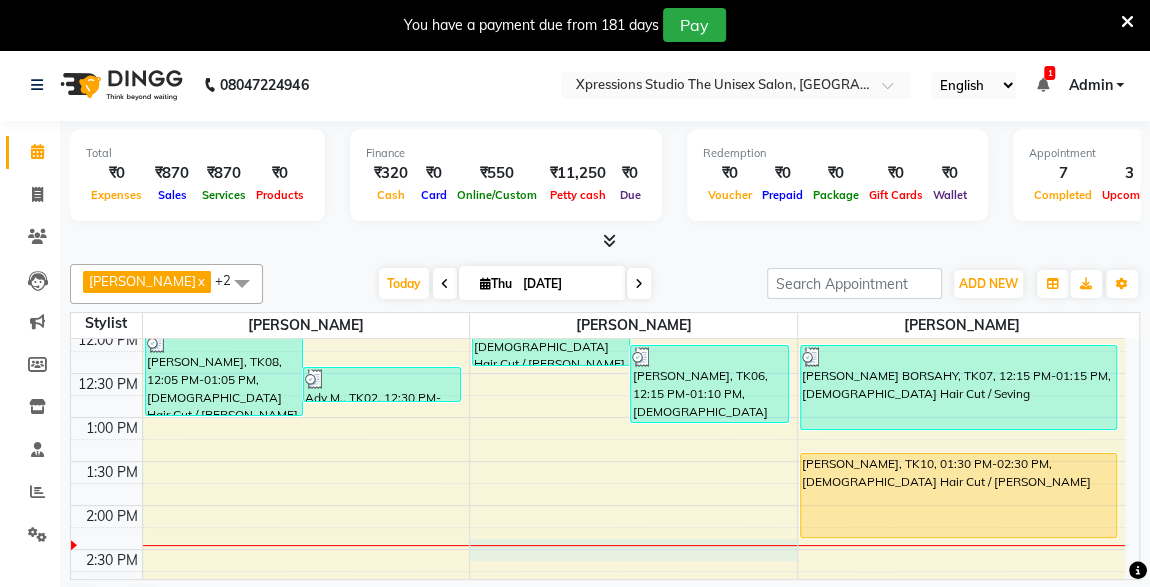 click on "8:00 AM 8:30 AM 9:00 AM 9:30 AM 10:00 AM 10:30 AM 11:00 AM 11:30 AM 12:00 PM 12:30 PM 1:00 PM 1:30 PM 2:00 PM 2:30 PM 3:00 PM 3:30 PM 4:00 PM 4:30 PM 5:00 PM 5:30 PM 6:00 PM 6:30 PM 7:00 PM 7:30 PM 8:00 PM 8:30 PM 9:00 PM 9:30 PM 10:00 PM 10:30 PM     [PERSON_NAME], TK08, 12:05 PM-01:05 PM, [DEMOGRAPHIC_DATA] Hair Cut / [PERSON_NAME]      Adv M., TK02, 12:30 PM-12:55 PM, [DEMOGRAPHIC_DATA]  [PERSON_NAME]     [PERSON_NAME], TK05, 11:30 AM-12:30 PM, [DEMOGRAPHIC_DATA] Hair Cut / [PERSON_NAME]      [PERSON_NAME], TK06, 12:15 PM-01:10 PM, [DEMOGRAPHIC_DATA] Hair Cut ,[DEMOGRAPHIC_DATA] SEVING      [PERSON_NAME], TK03, 10:05 AM-10:40 AM, [DEMOGRAPHIC_DATA] Hair Cut              RAJ KHARARE, TK01, 09:00 AM-09:25 AM, [DEMOGRAPHIC_DATA]  [PERSON_NAME] HUCHALE, TK04, 10:30 AM-11:05 AM, [DEMOGRAPHIC_DATA] Hair Cut      [PERSON_NAME] BORSAHY, TK07, 12:15 PM-01:15 PM, [DEMOGRAPHIC_DATA] Hair Cut / Seving    [PERSON_NAME], TK10, 01:30 PM-02:30 PM, [DEMOGRAPHIC_DATA] Hair Cut / [PERSON_NAME] [PERSON_NAME], TK09, 06:30 PM-06:50 PM, [DEMOGRAPHIC_DATA] SEVING" at bounding box center [598, 637] 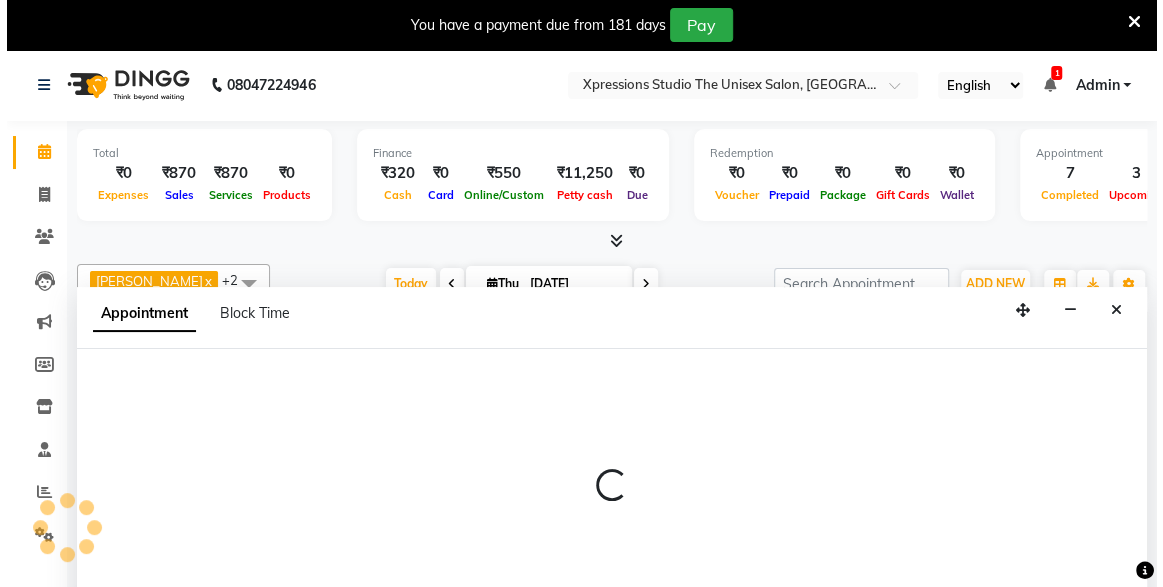 scroll, scrollTop: 49, scrollLeft: 0, axis: vertical 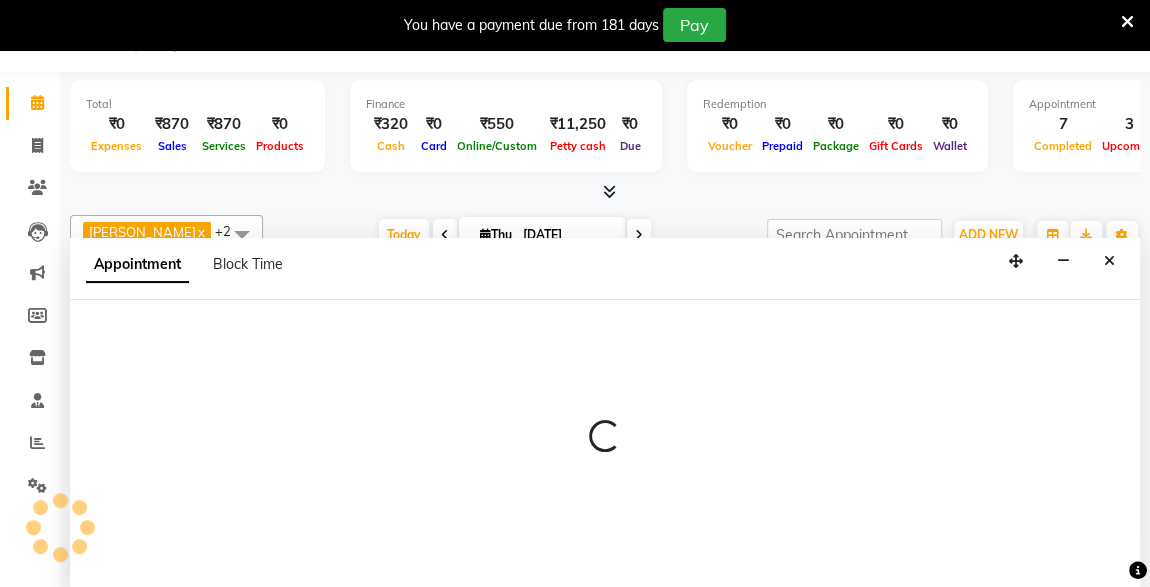 select on "57588" 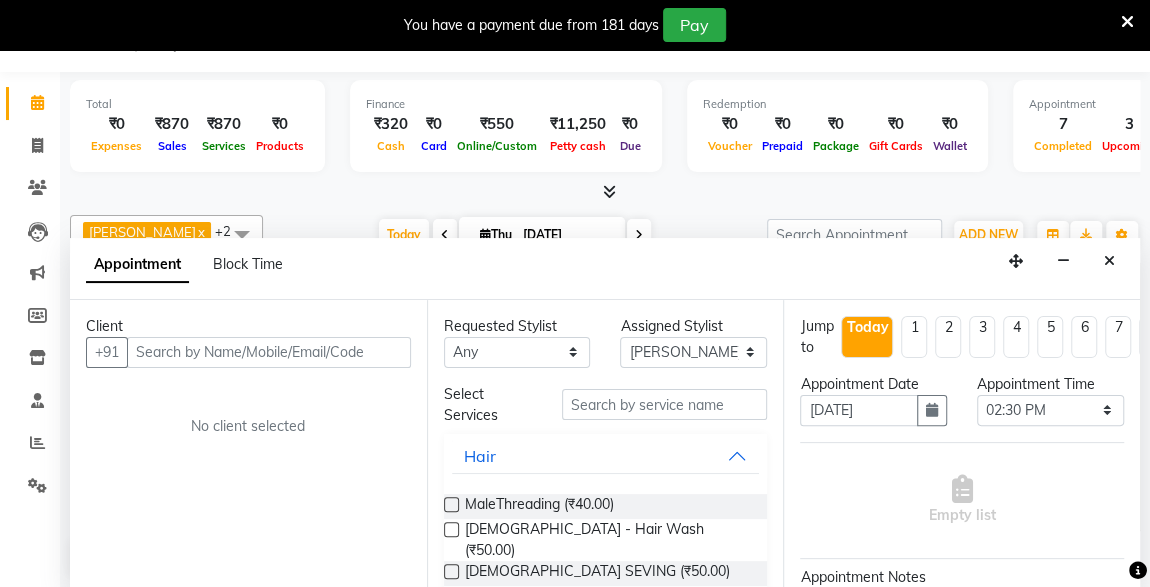 click at bounding box center [269, 352] 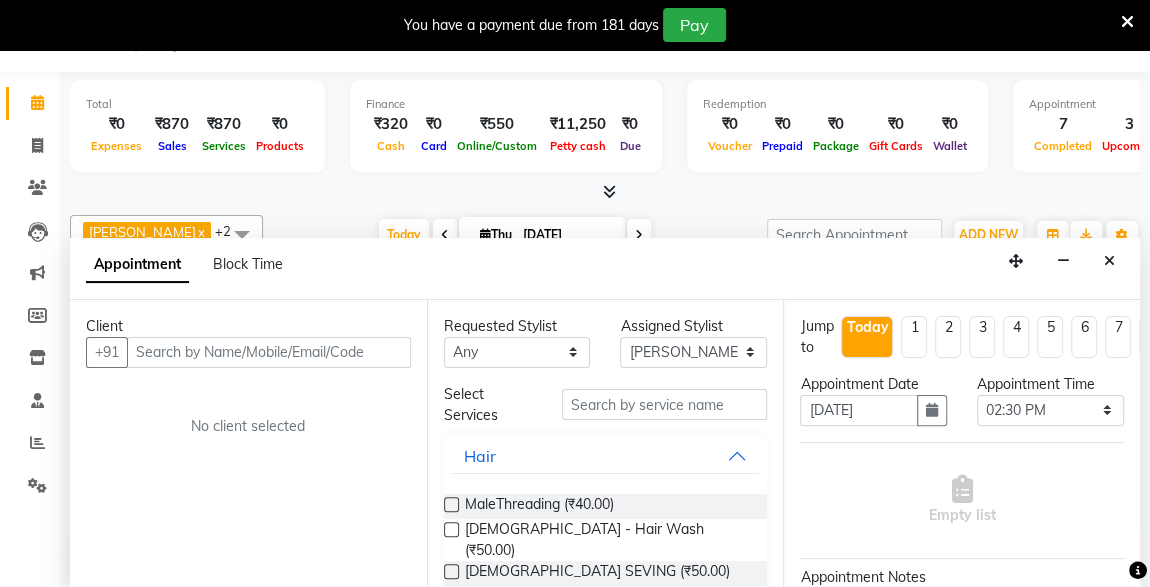 click on "Calendar  Invoice  Clients  Leads   Marketing  Members  Inventory  Staff  Reports  Settings Completed InProgress Upcoming Dropped Tentative Check-In Confirm Bookings Generate Report Segments Page Builder" 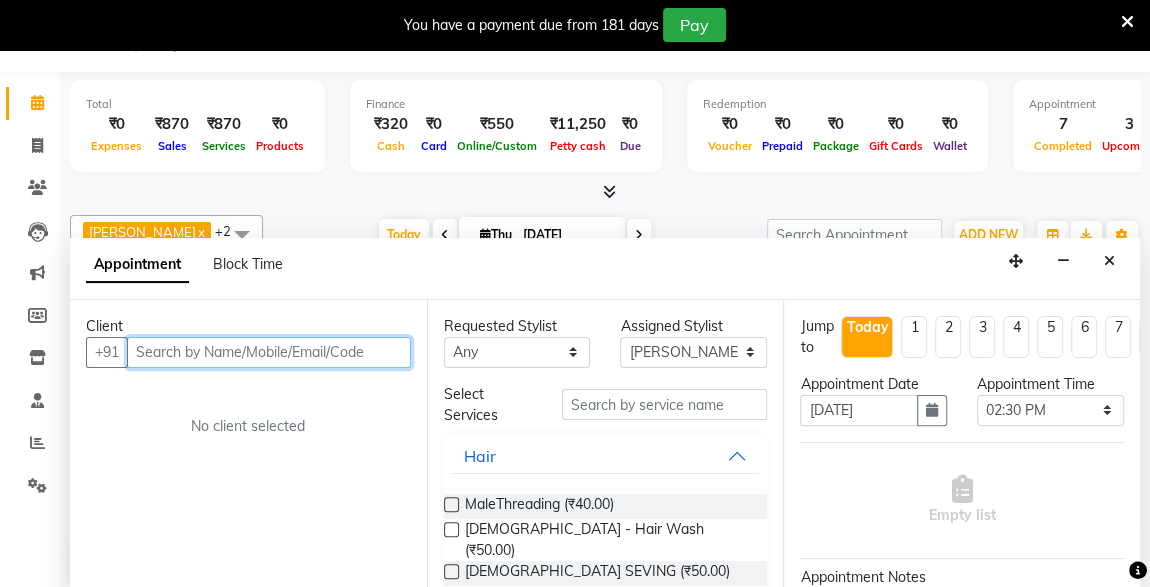 click at bounding box center (269, 352) 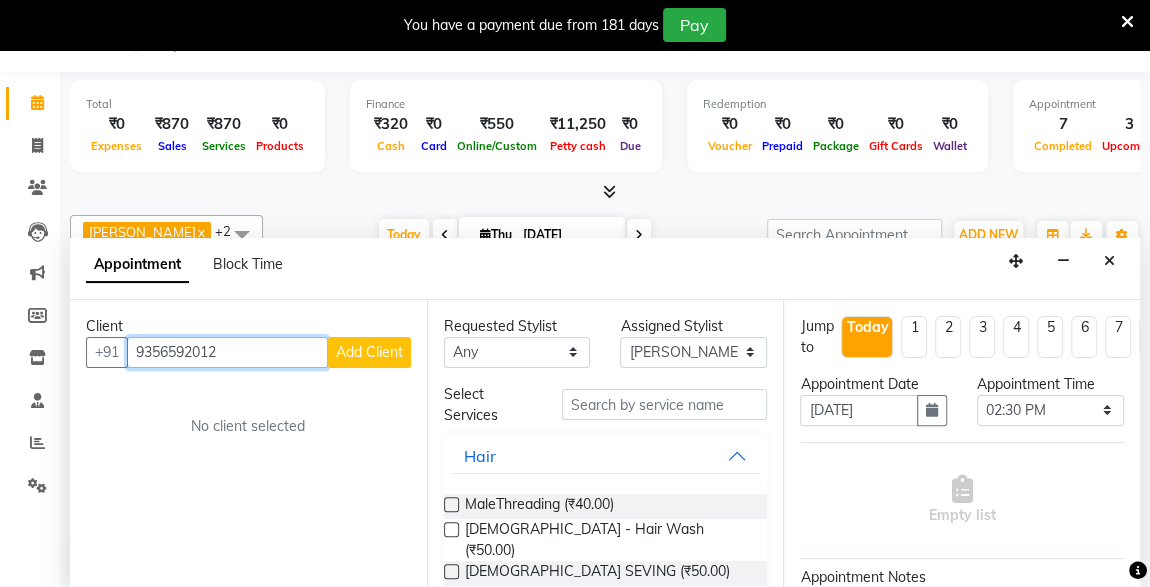 type on "9356592012" 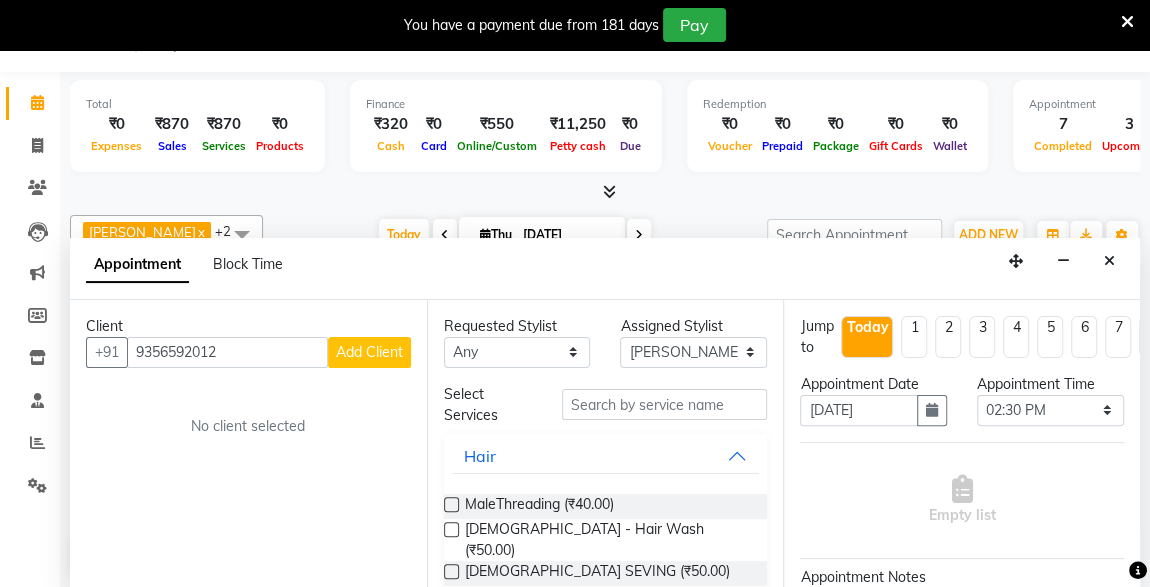 click on "Add Client" at bounding box center (369, 352) 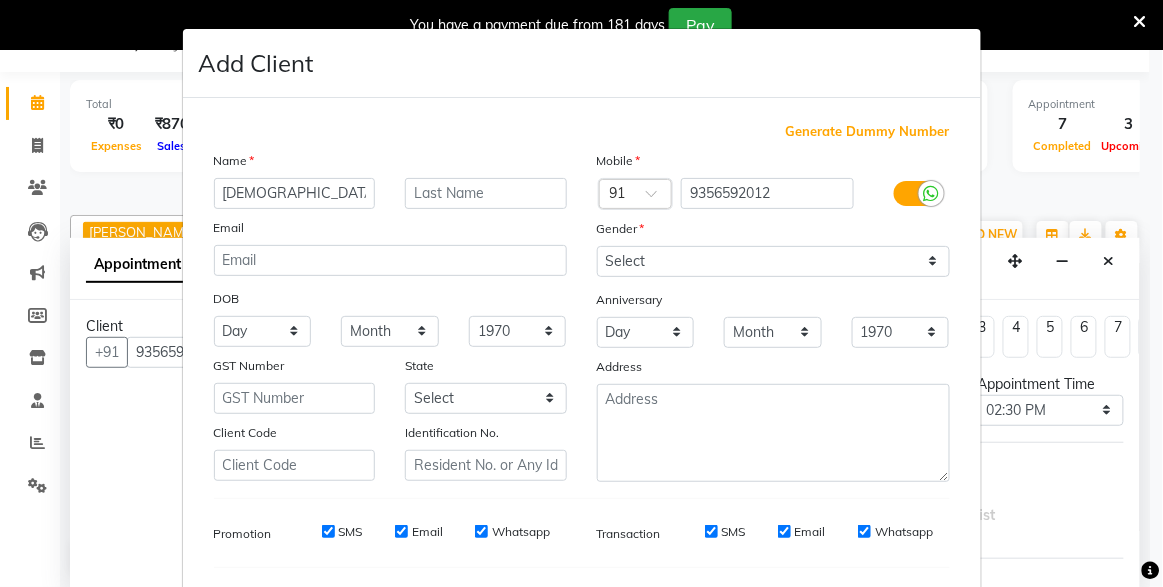 type on "[DEMOGRAPHIC_DATA][PERSON_NAME]" 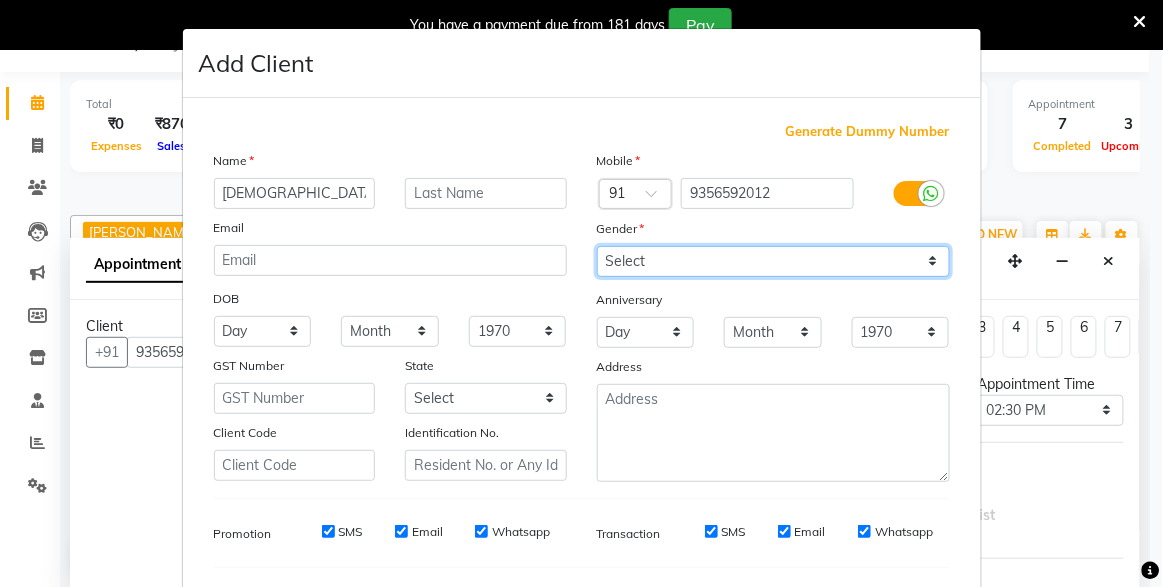 click on "Select [DEMOGRAPHIC_DATA] [DEMOGRAPHIC_DATA] Other Prefer Not To Say" at bounding box center (773, 261) 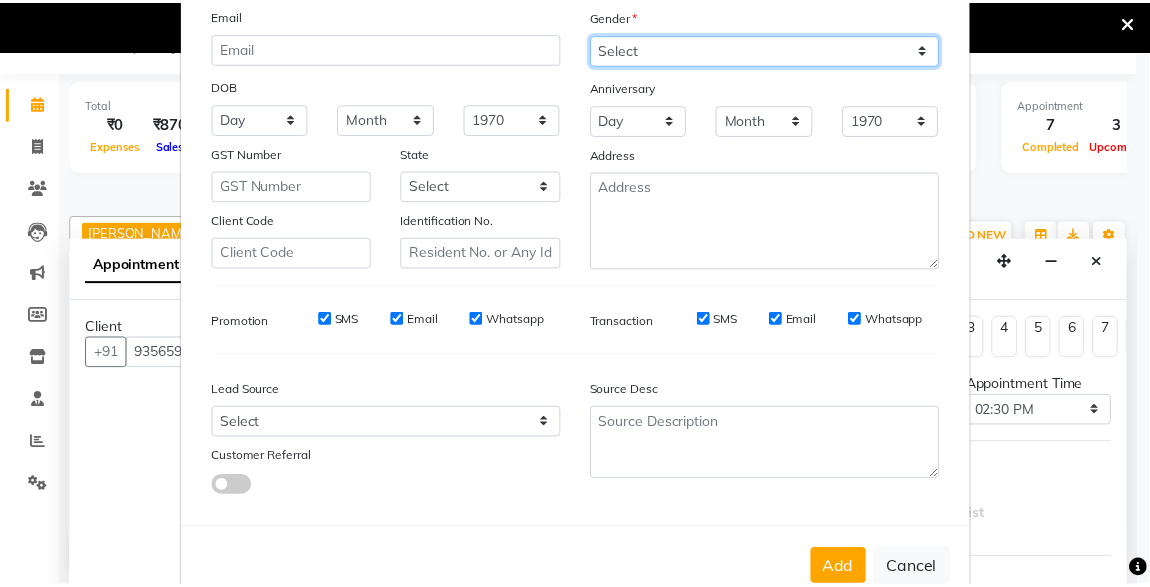 scroll, scrollTop: 255, scrollLeft: 0, axis: vertical 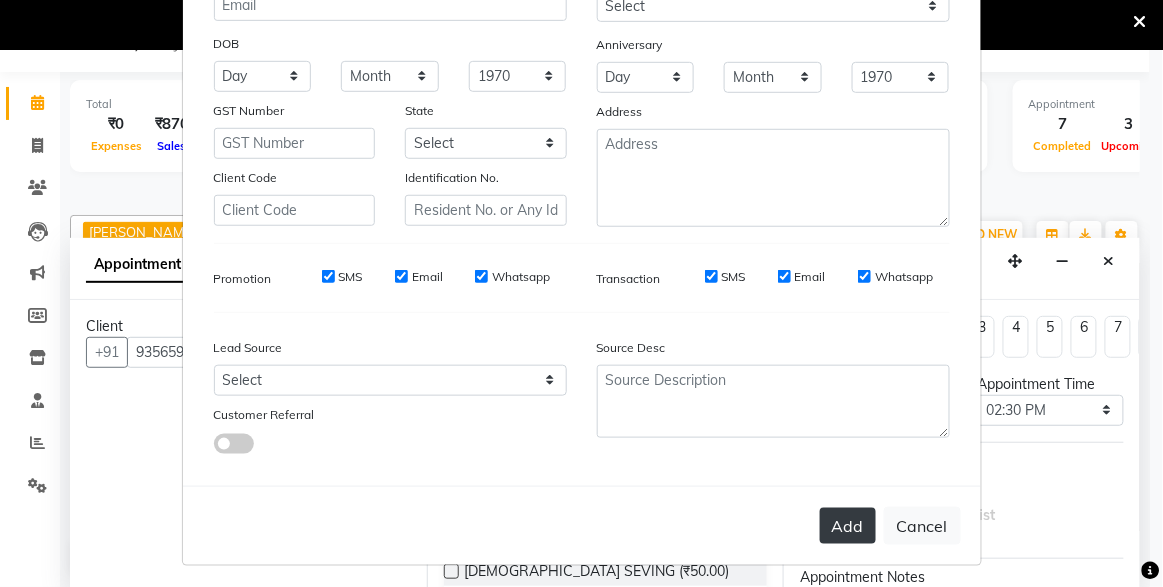 click on "Add" at bounding box center [848, 526] 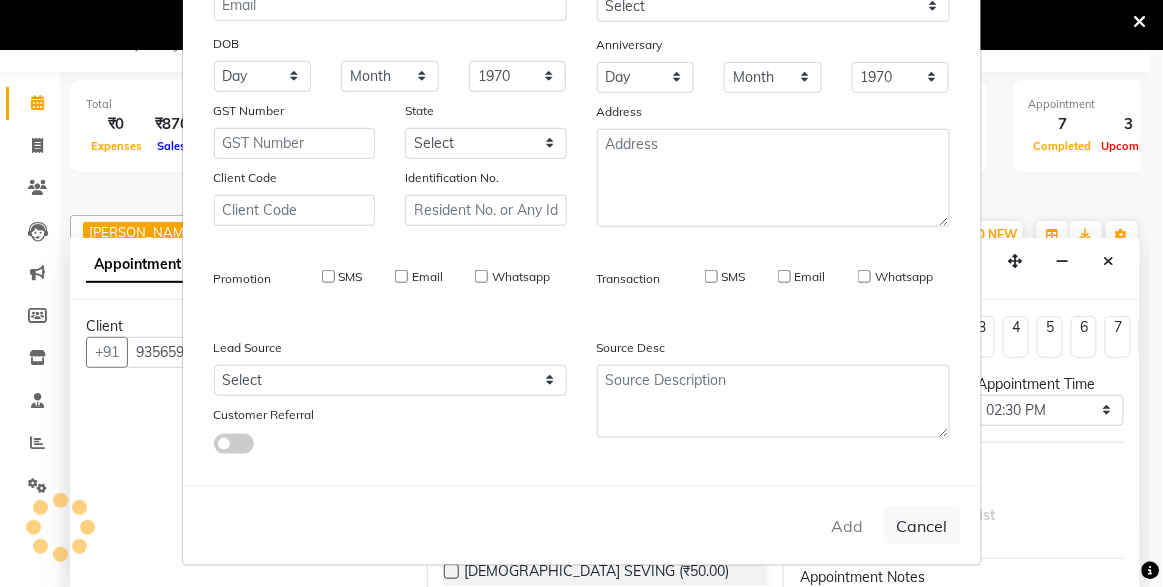type 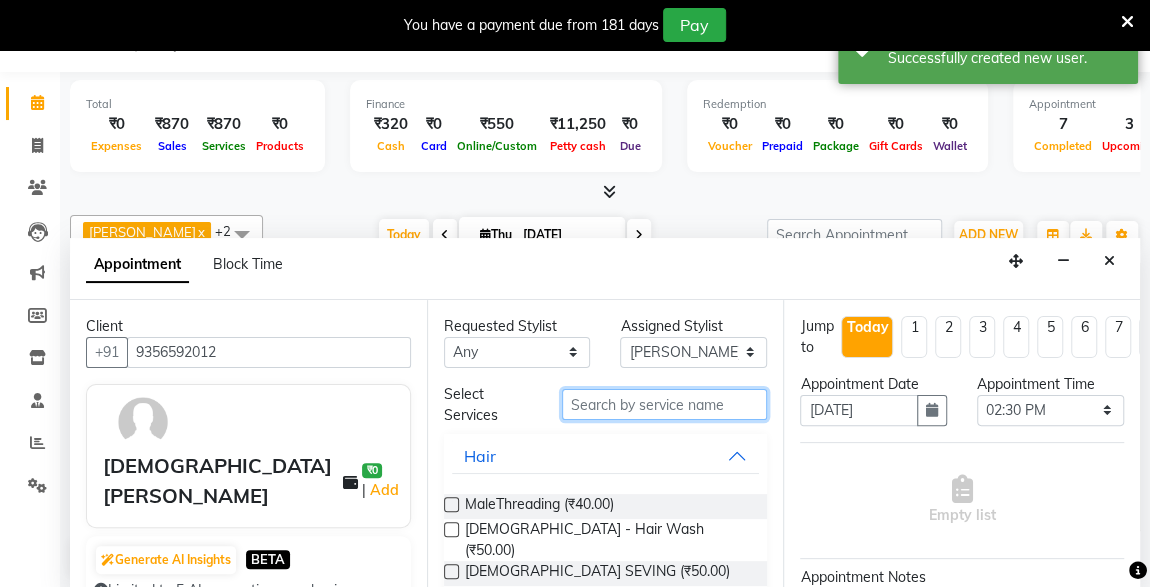 click at bounding box center [665, 404] 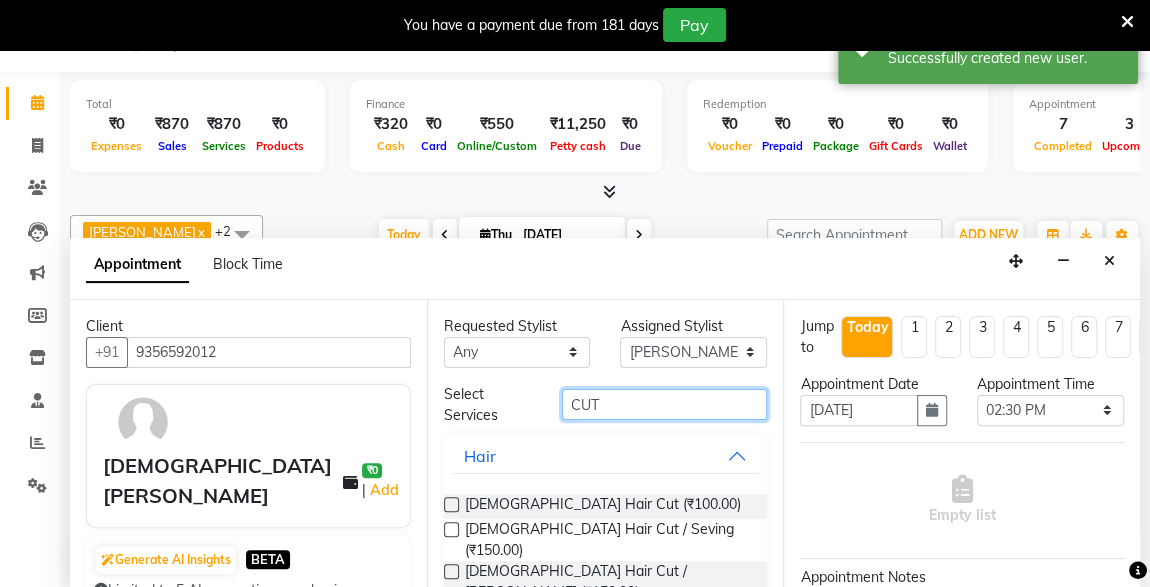 type on "CUT" 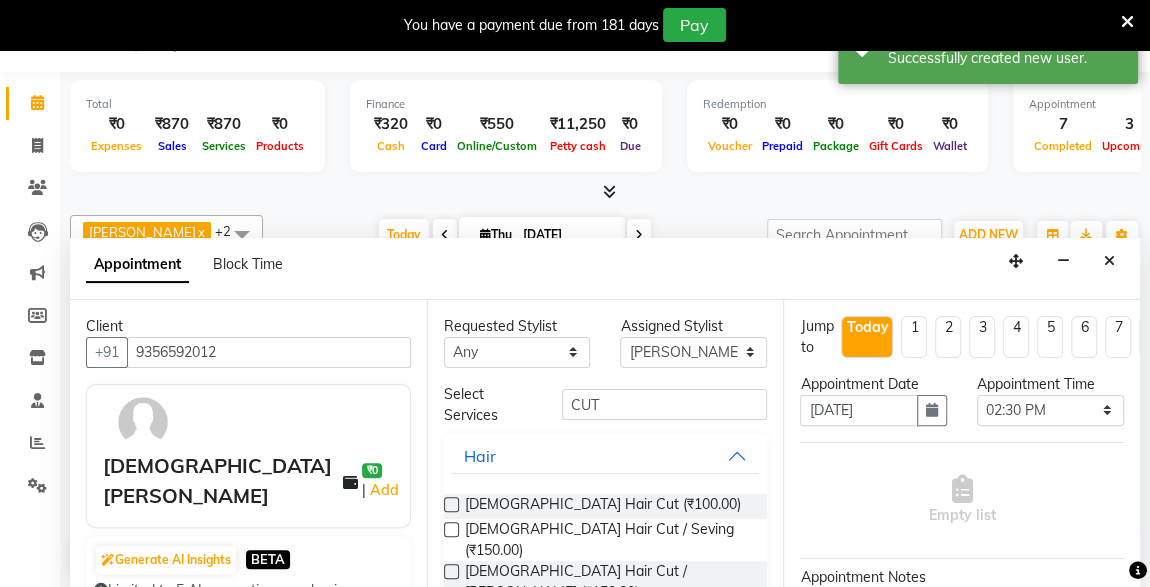 click at bounding box center [451, 504] 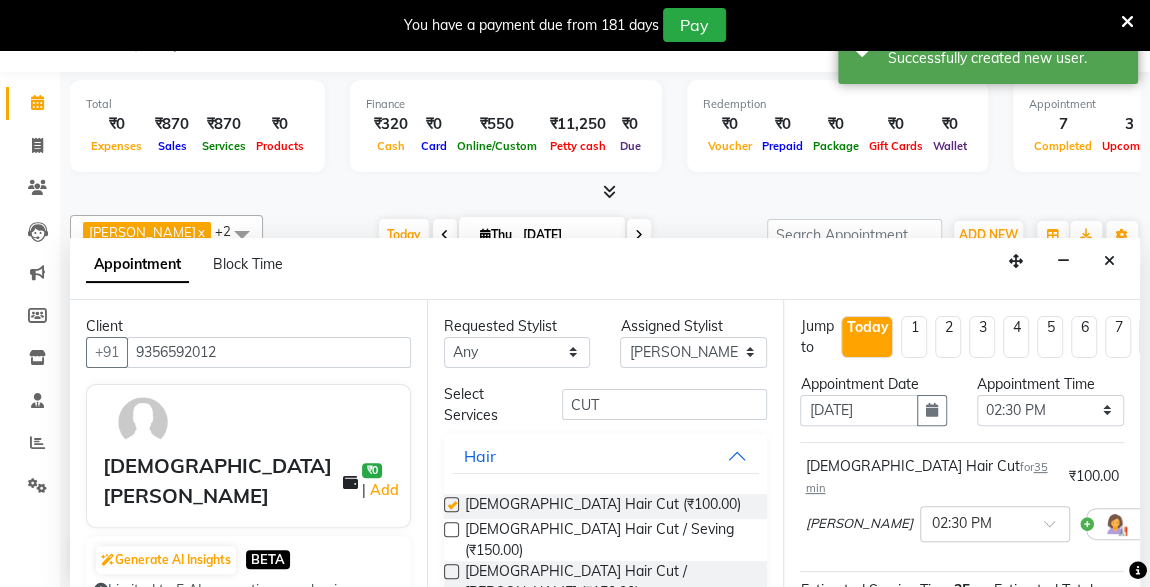 checkbox on "false" 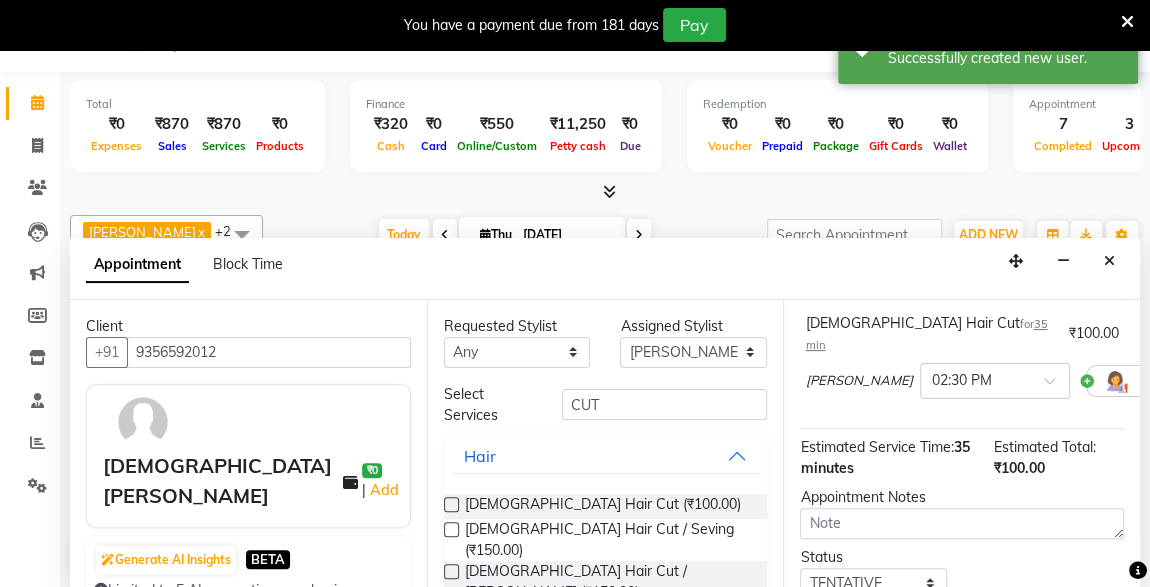 scroll, scrollTop: 289, scrollLeft: 0, axis: vertical 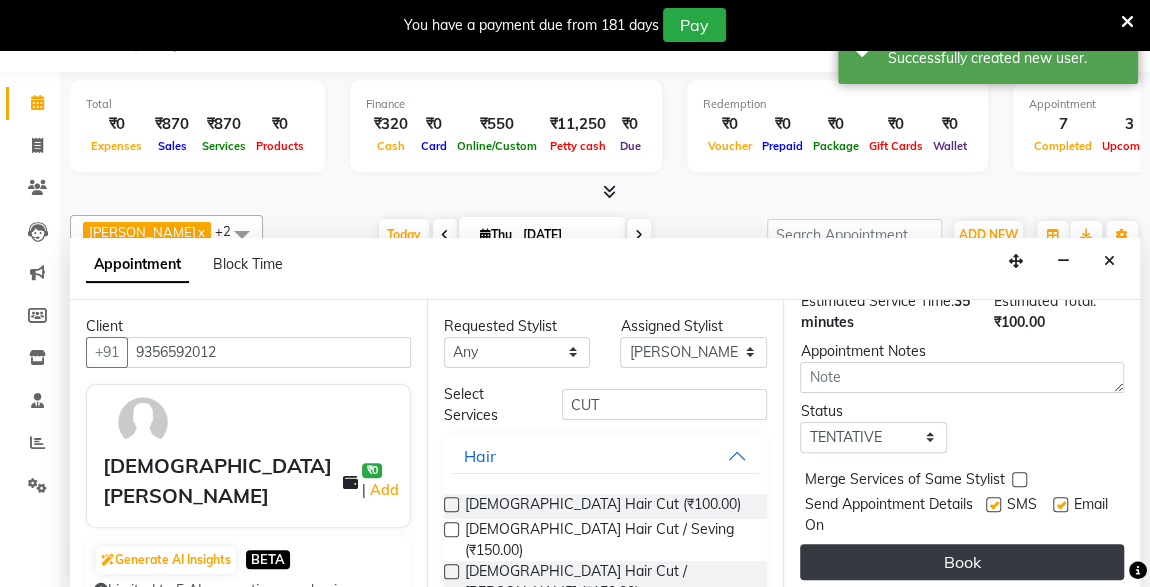 click on "Book" at bounding box center [962, 562] 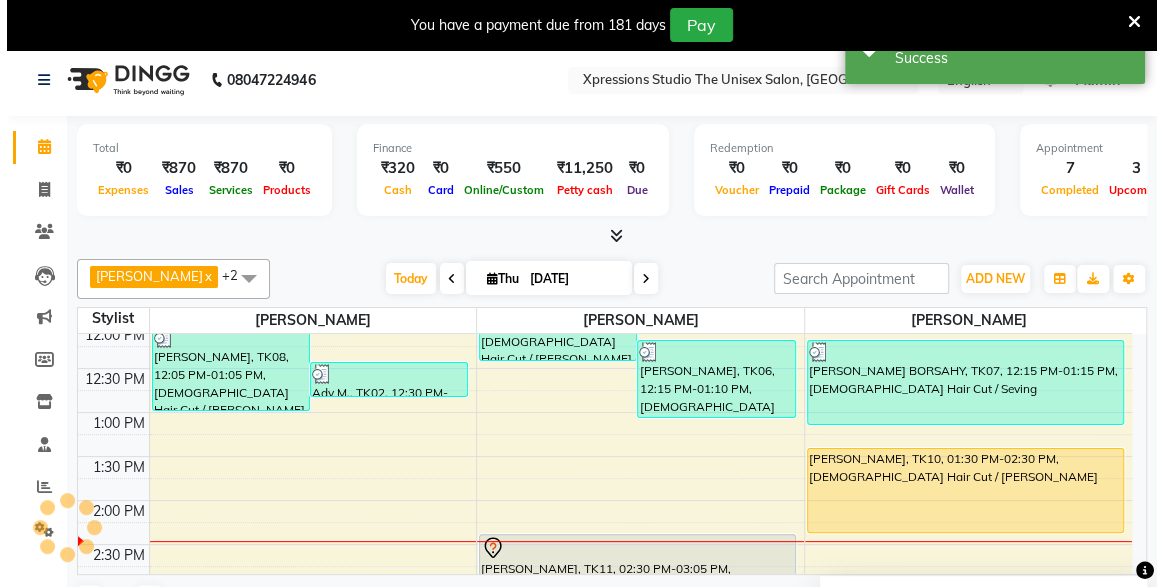 scroll, scrollTop: 0, scrollLeft: 0, axis: both 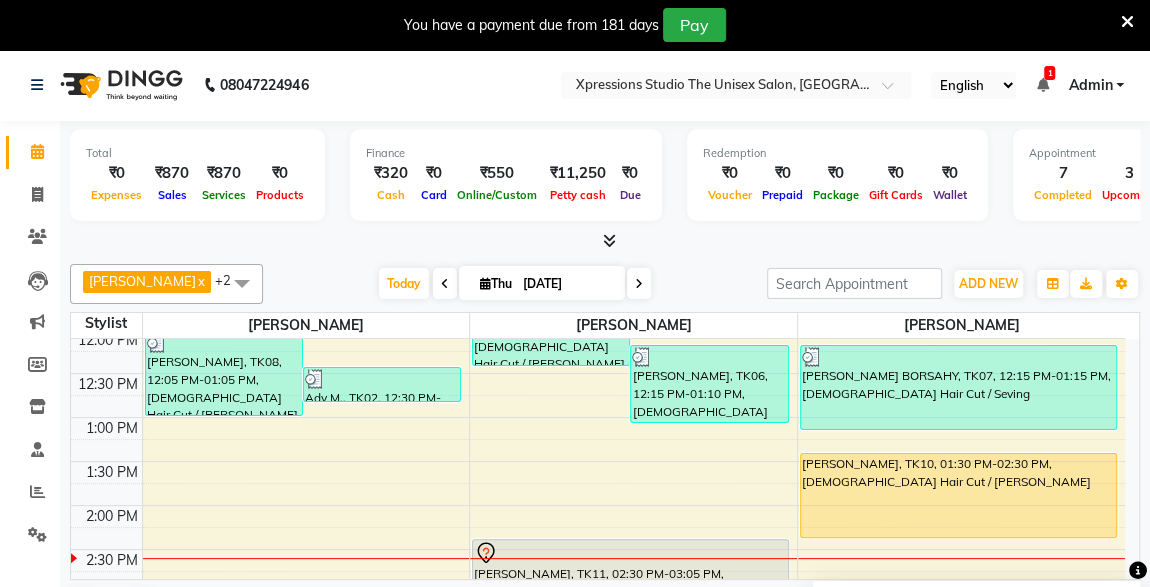 click on "[PERSON_NAME], TK10, 01:30 PM-02:30 PM, [DEMOGRAPHIC_DATA] Hair Cut / [PERSON_NAME]" at bounding box center (958, 495) 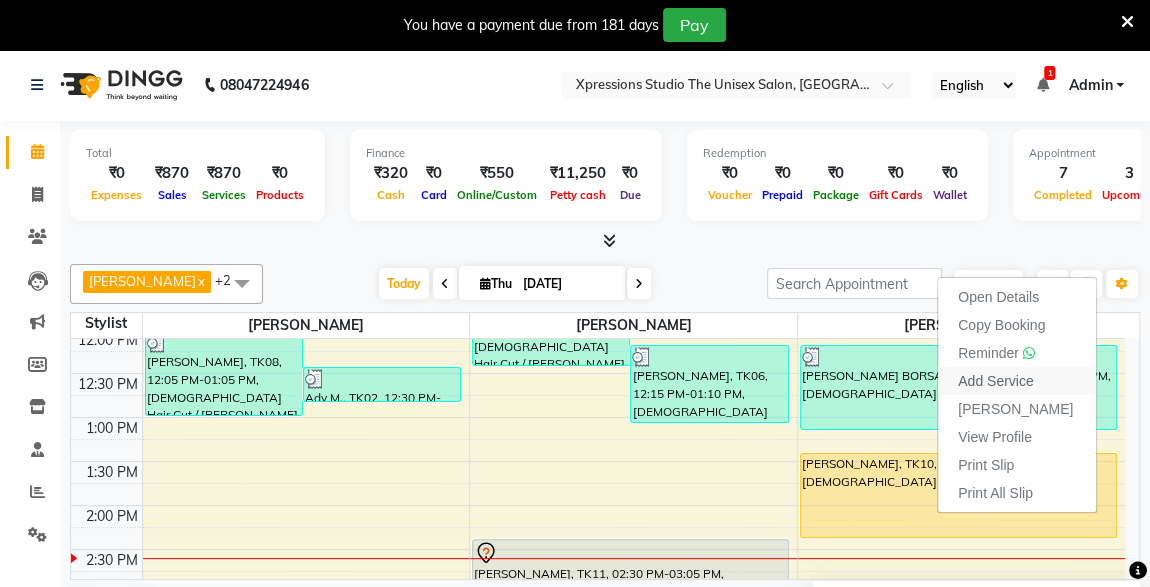 click on "Add Service" at bounding box center [995, 381] 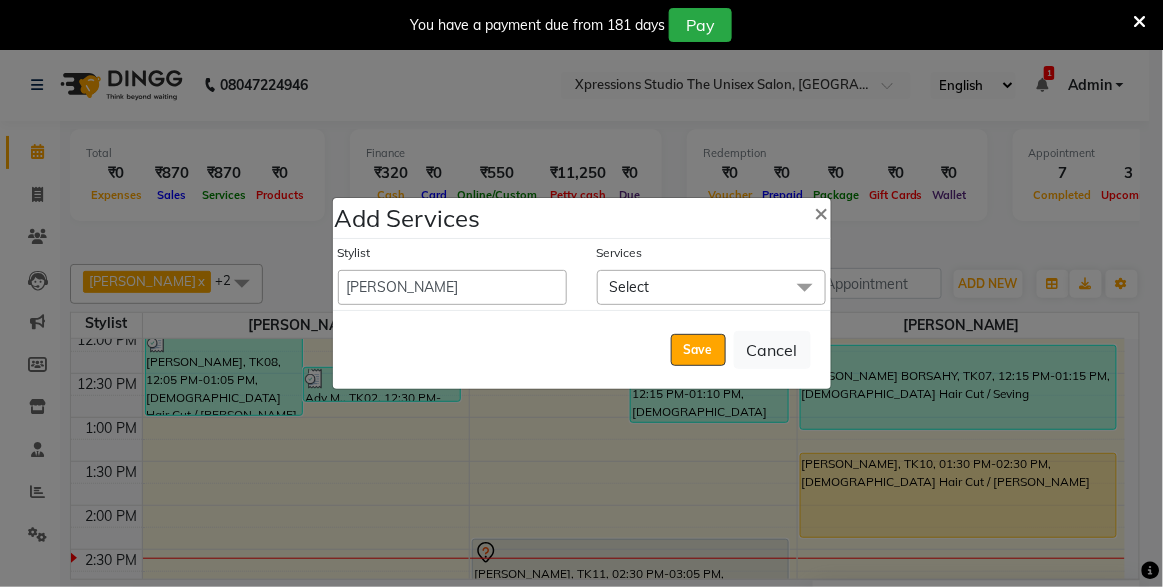 click on "Select" 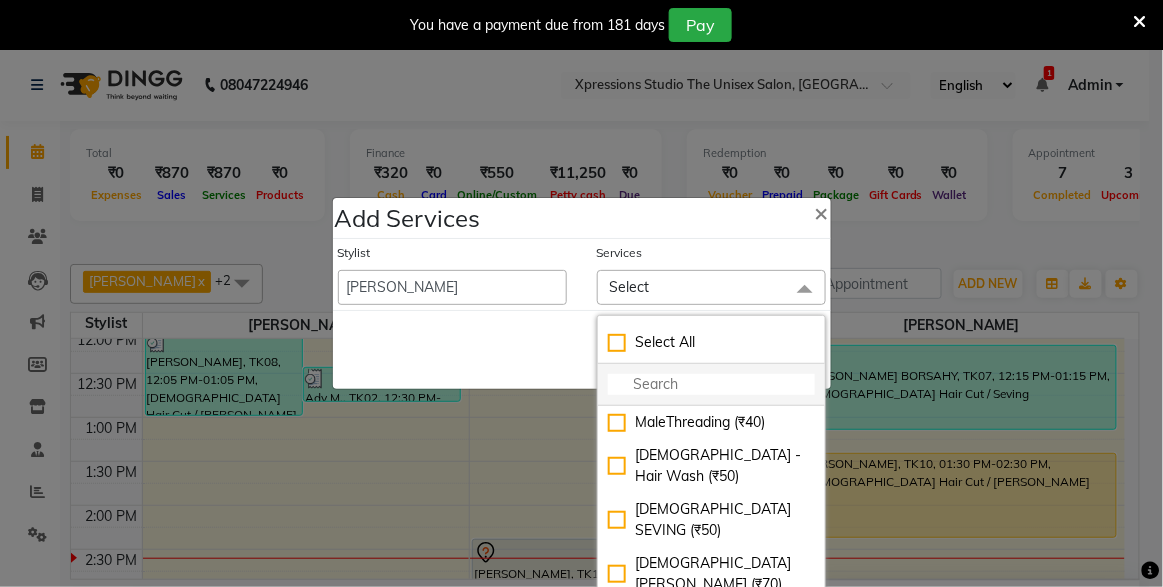 click 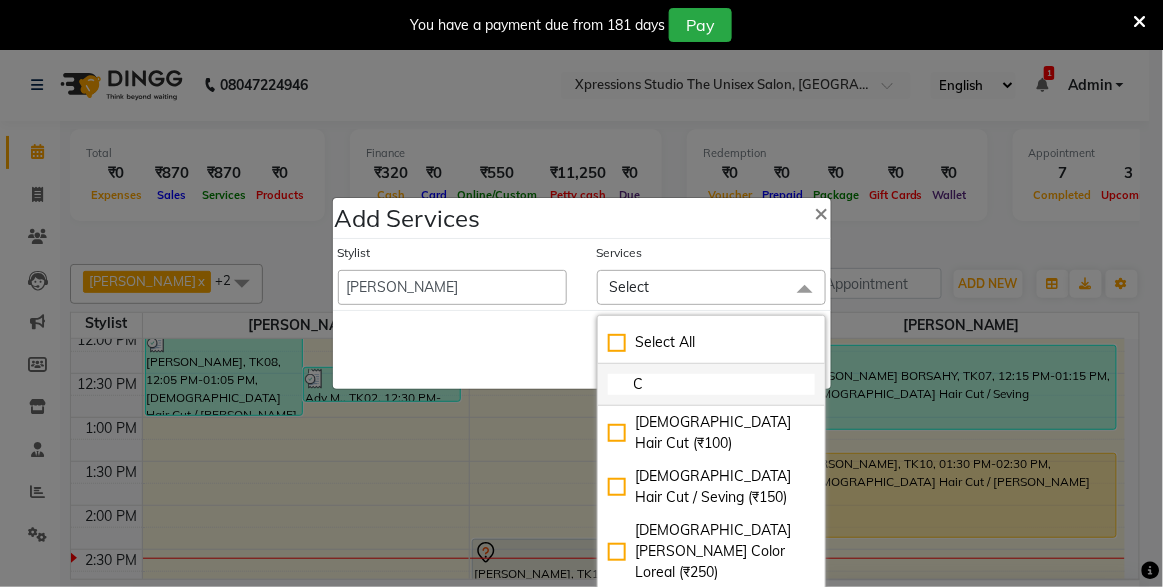 type on "C" 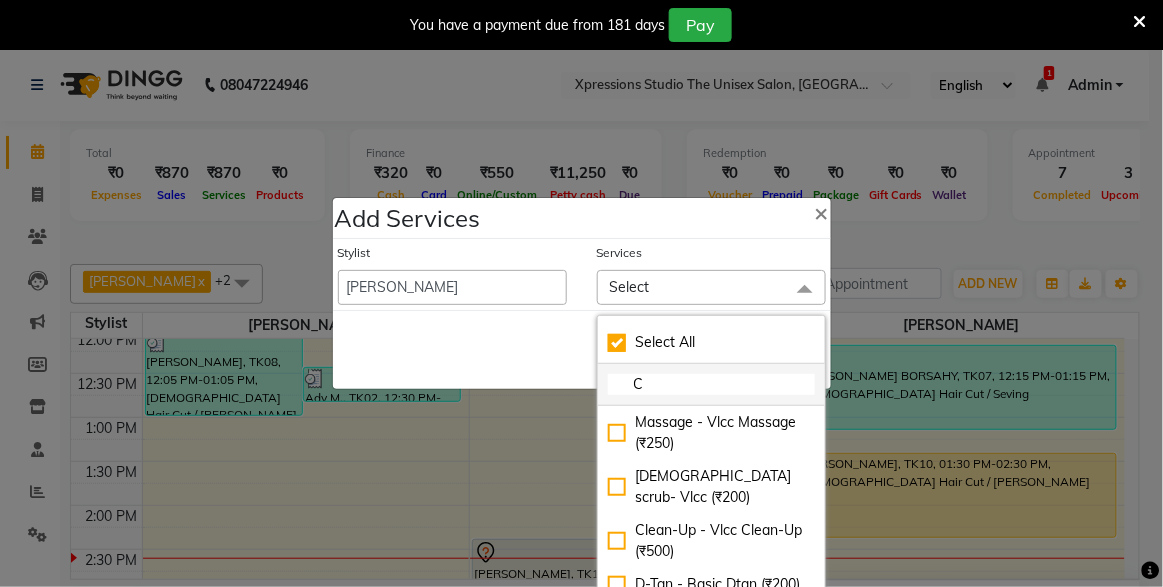 checkbox on "true" 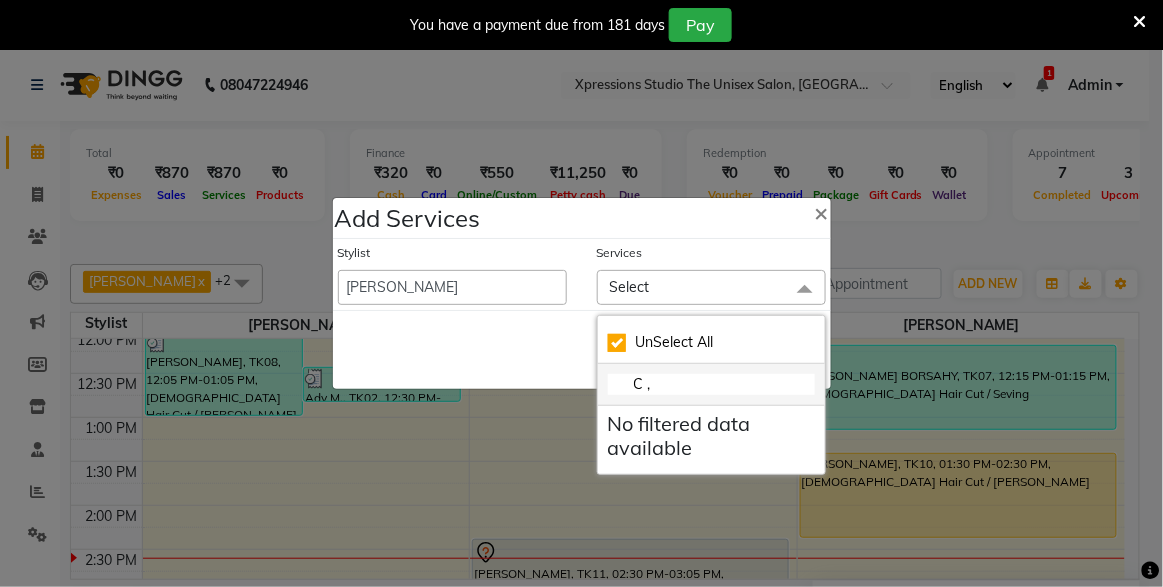 checkbox on "false" 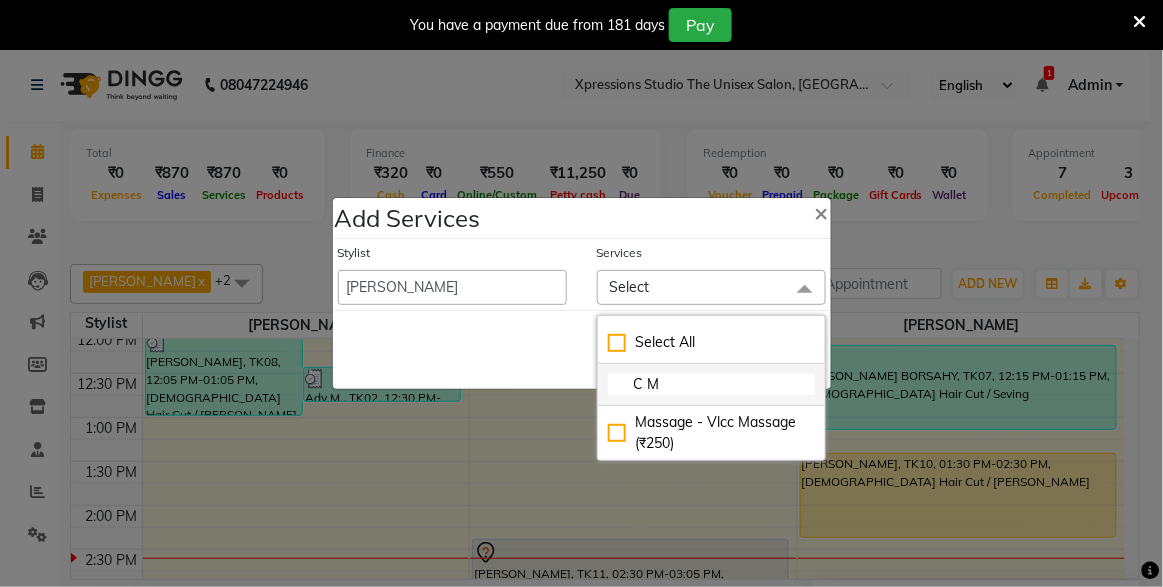 type on "C" 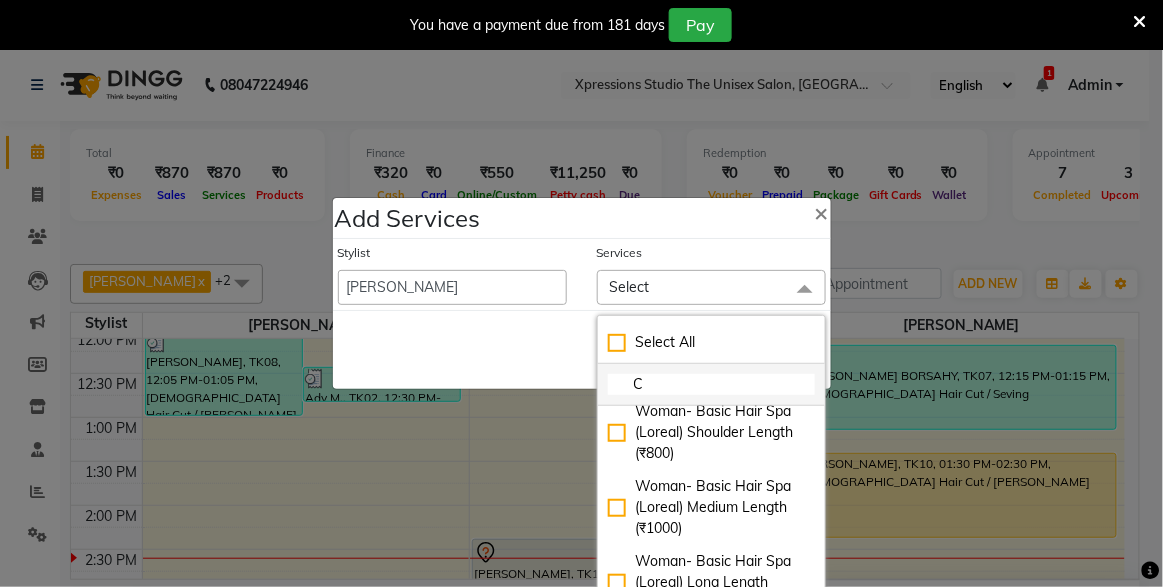 scroll, scrollTop: 428, scrollLeft: 0, axis: vertical 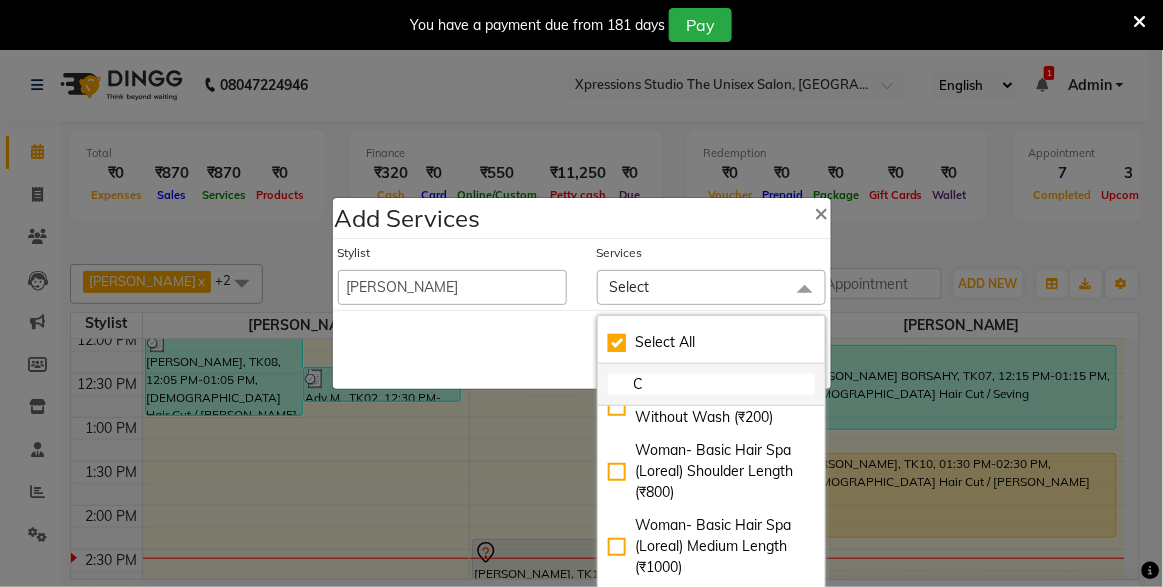 checkbox on "true" 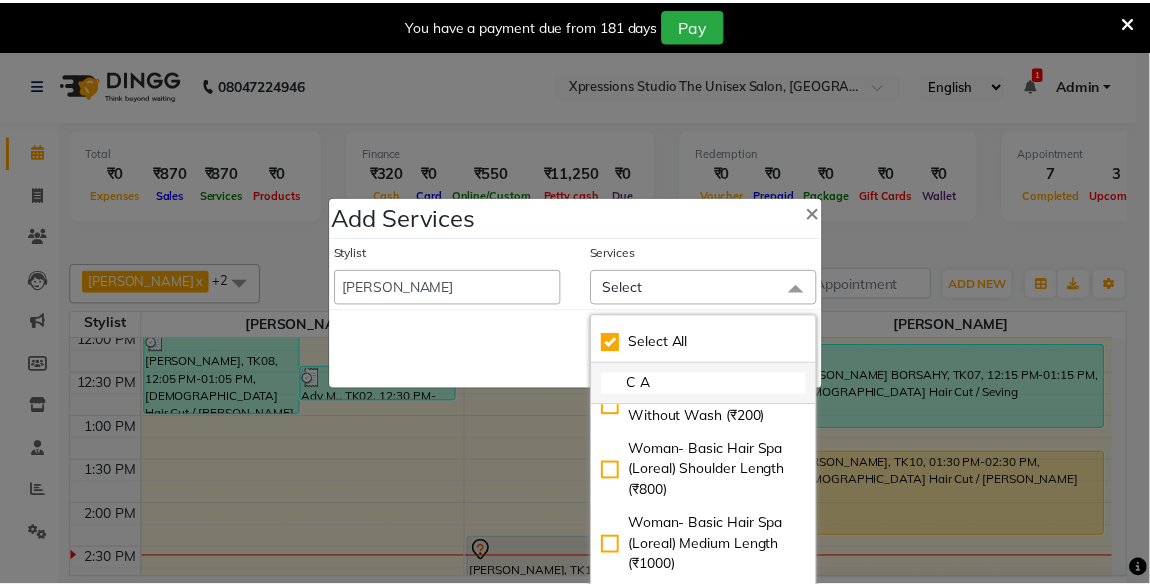 scroll, scrollTop: 0, scrollLeft: 0, axis: both 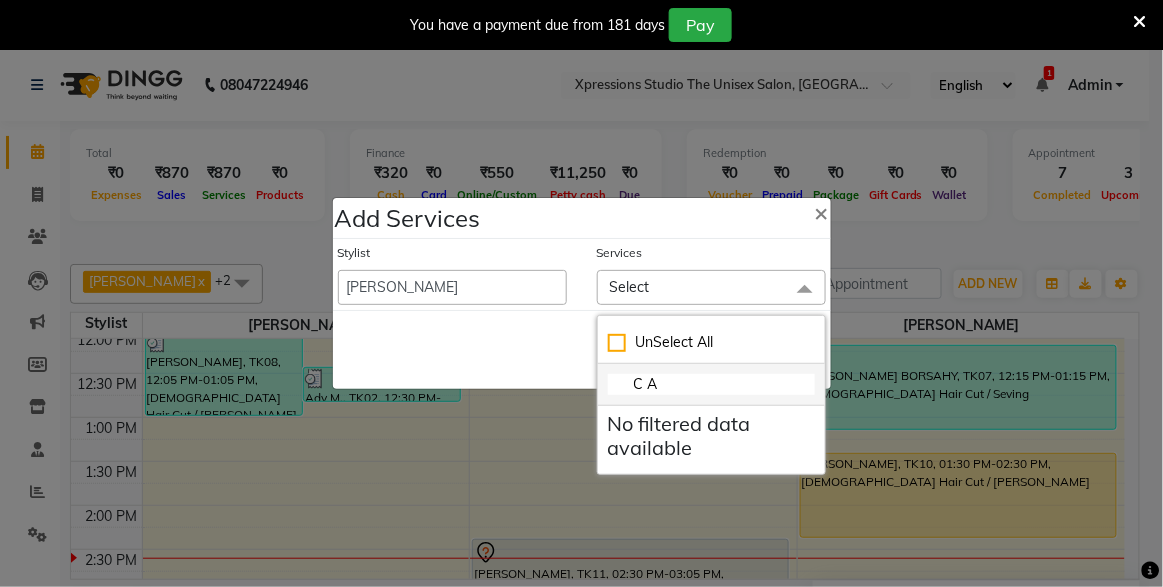 checkbox on "false" 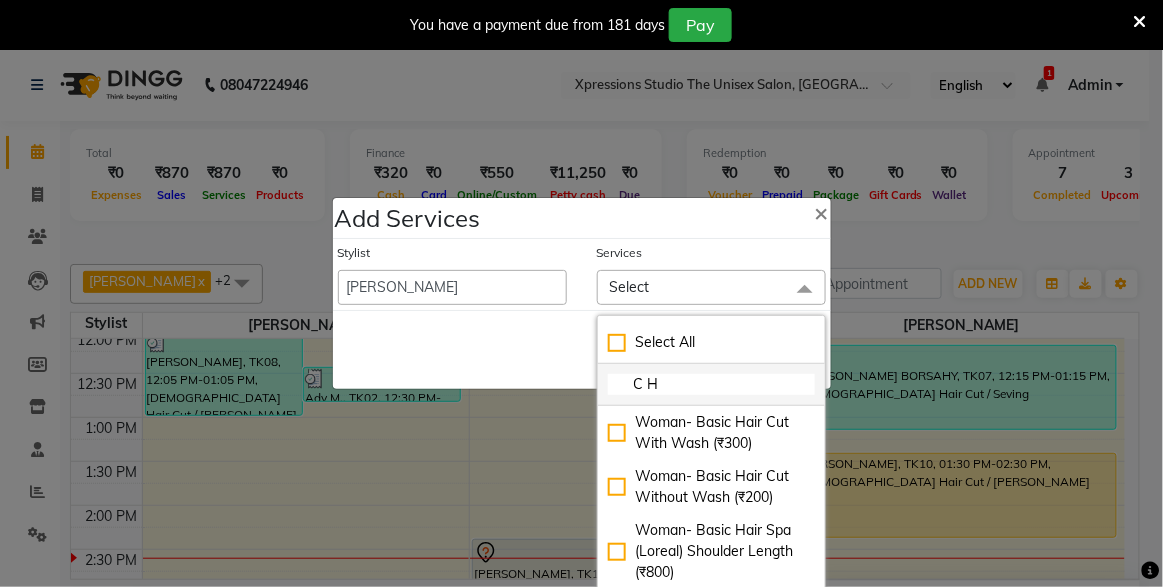 type on "C HA" 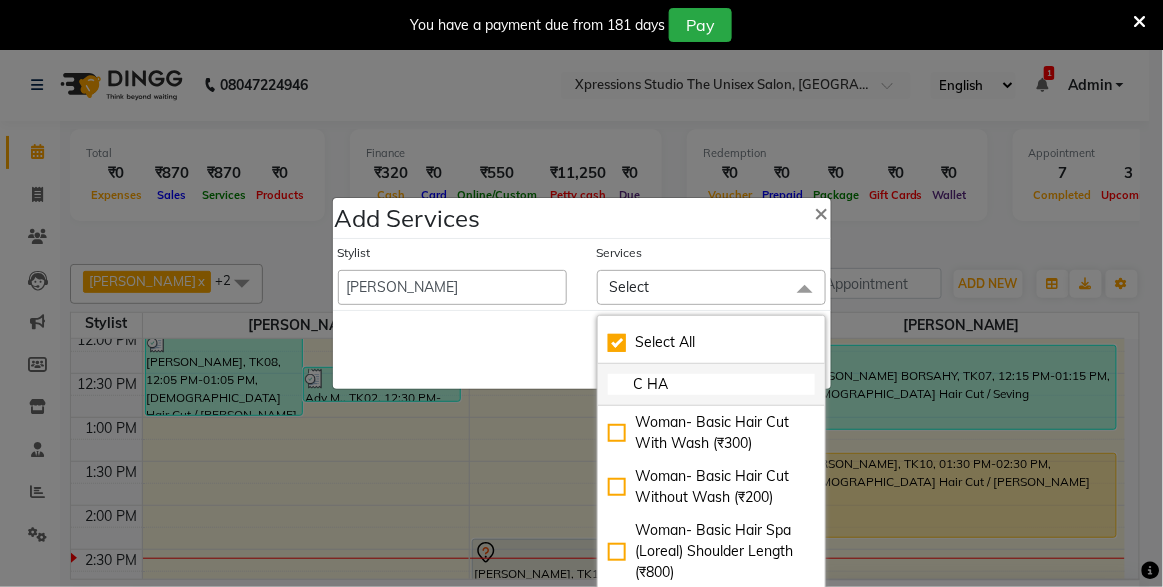 checkbox on "true" 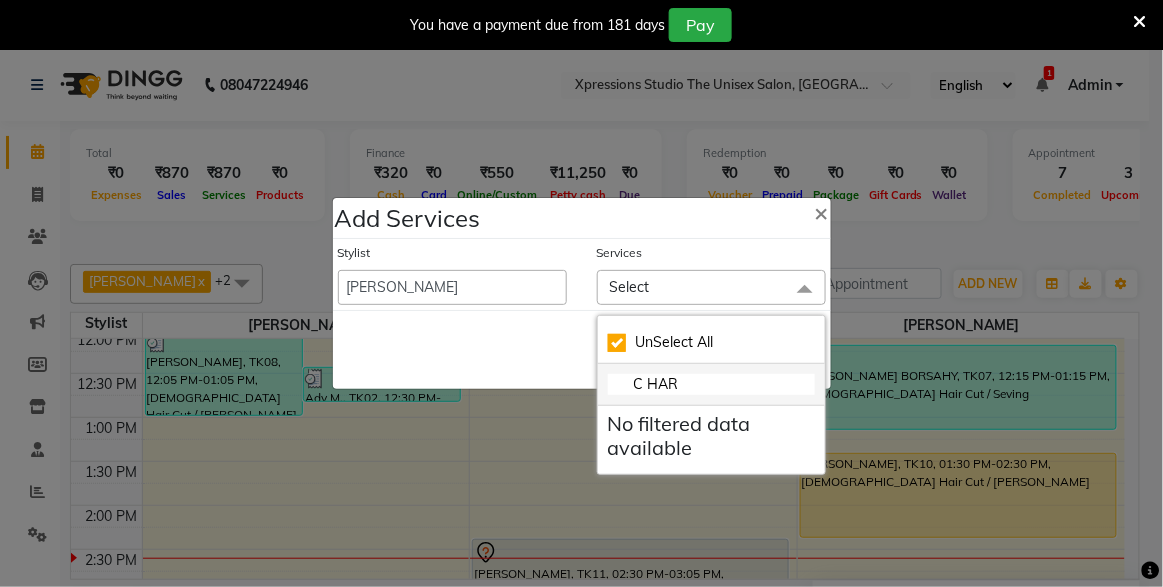 checkbox on "false" 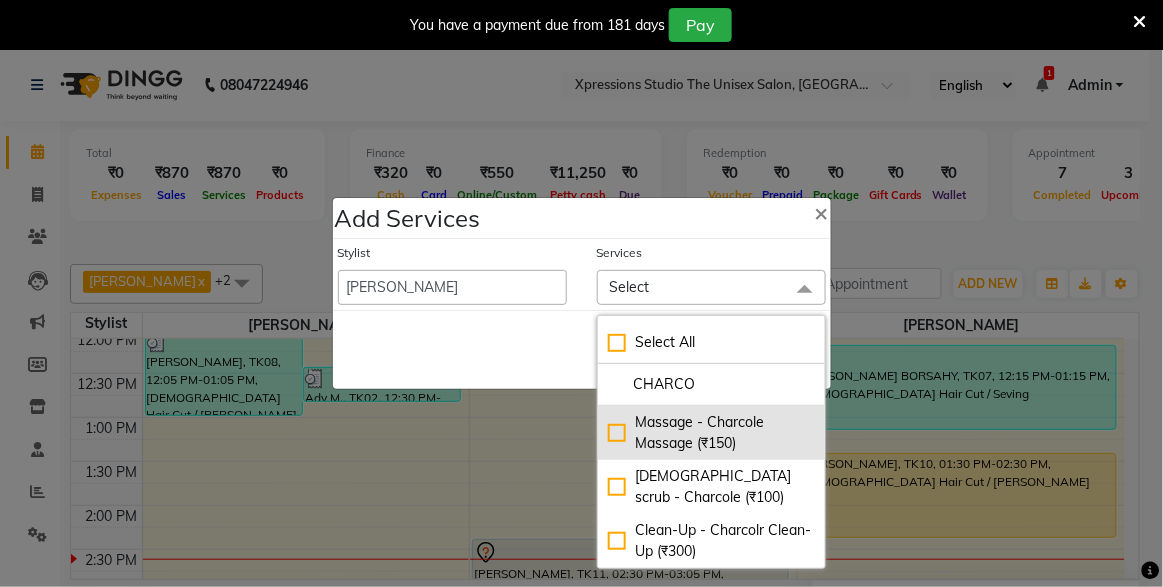 type on "CHARCO" 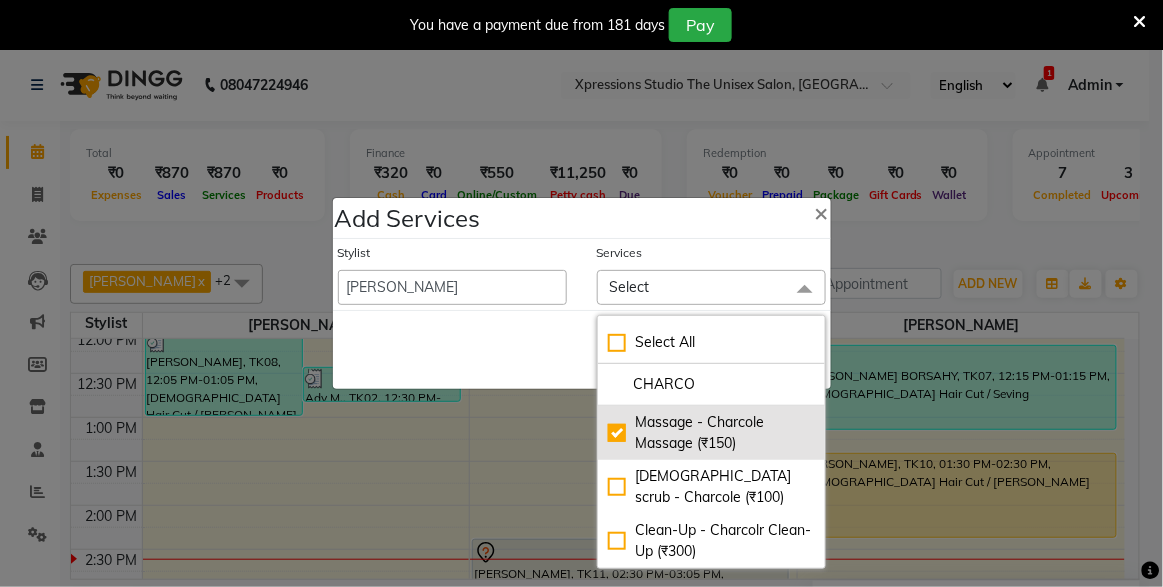 checkbox on "true" 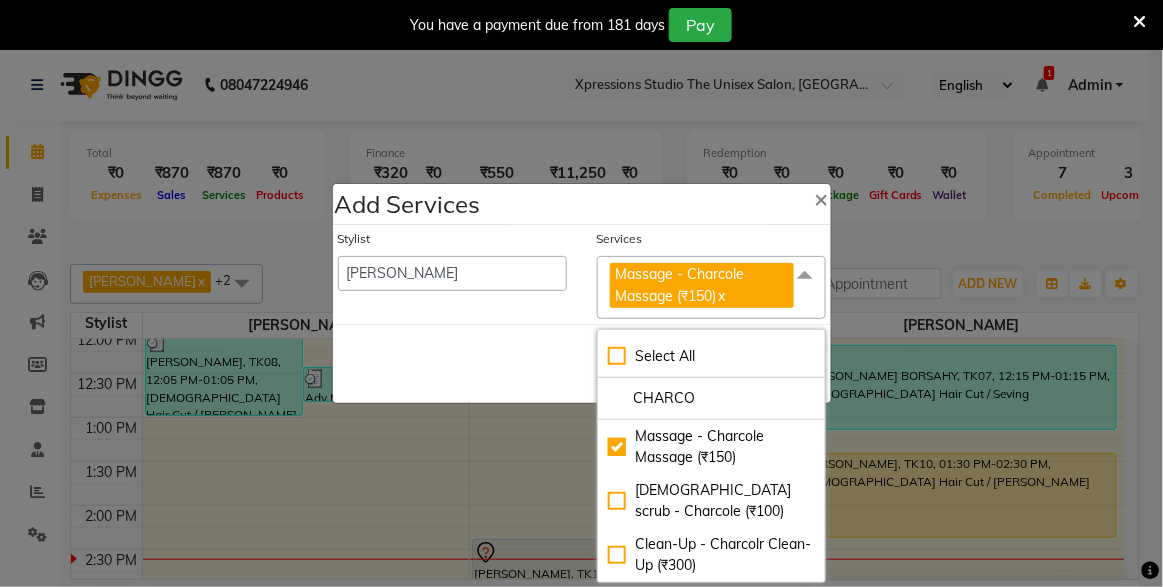 click 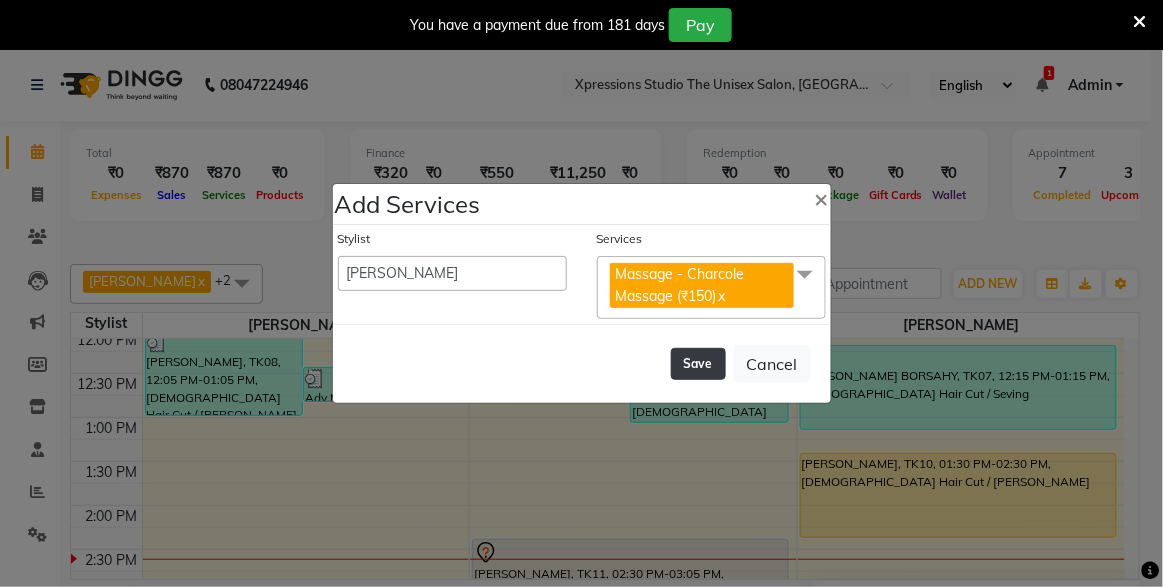 click on "Save" 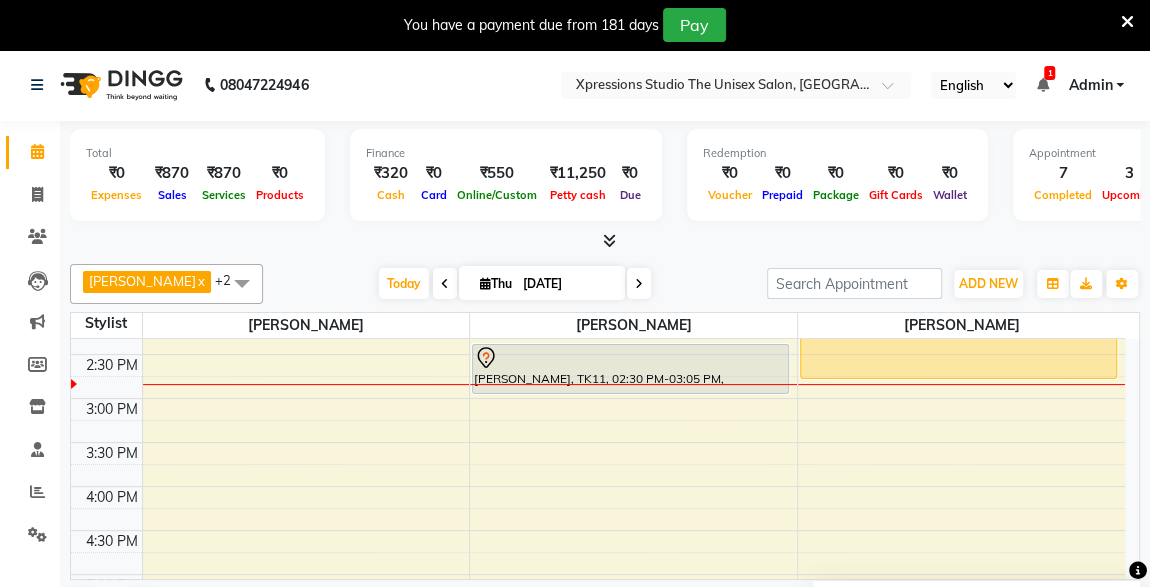scroll, scrollTop: 572, scrollLeft: 0, axis: vertical 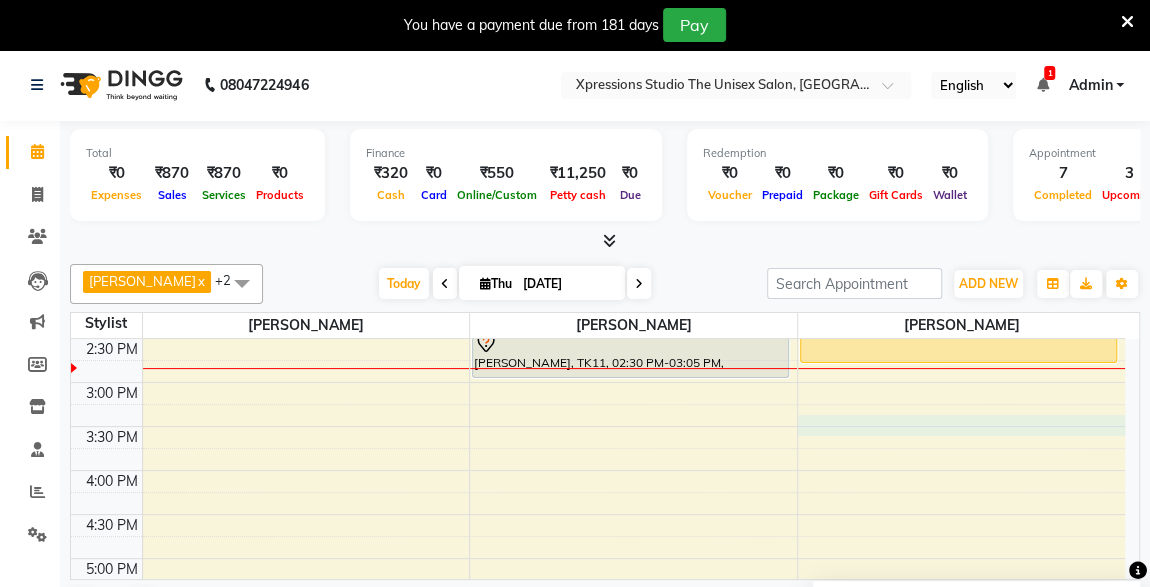 click on "8:00 AM 8:30 AM 9:00 AM 9:30 AM 10:00 AM 10:30 AM 11:00 AM 11:30 AM 12:00 PM 12:30 PM 1:00 PM 1:30 PM 2:00 PM 2:30 PM 3:00 PM 3:30 PM 4:00 PM 4:30 PM 5:00 PM 5:30 PM 6:00 PM 6:30 PM 7:00 PM 7:30 PM 8:00 PM 8:30 PM 9:00 PM 9:30 PM 10:00 PM 10:30 PM     [PERSON_NAME], TK08, 12:05 PM-01:05 PM, [DEMOGRAPHIC_DATA] Hair Cut / [PERSON_NAME]      Adv M., TK02, 12:30 PM-12:55 PM, [DEMOGRAPHIC_DATA]  [PERSON_NAME]     [PERSON_NAME], TK05, 11:30 AM-12:30 PM, [DEMOGRAPHIC_DATA] Hair Cut / [PERSON_NAME]      [PERSON_NAME], TK06, 12:15 PM-01:10 PM, [DEMOGRAPHIC_DATA] Hair Cut ,[DEMOGRAPHIC_DATA] SEVING      [PERSON_NAME], TK03, 10:05 AM-10:40 AM, [DEMOGRAPHIC_DATA] Hair Cut              [PERSON_NAME], TK11, 02:30 PM-03:05 PM, [DEMOGRAPHIC_DATA] Hair Cut              RAJ KHARARE, TK01, 09:00 AM-09:25 AM, [DEMOGRAPHIC_DATA]  [PERSON_NAME] HUCHALE, TK04, 10:30 AM-11:05 AM, [DEMOGRAPHIC_DATA] Hair Cut      [PERSON_NAME] BORSAHY, TK07, 12:15 PM-01:15 PM, [DEMOGRAPHIC_DATA] Hair Cut / Seving    [PERSON_NAME], TK10, 01:30 PM-02:55 PM, [DEMOGRAPHIC_DATA] Hair Cut / [PERSON_NAME] ,Massage - Charcole Massage (₹150)    [PERSON_NAME], TK09, 06:30 PM-06:50 PM, [DEMOGRAPHIC_DATA] SEVING" at bounding box center (598, 426) 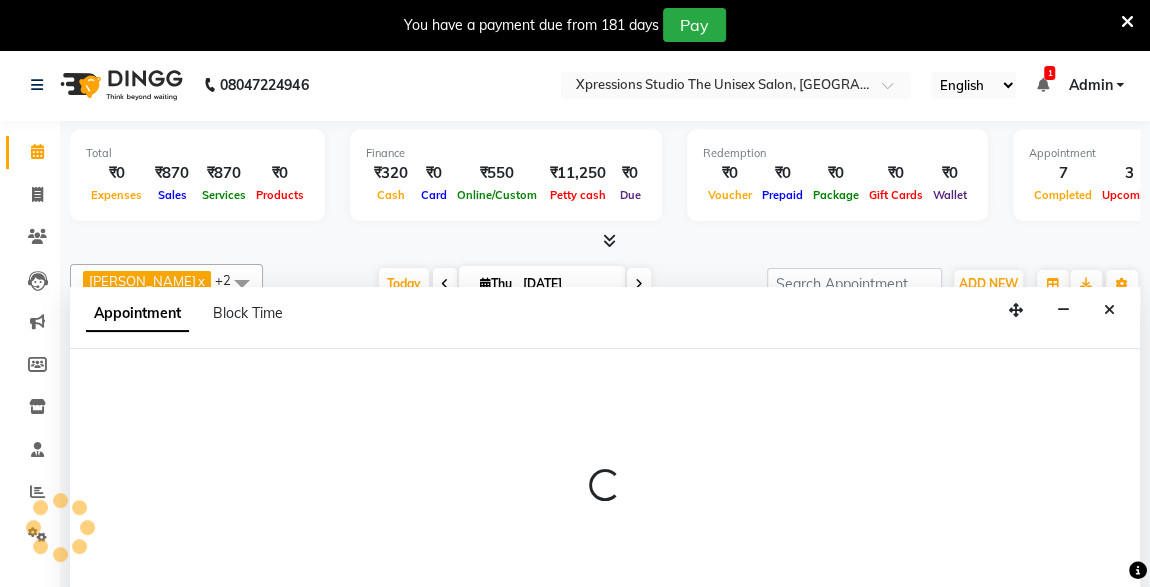 scroll, scrollTop: 49, scrollLeft: 0, axis: vertical 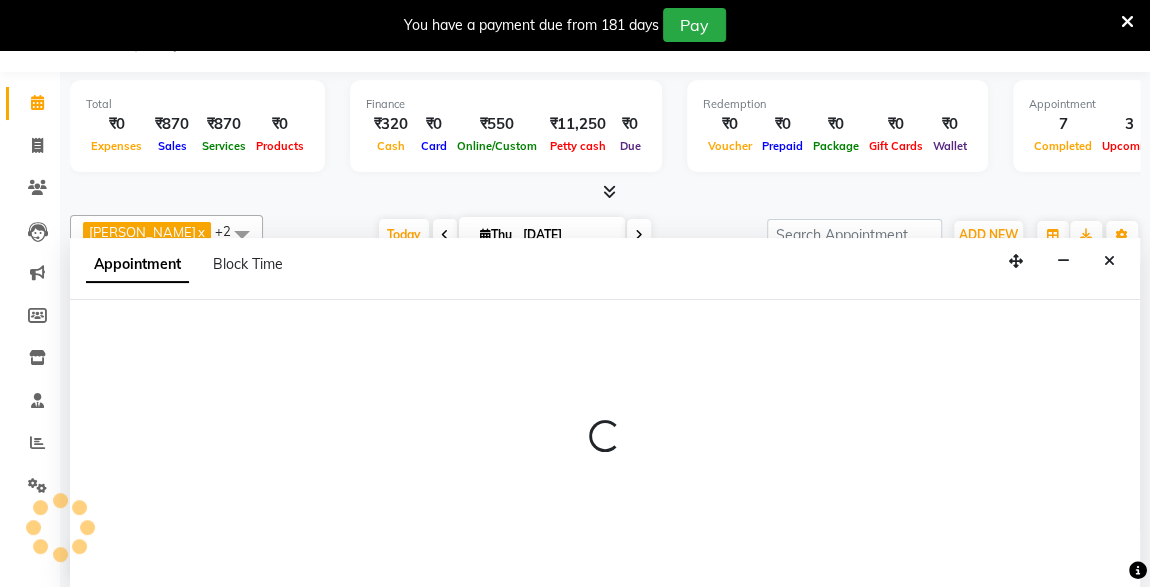 select on "57589" 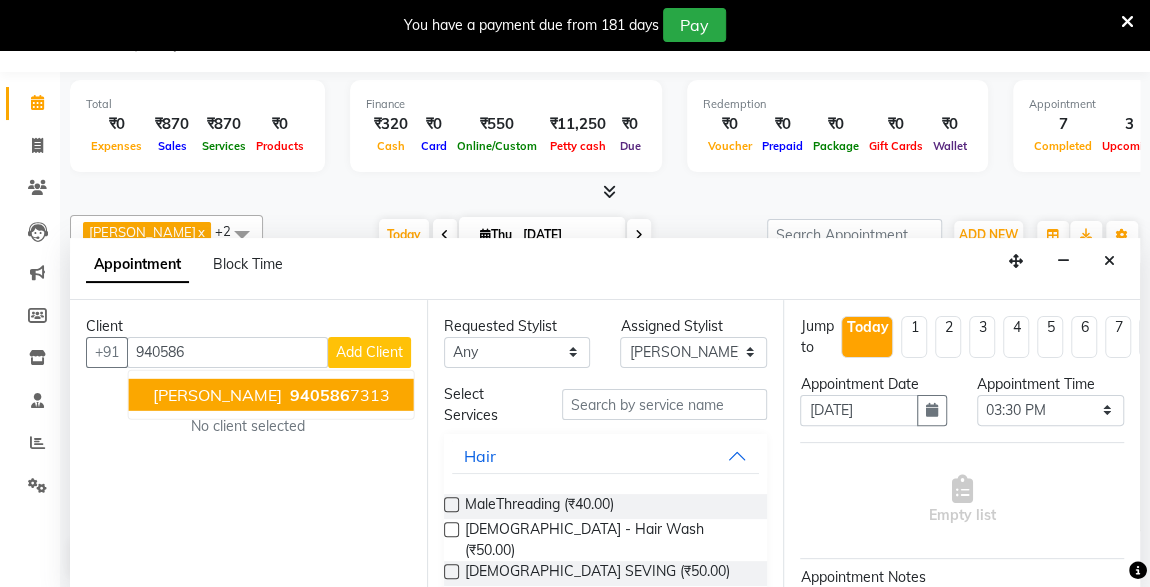 click on "[PERSON_NAME]" at bounding box center (217, 394) 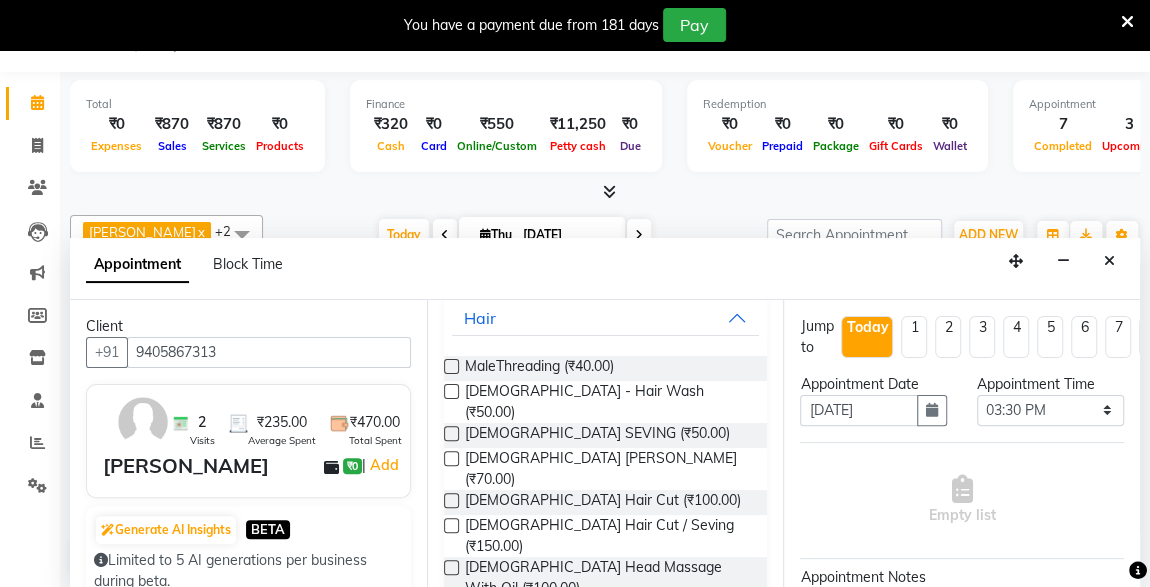 scroll, scrollTop: 147, scrollLeft: 0, axis: vertical 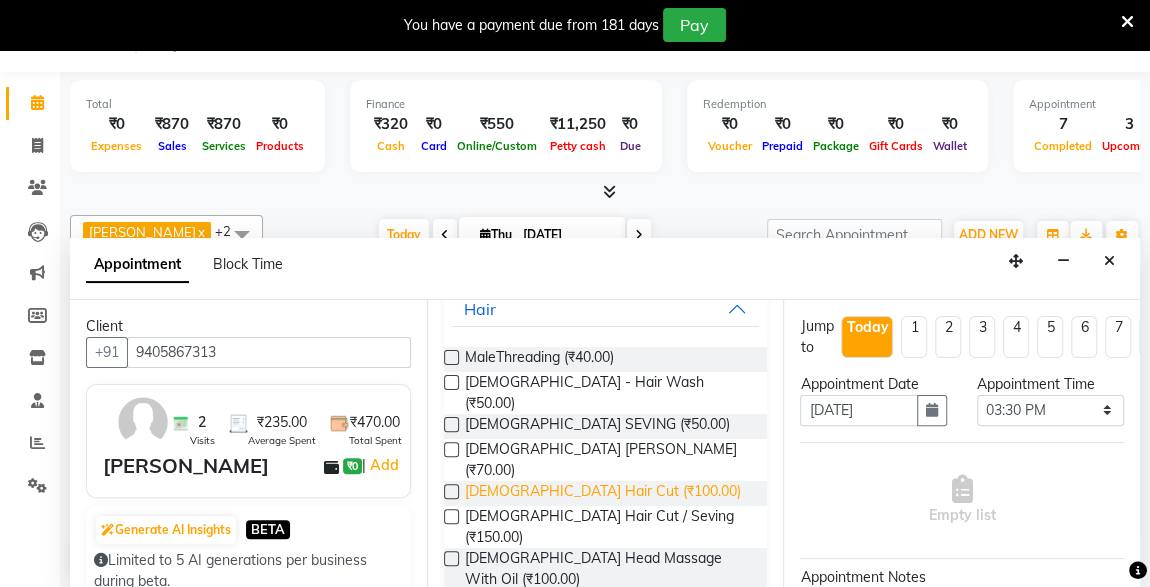 type on "9405867313" 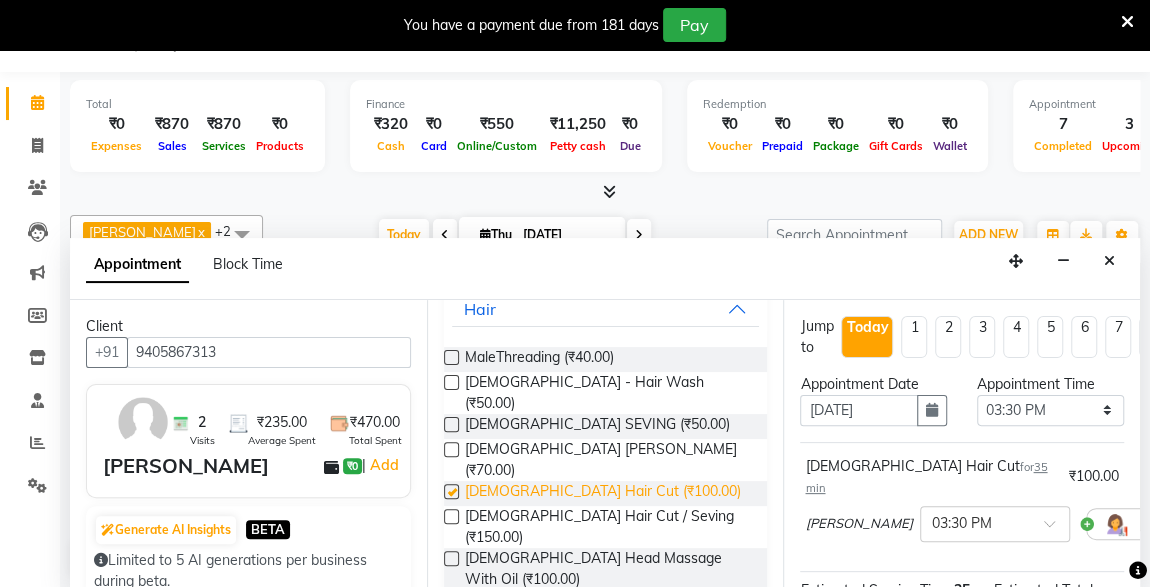 checkbox on "false" 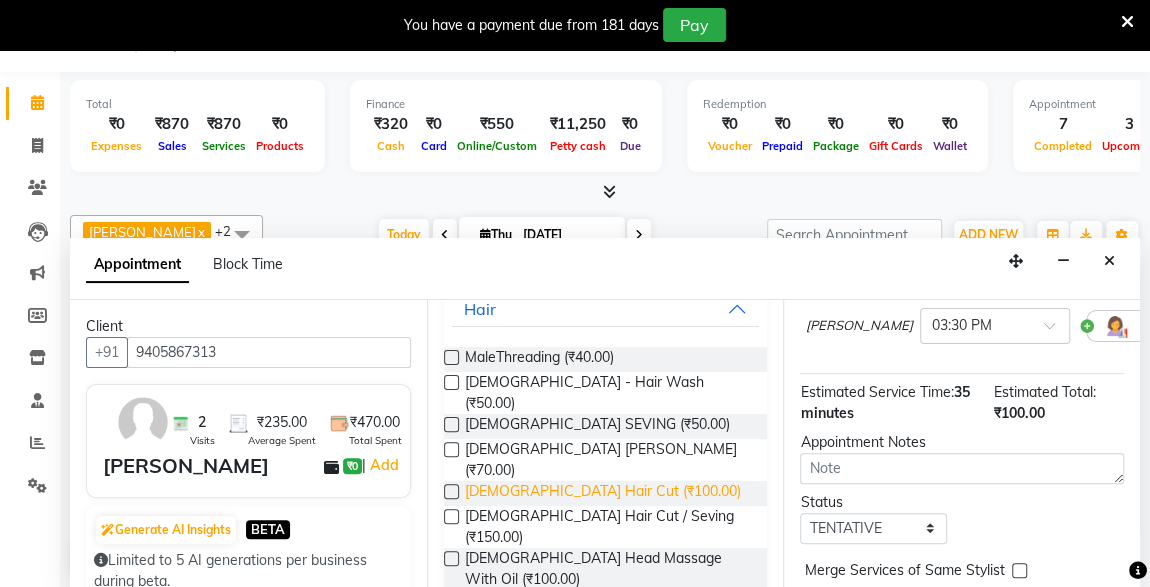 scroll, scrollTop: 289, scrollLeft: 0, axis: vertical 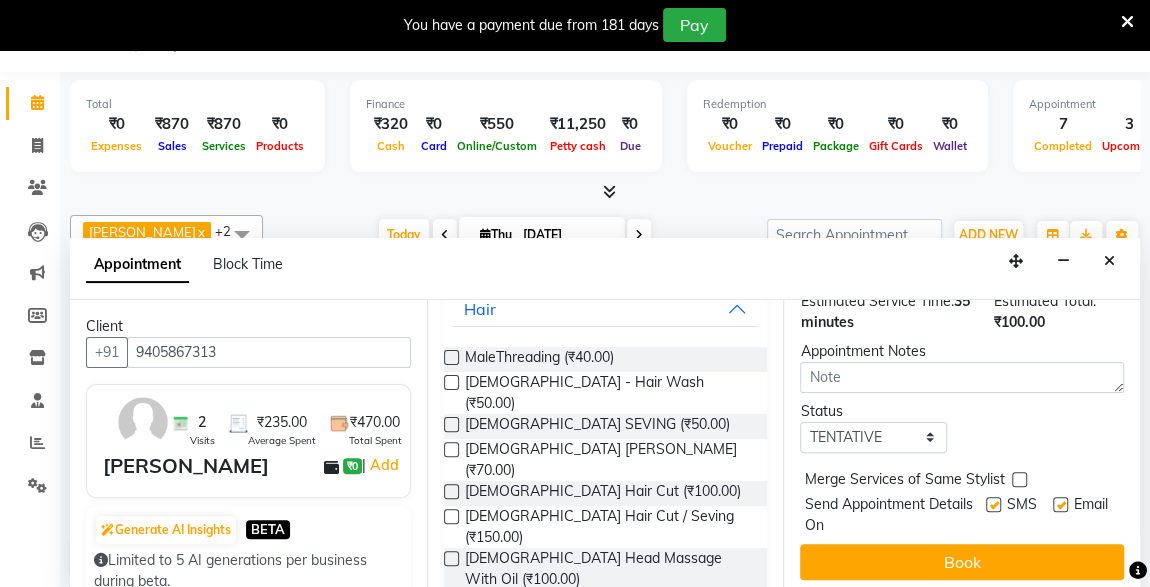 click at bounding box center (1060, 504) 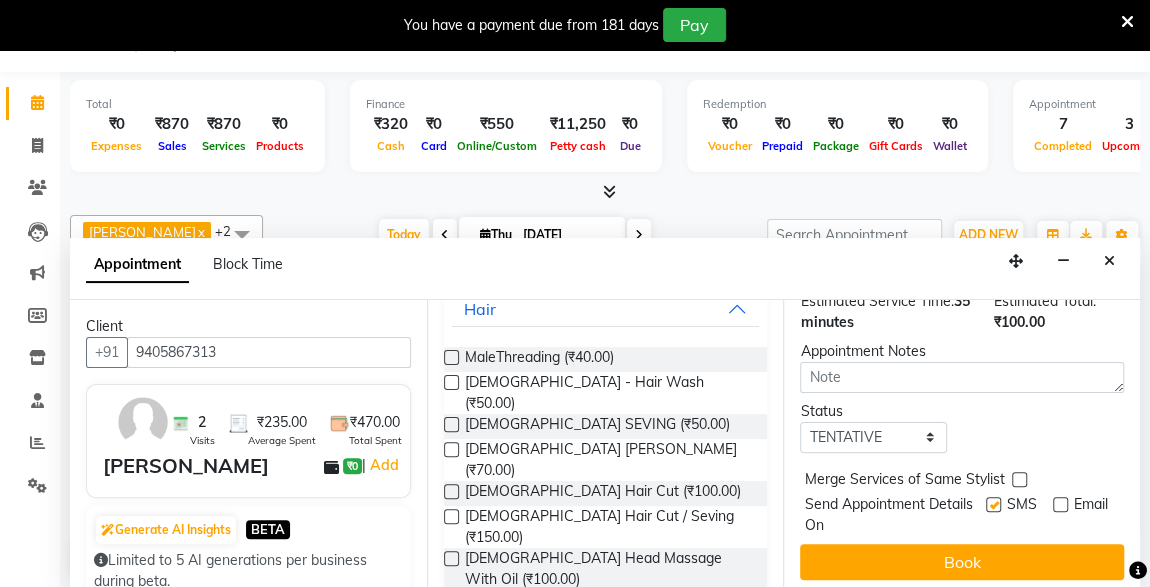click at bounding box center [993, 504] 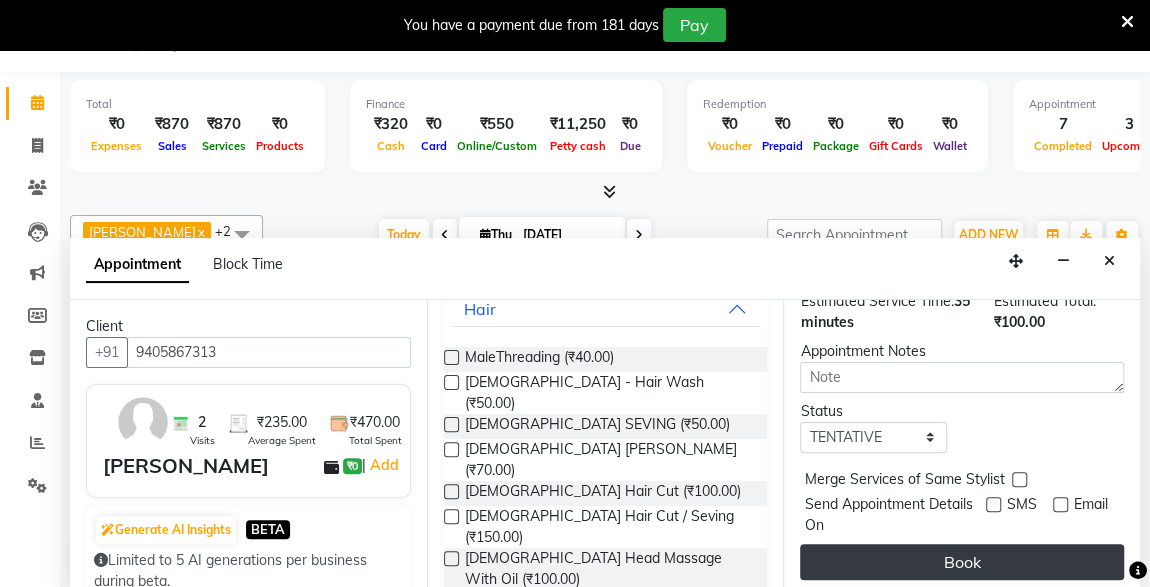 click on "Book" at bounding box center (962, 562) 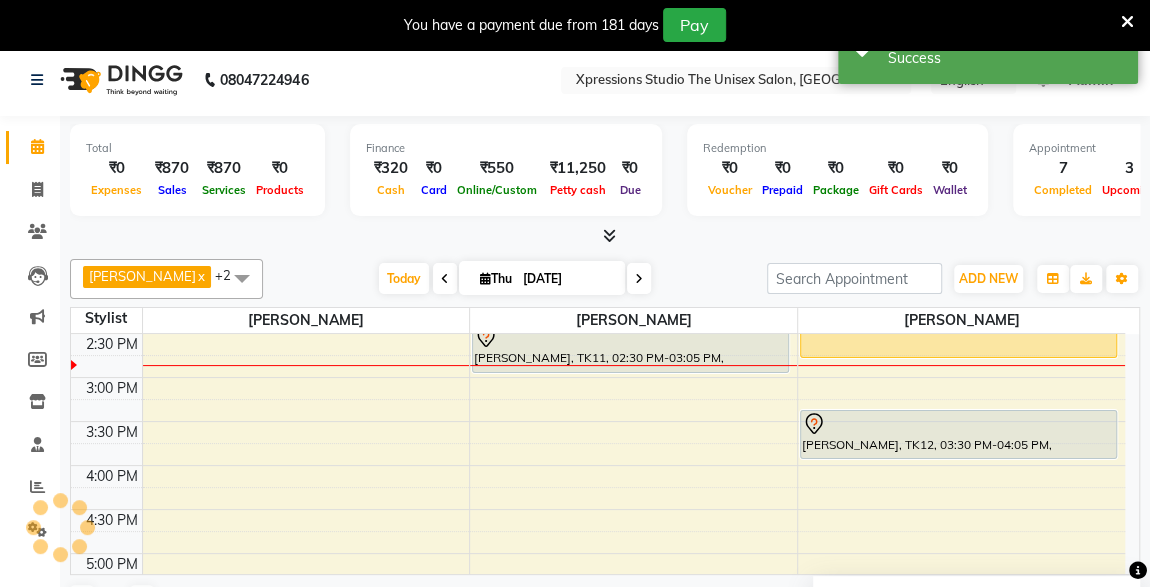 scroll, scrollTop: 0, scrollLeft: 0, axis: both 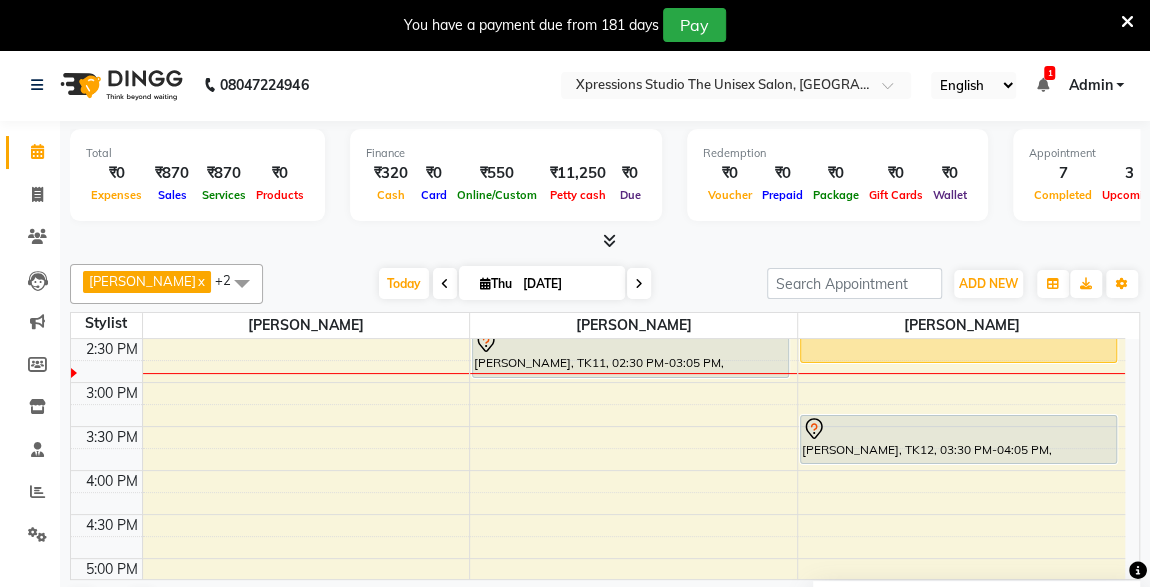 click at bounding box center (630, 342) 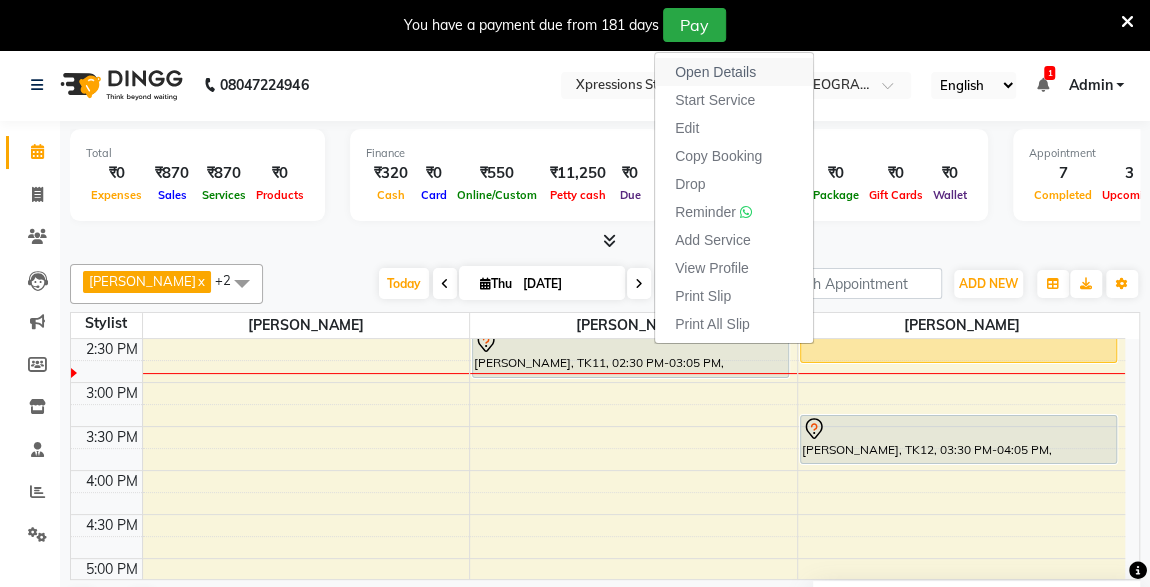 click on "Open Details" at bounding box center [715, 72] 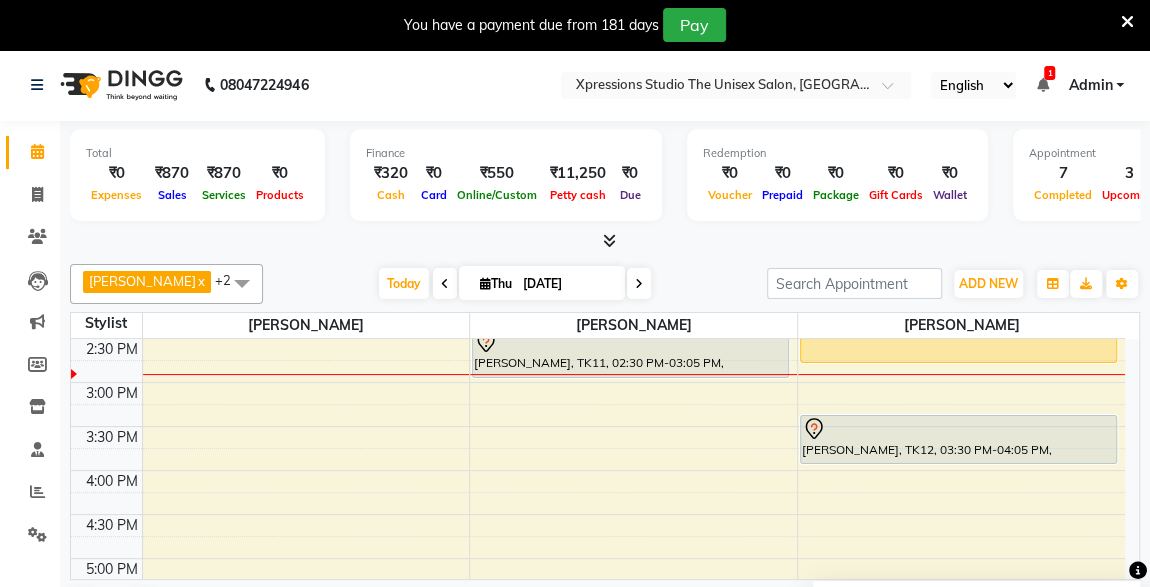 click on "[PERSON_NAME], TK11, 02:30 PM-03:05 PM, [DEMOGRAPHIC_DATA] Hair Cut" at bounding box center [630, 353] 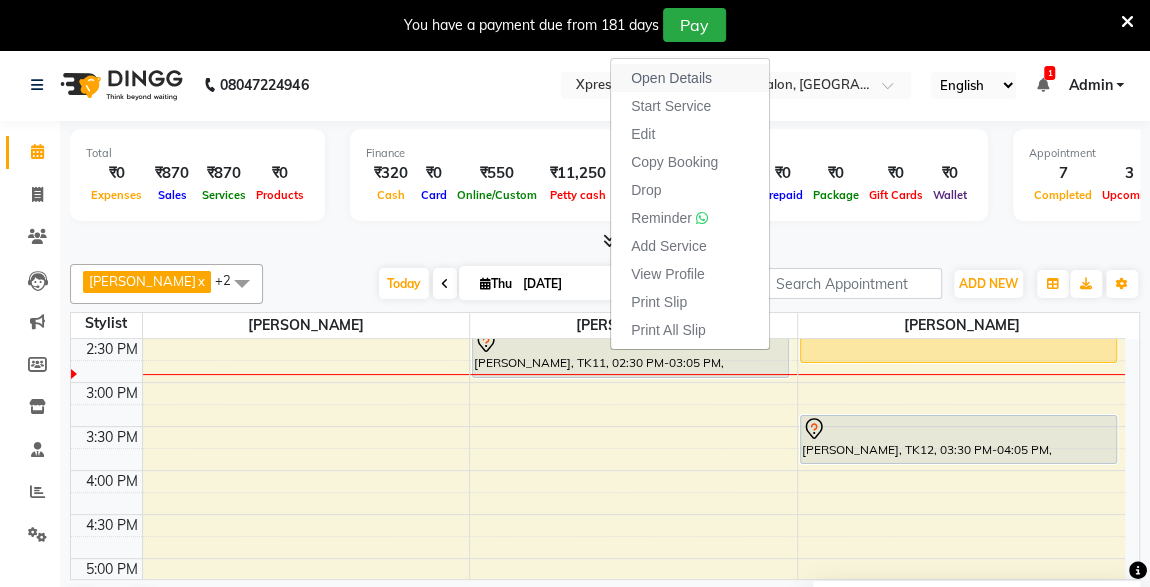click on "Open Details" at bounding box center [671, 78] 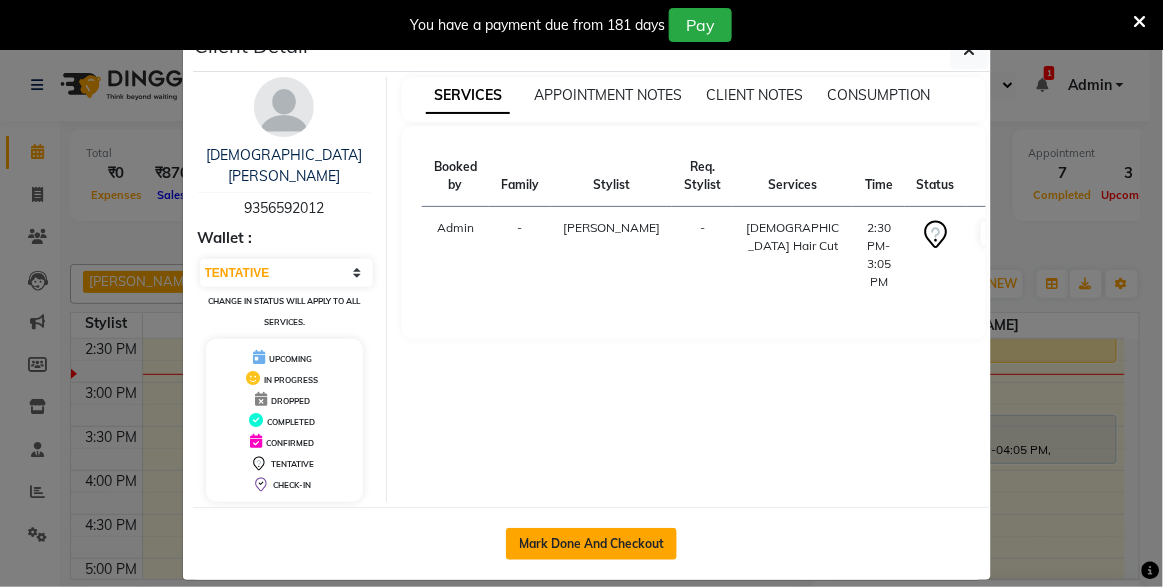 click on "Mark Done And Checkout" 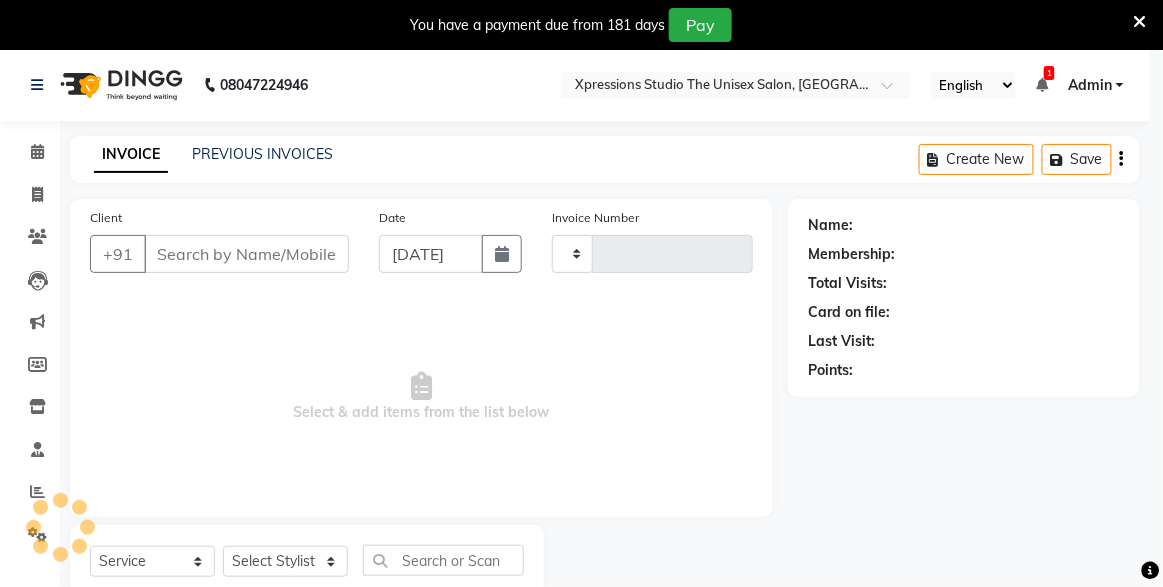 type on "3069" 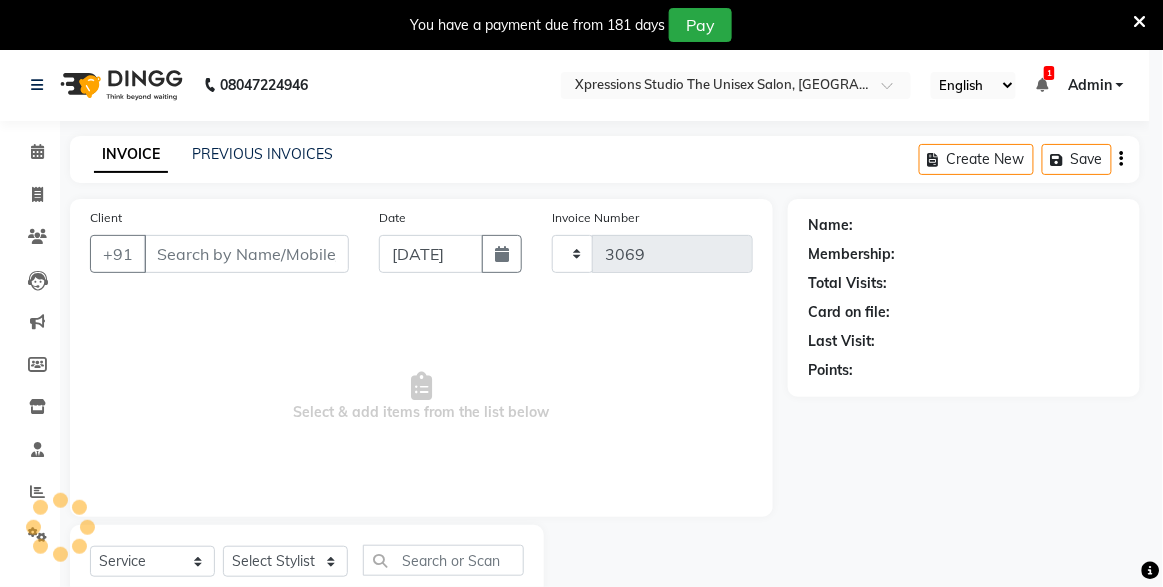 select on "7003" 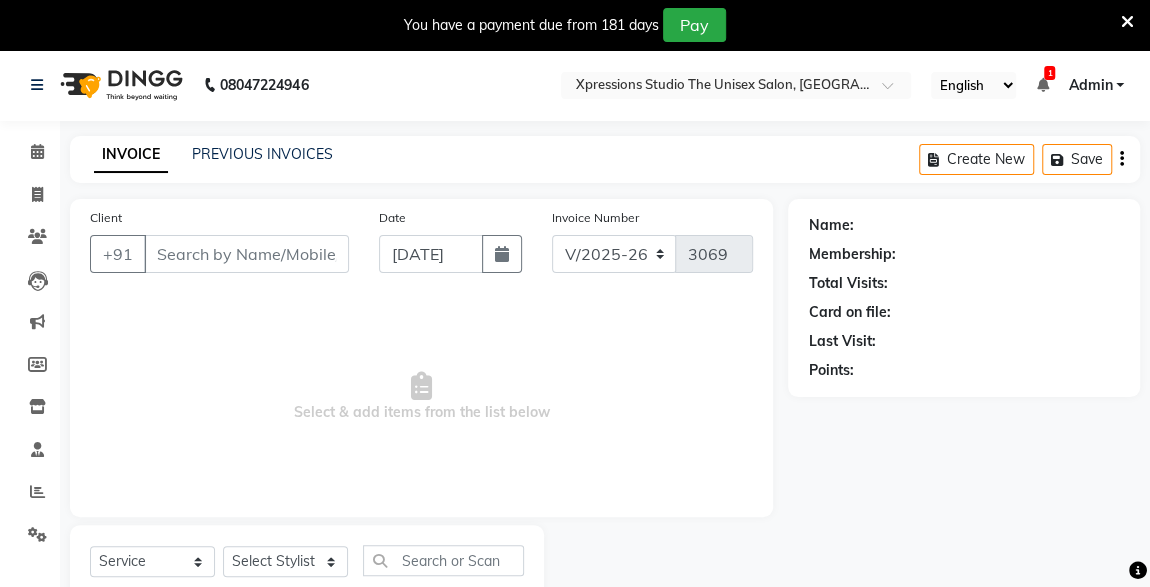 type on "9356592012" 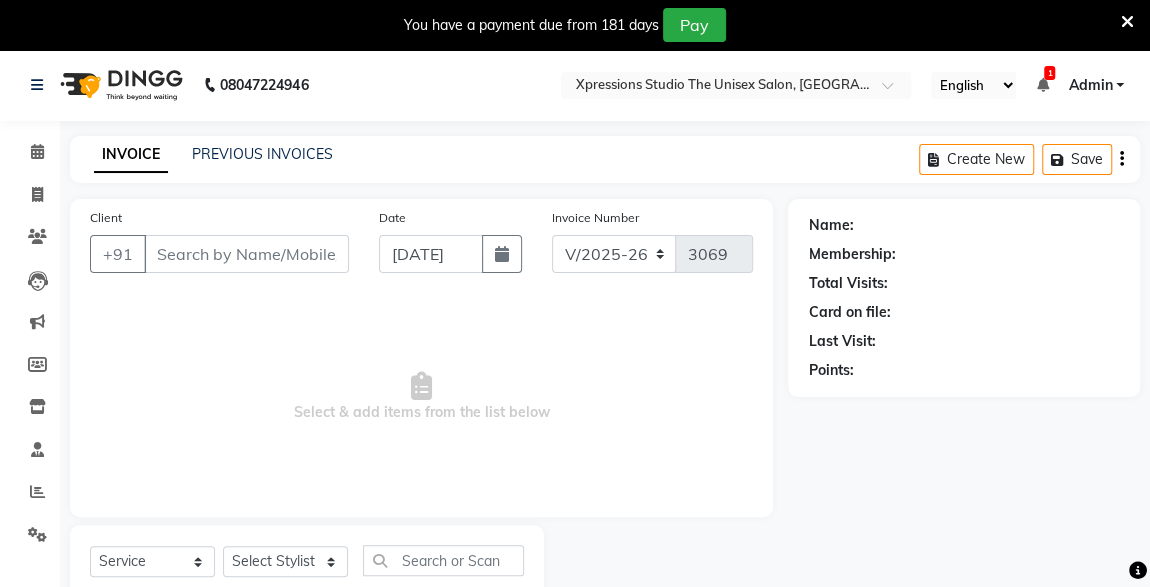 select on "57588" 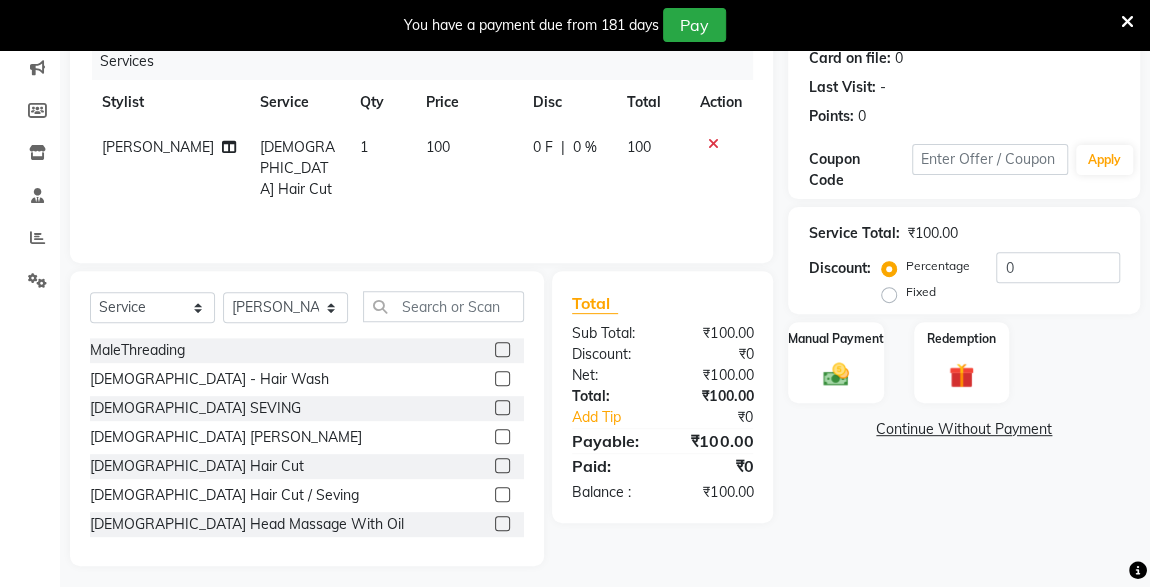 scroll, scrollTop: 261, scrollLeft: 0, axis: vertical 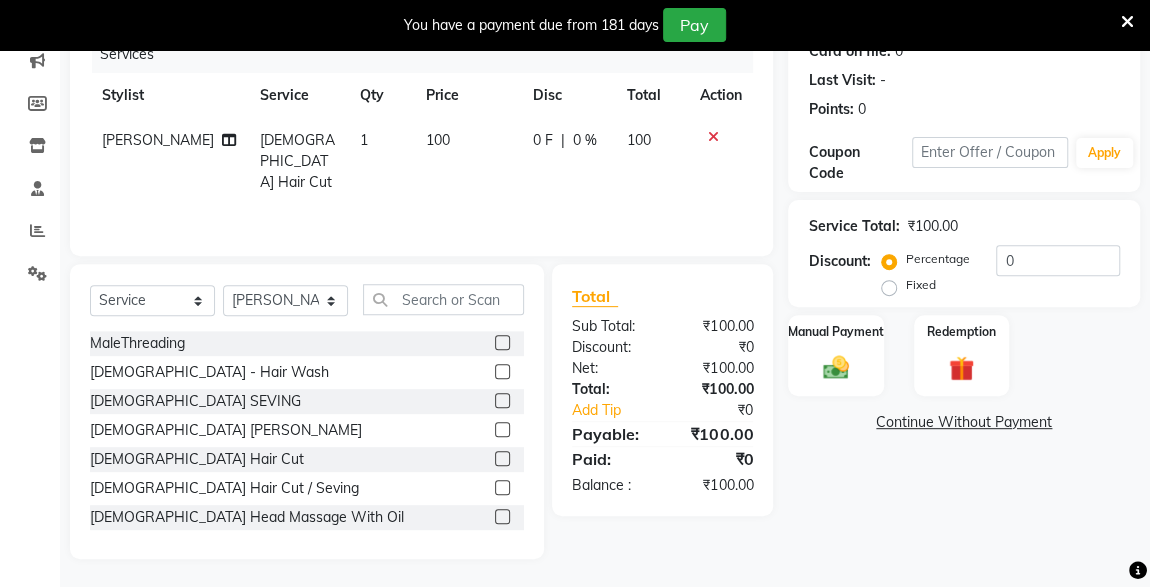 click 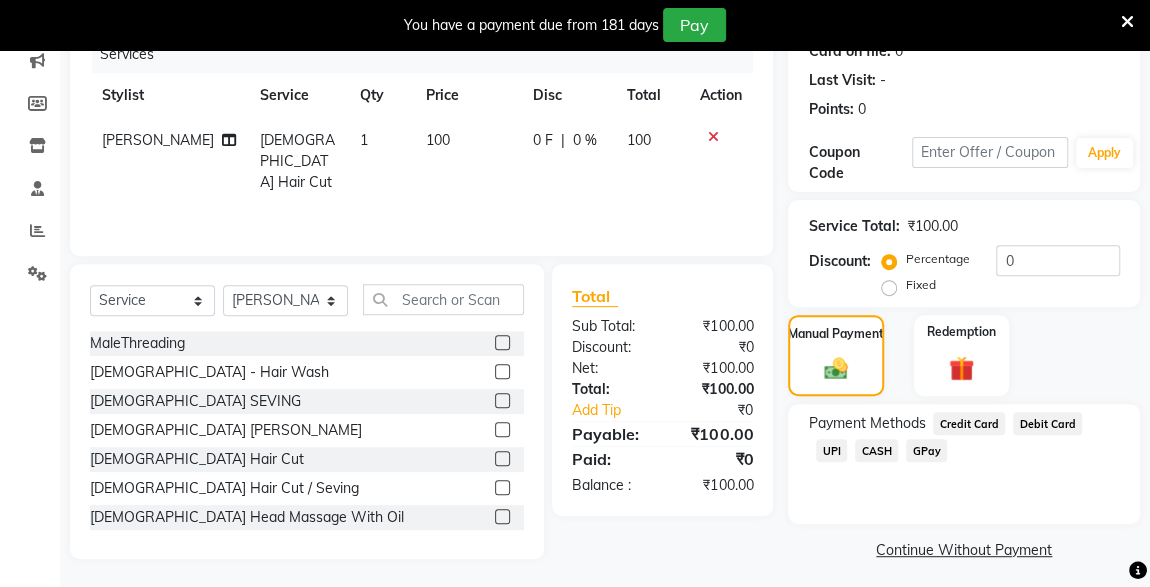 click on "CASH" 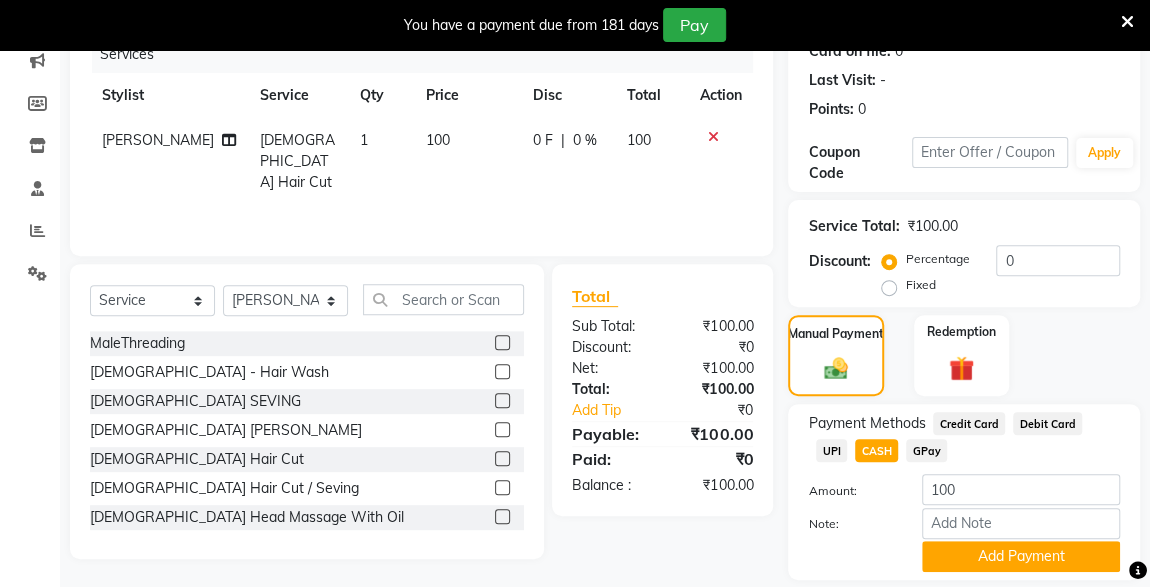 scroll, scrollTop: 323, scrollLeft: 0, axis: vertical 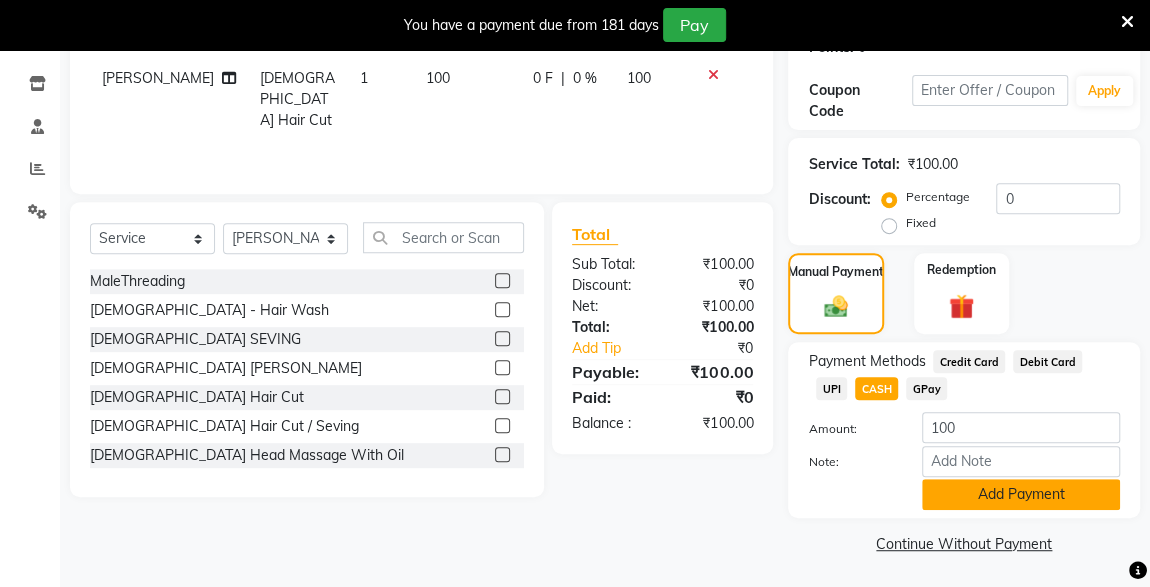 click on "Add Payment" 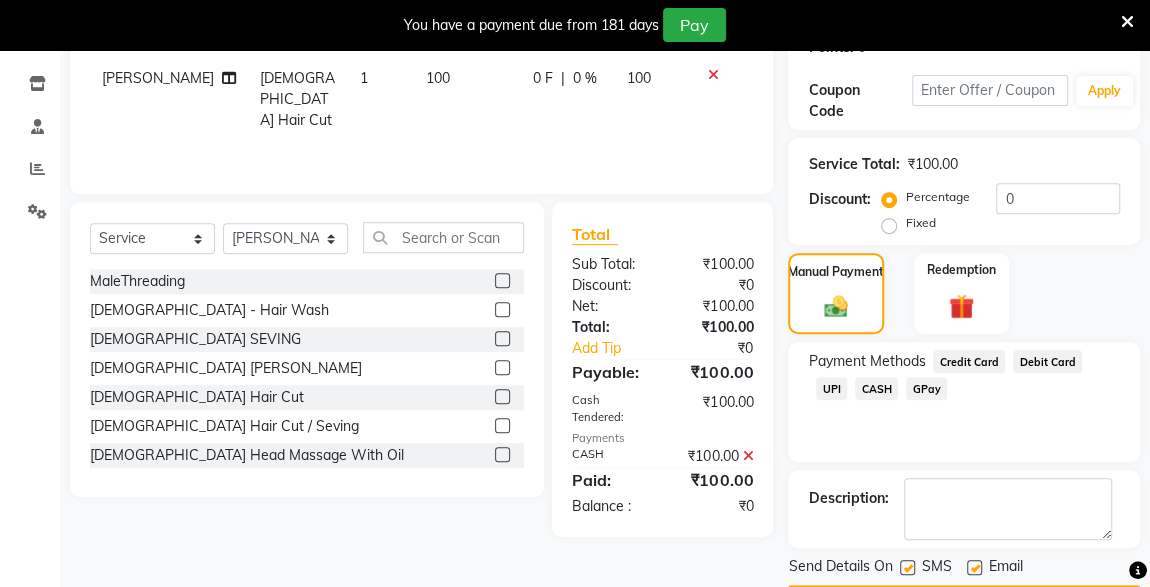 click on "UPI" 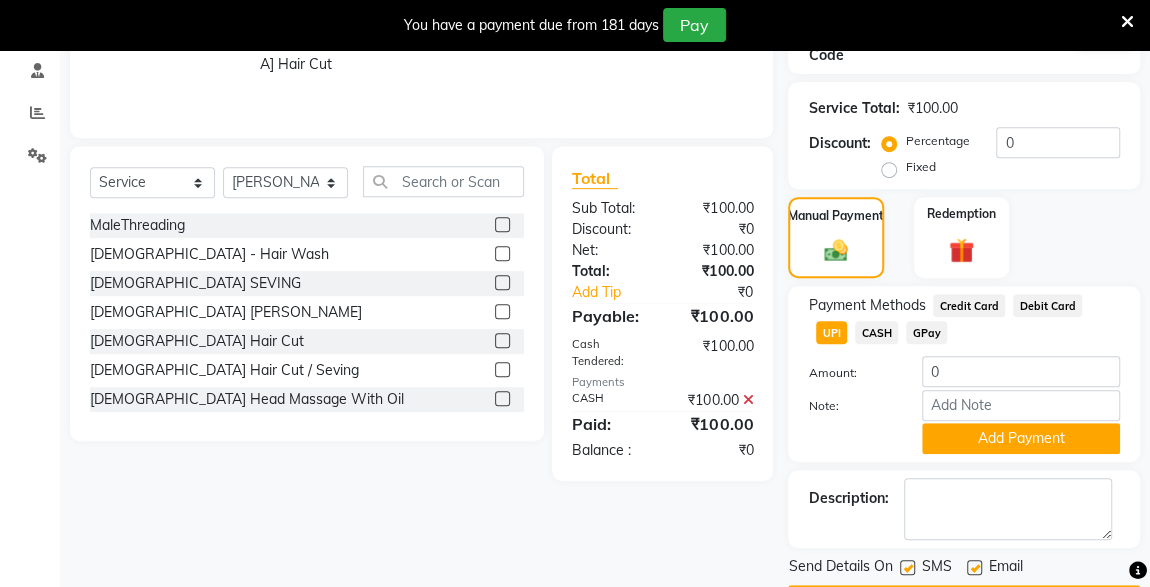 scroll, scrollTop: 434, scrollLeft: 0, axis: vertical 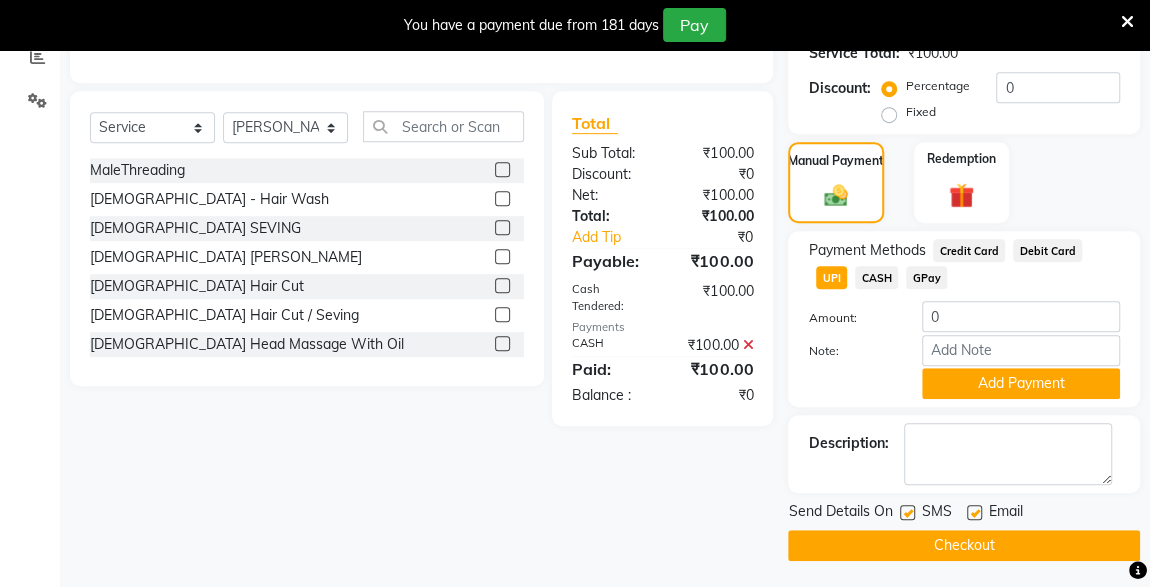 click 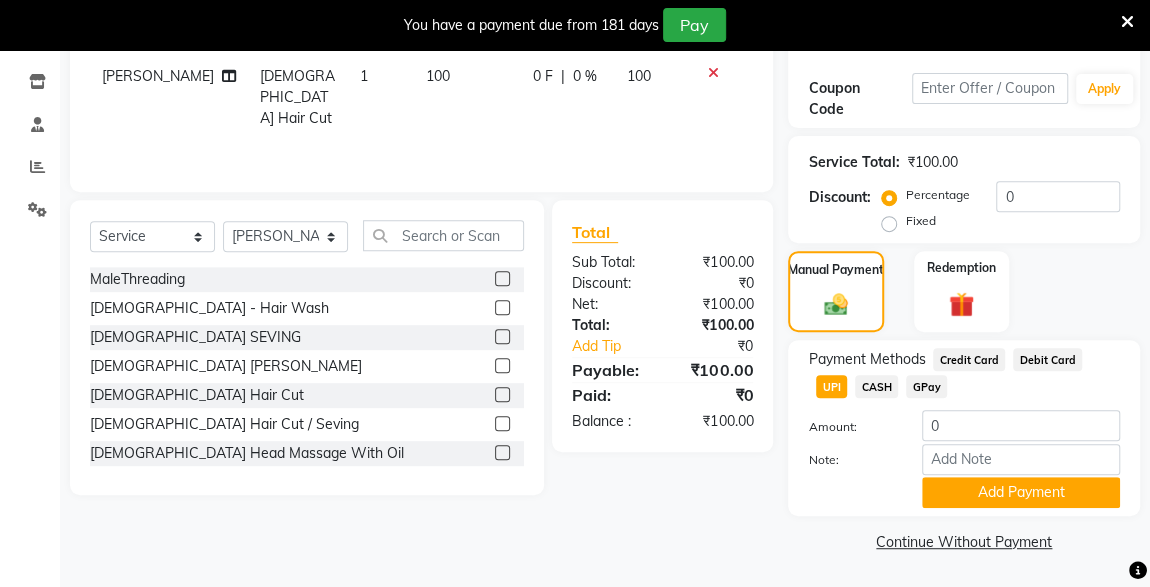 scroll, scrollTop: 323, scrollLeft: 0, axis: vertical 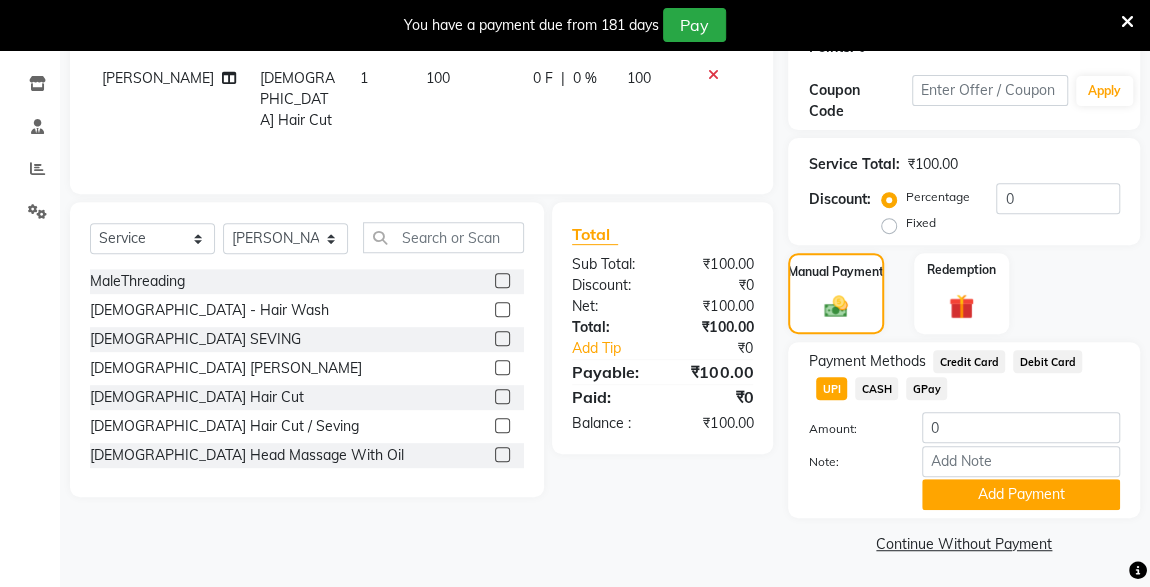 click on "CASH" 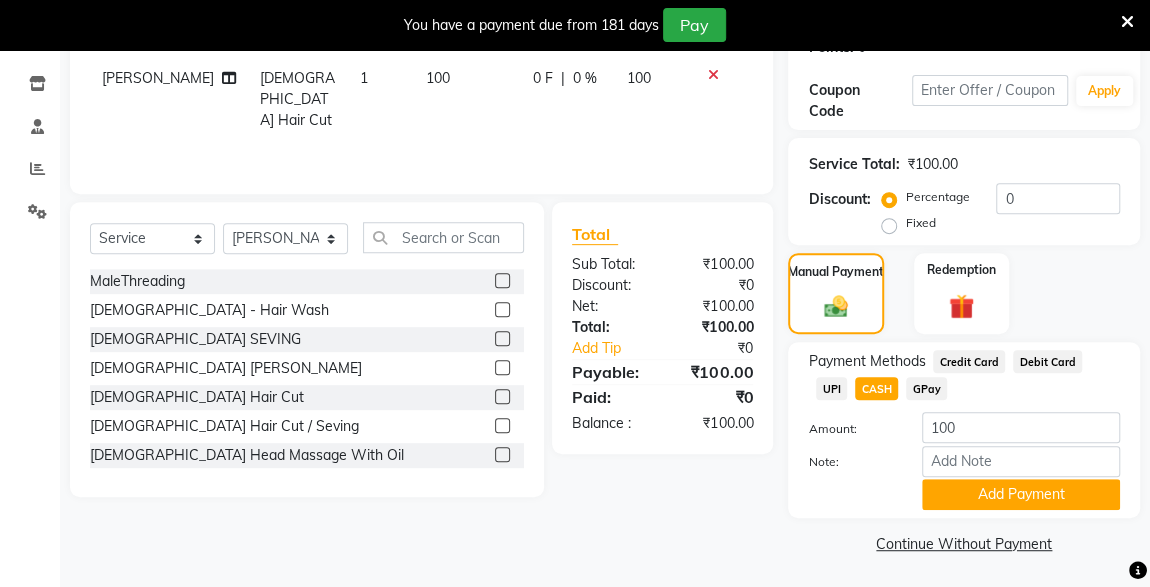 click on "UPI" 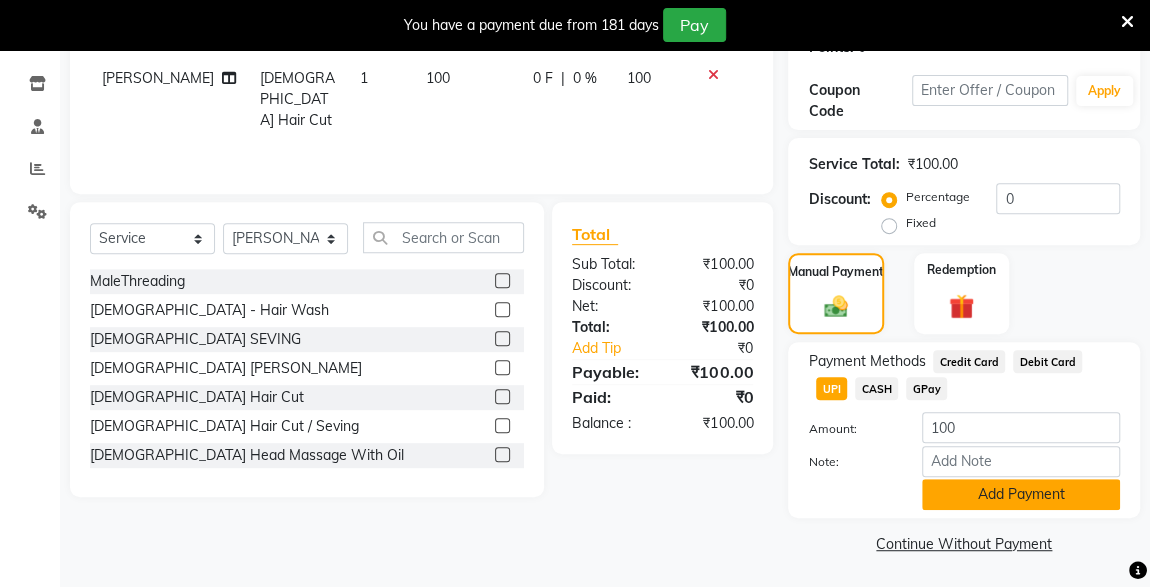 click on "Add Payment" 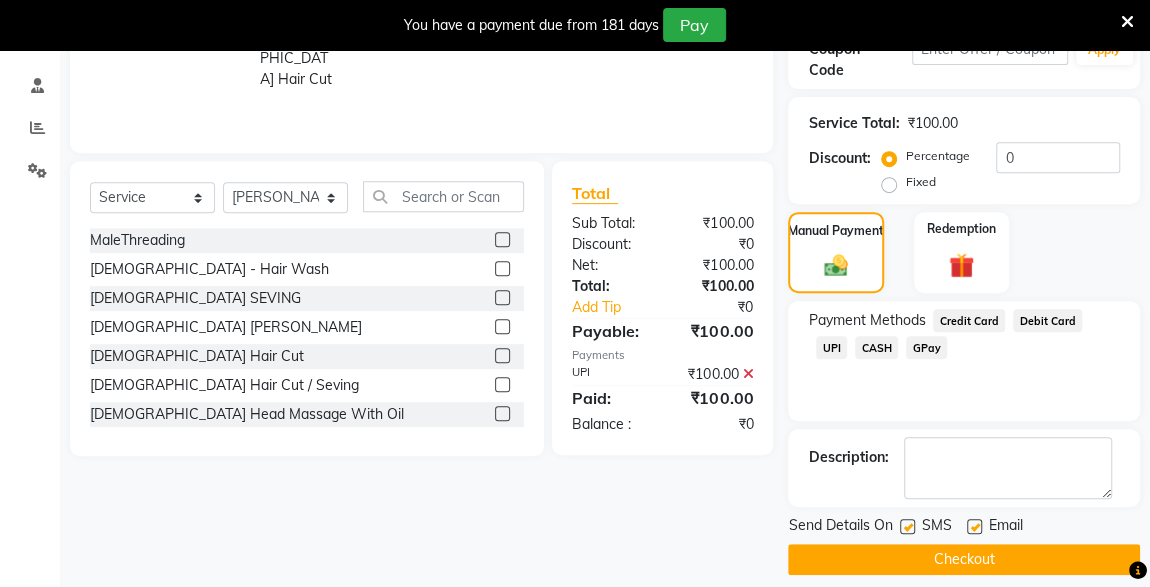 scroll, scrollTop: 379, scrollLeft: 0, axis: vertical 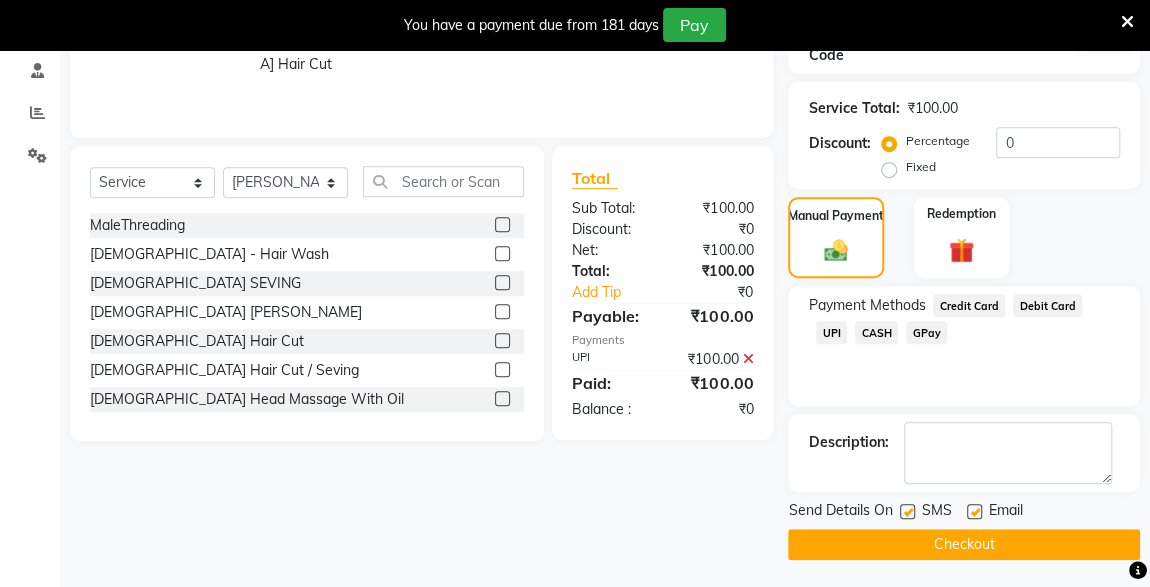 click on "Checkout" 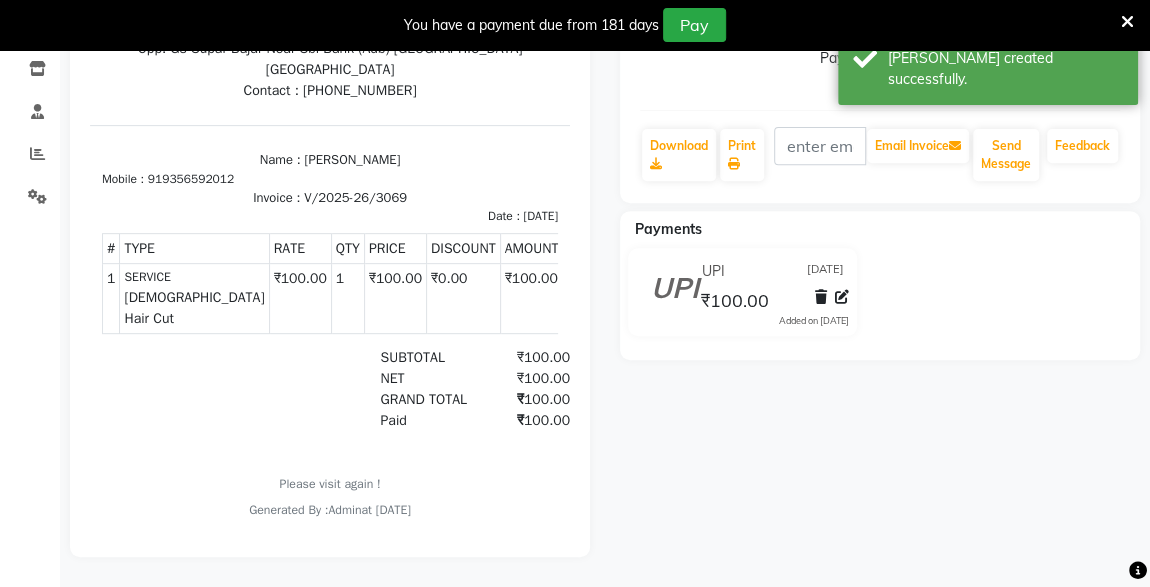 scroll, scrollTop: 0, scrollLeft: 0, axis: both 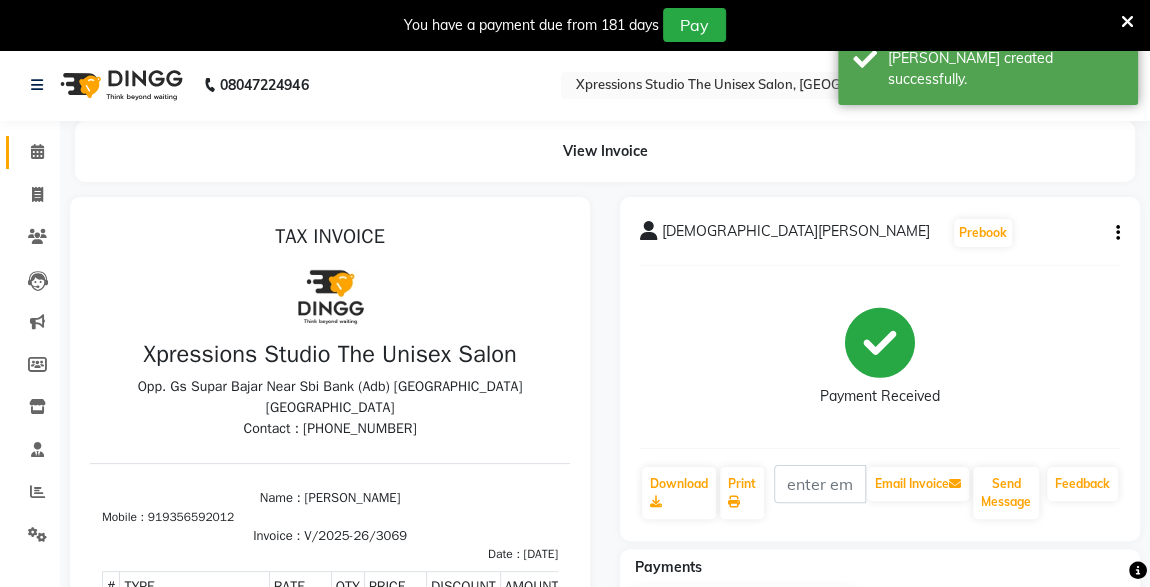 click 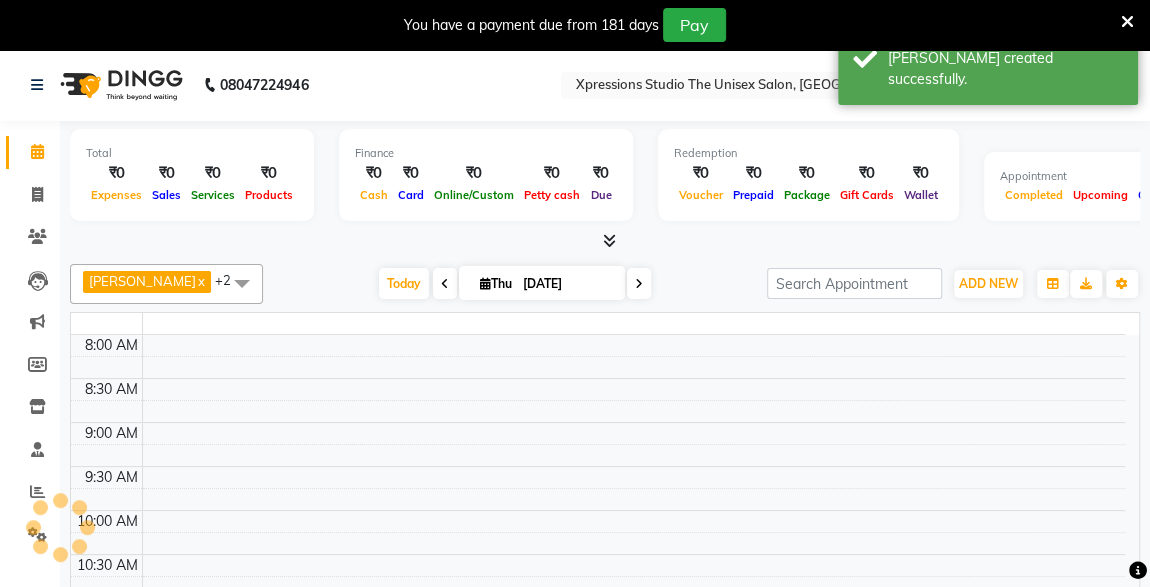 scroll, scrollTop: 0, scrollLeft: 0, axis: both 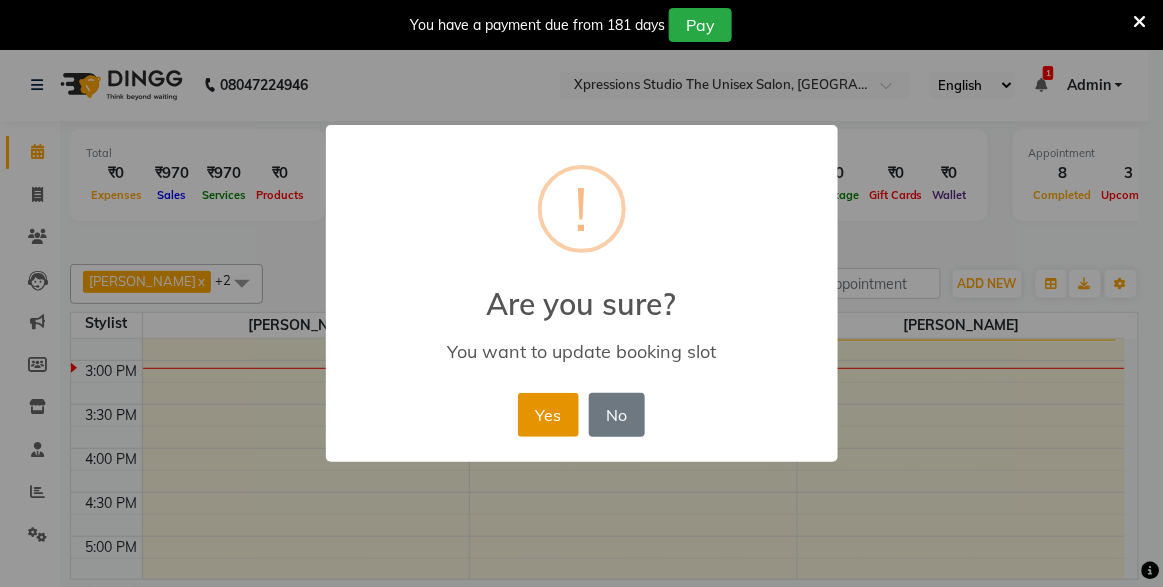 click on "Yes" at bounding box center [548, 415] 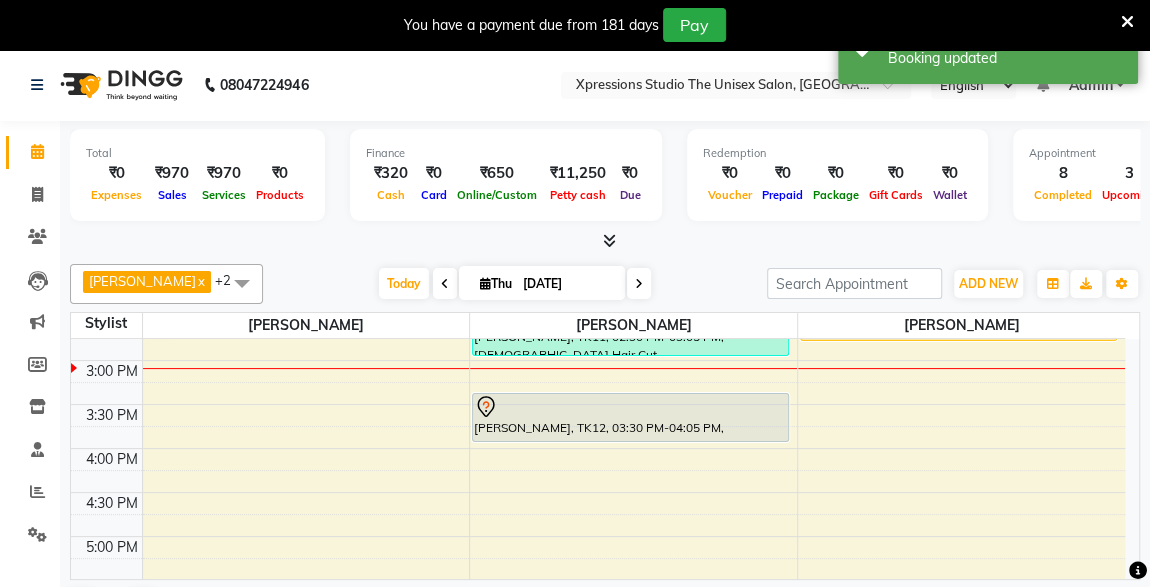 scroll, scrollTop: 383, scrollLeft: 0, axis: vertical 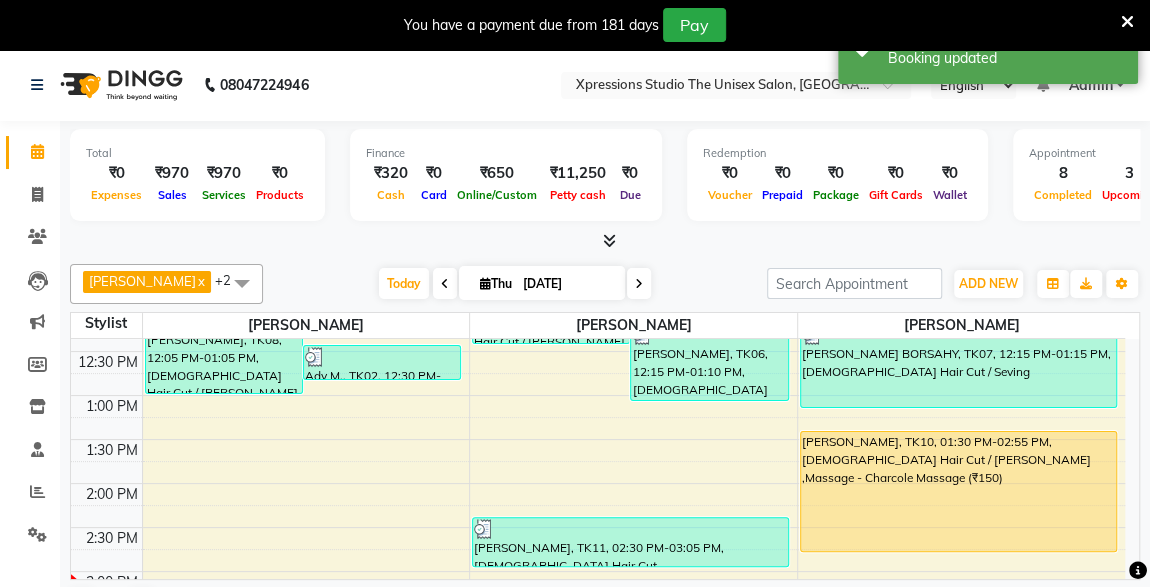 click on "[PERSON_NAME], TK10, 01:30 PM-02:55 PM, [DEMOGRAPHIC_DATA] Hair Cut / [PERSON_NAME] ,Massage - Charcole Massage (₹150)" at bounding box center [958, 491] 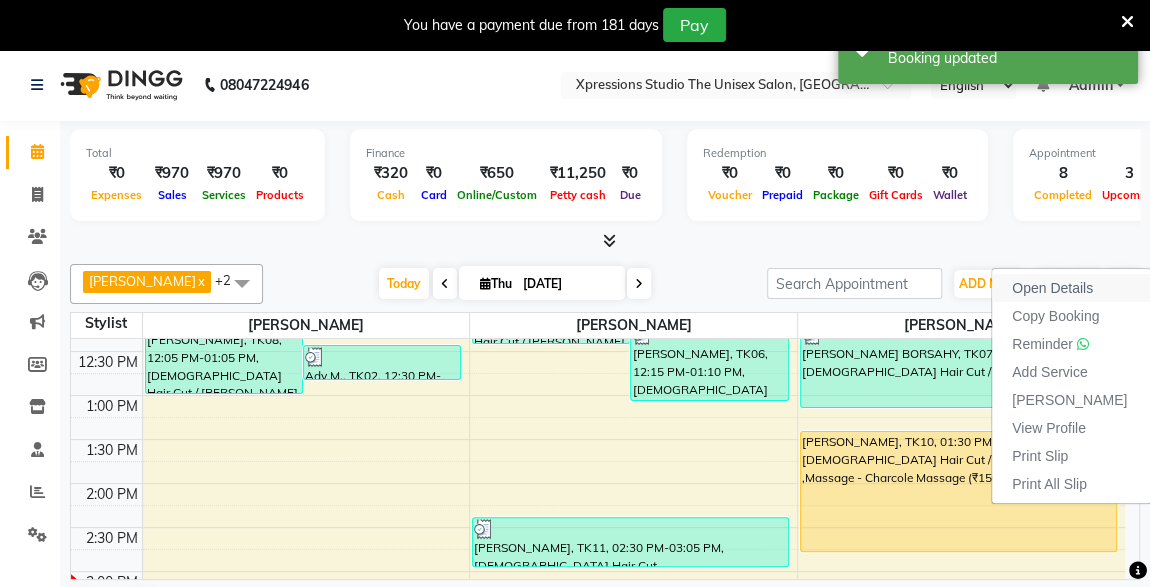 click on "Open Details" at bounding box center [1052, 288] 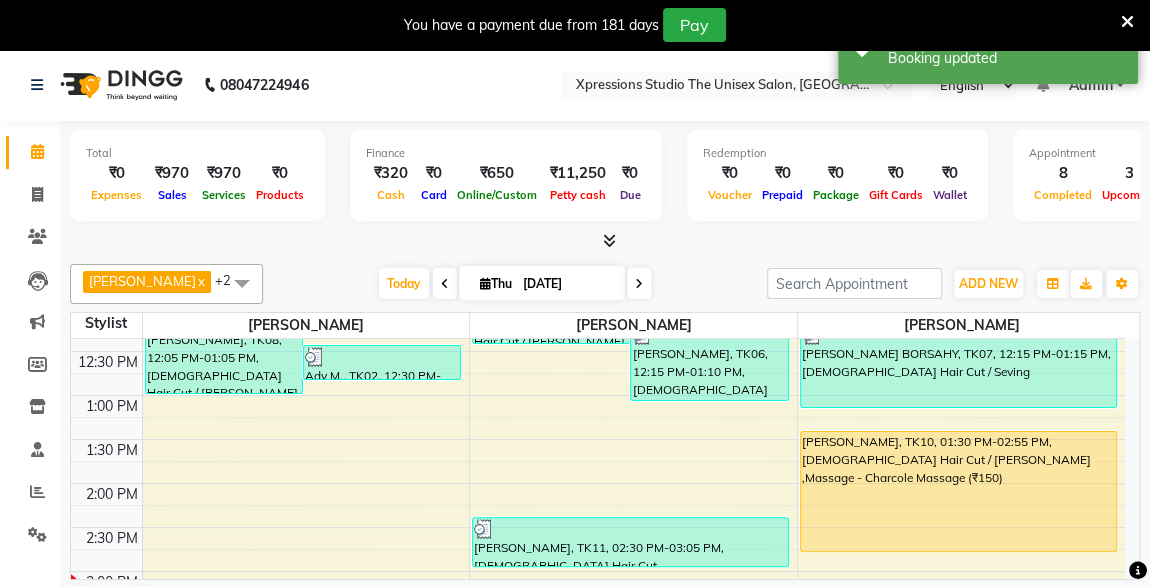 click on "[PERSON_NAME], TK10, 01:30 PM-02:55 PM, [DEMOGRAPHIC_DATA] Hair Cut / [PERSON_NAME] ,Massage - Charcole Massage (₹150)" at bounding box center (958, 491) 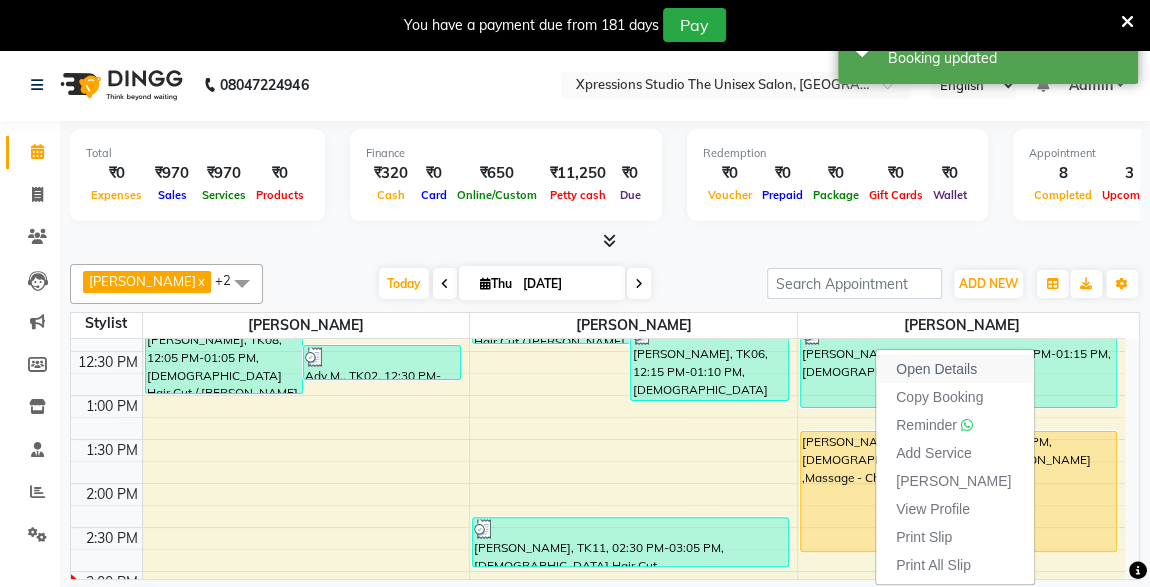 click on "Open Details" at bounding box center (936, 369) 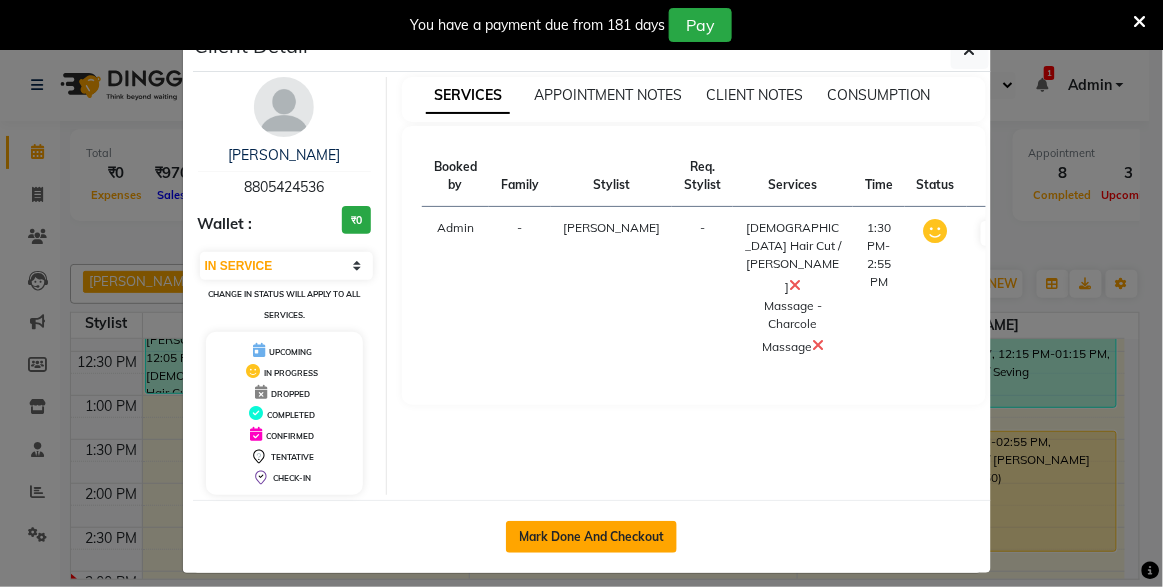 click on "Mark Done And Checkout" 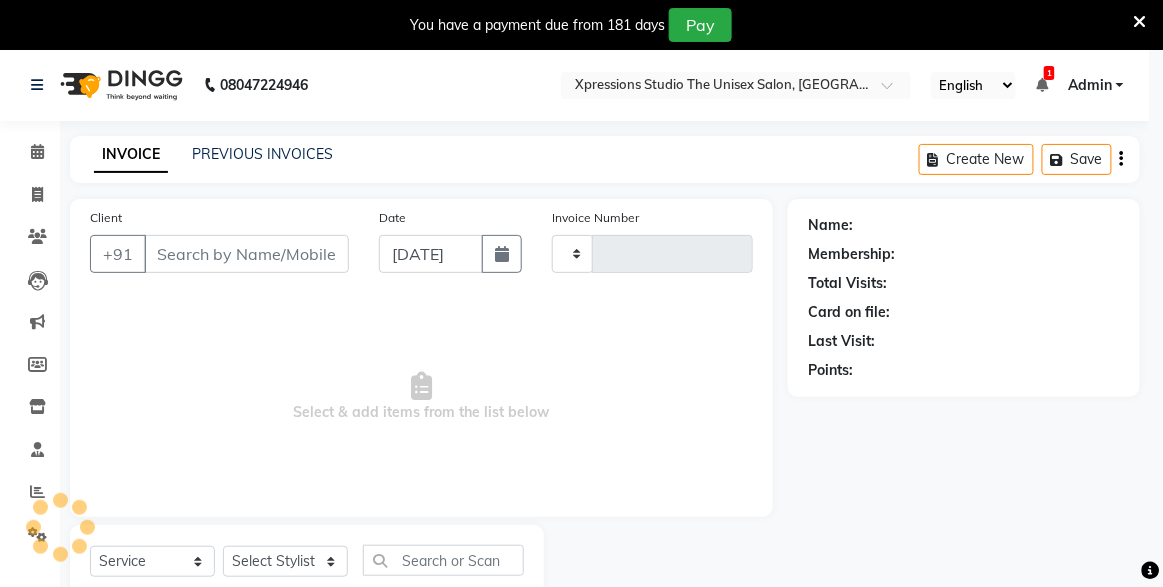 type on "3070" 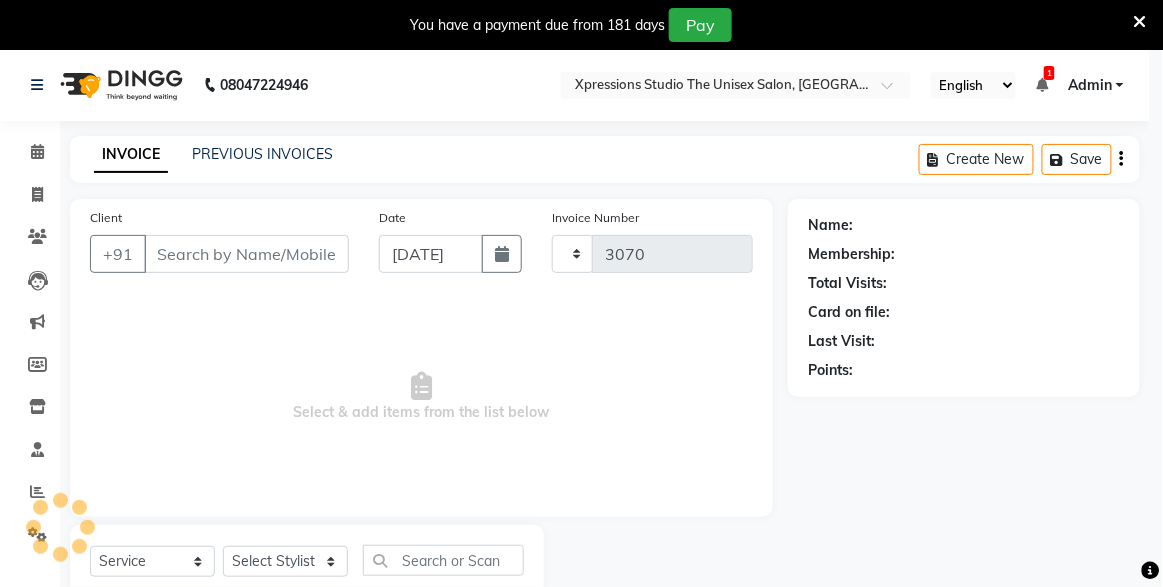 select on "7003" 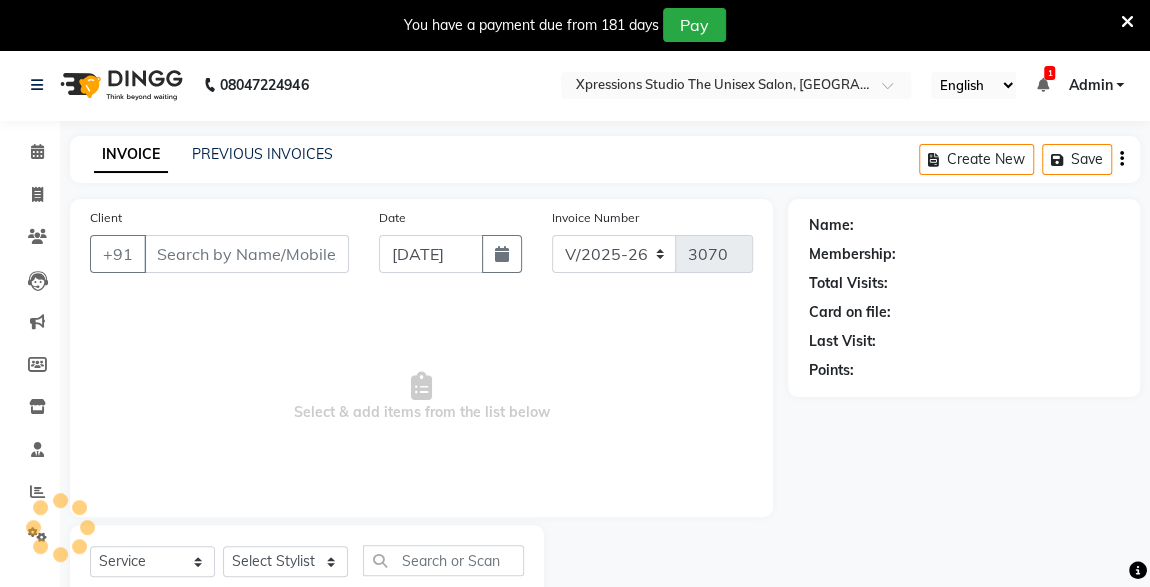 type on "8805424536" 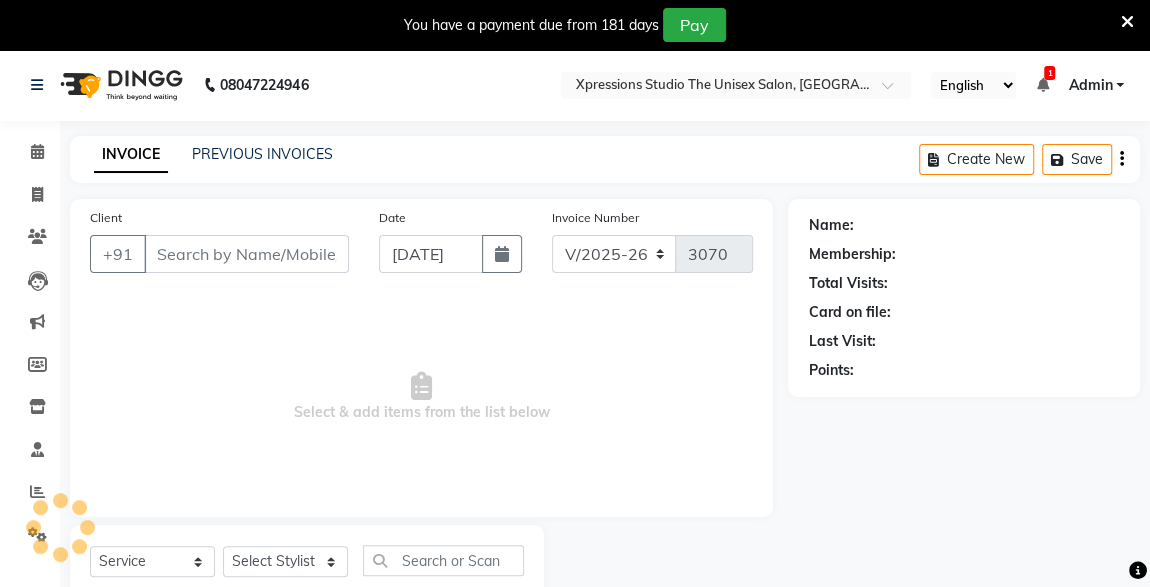 select on "57589" 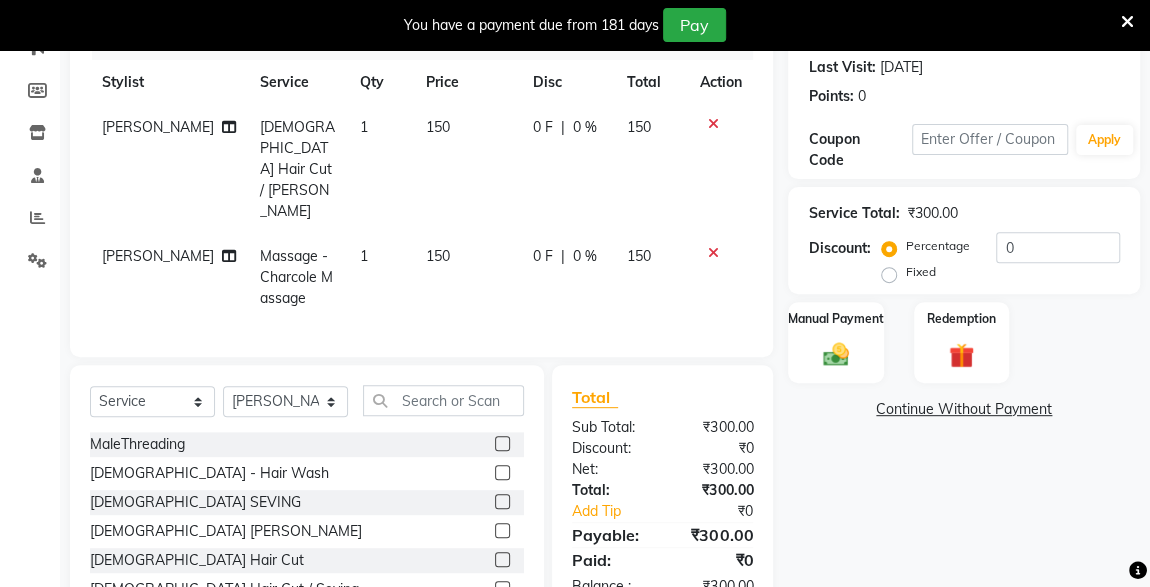 scroll, scrollTop: 326, scrollLeft: 0, axis: vertical 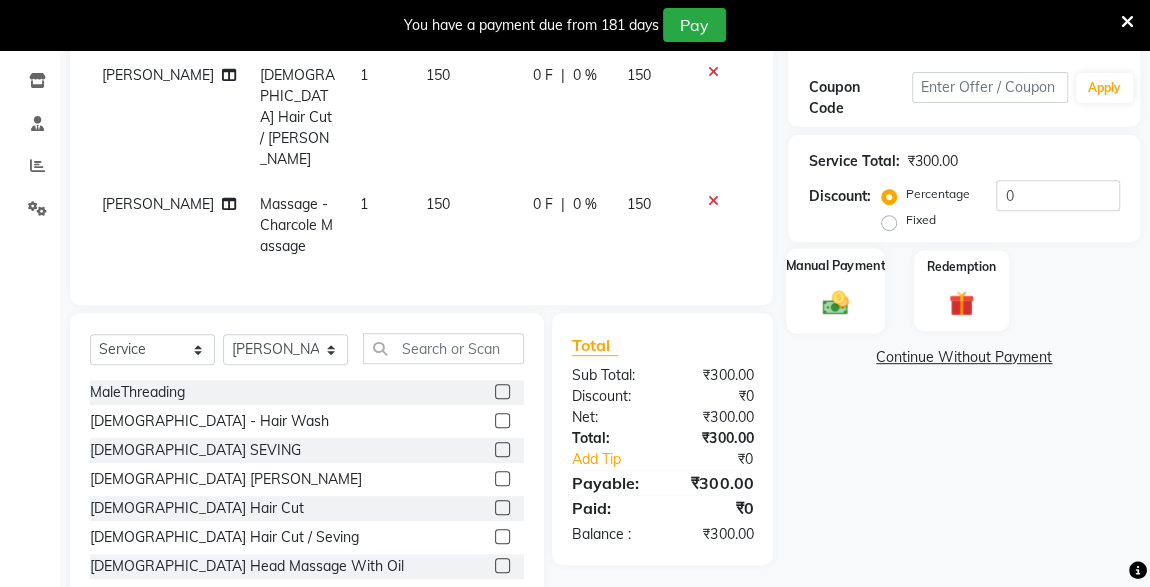 click 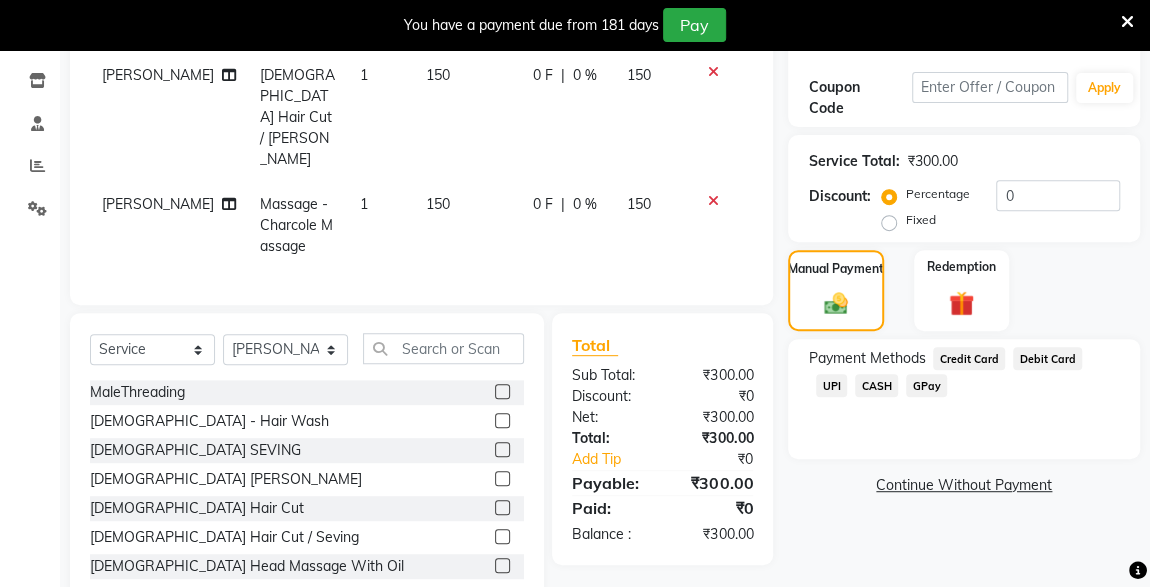 click on "UPI" 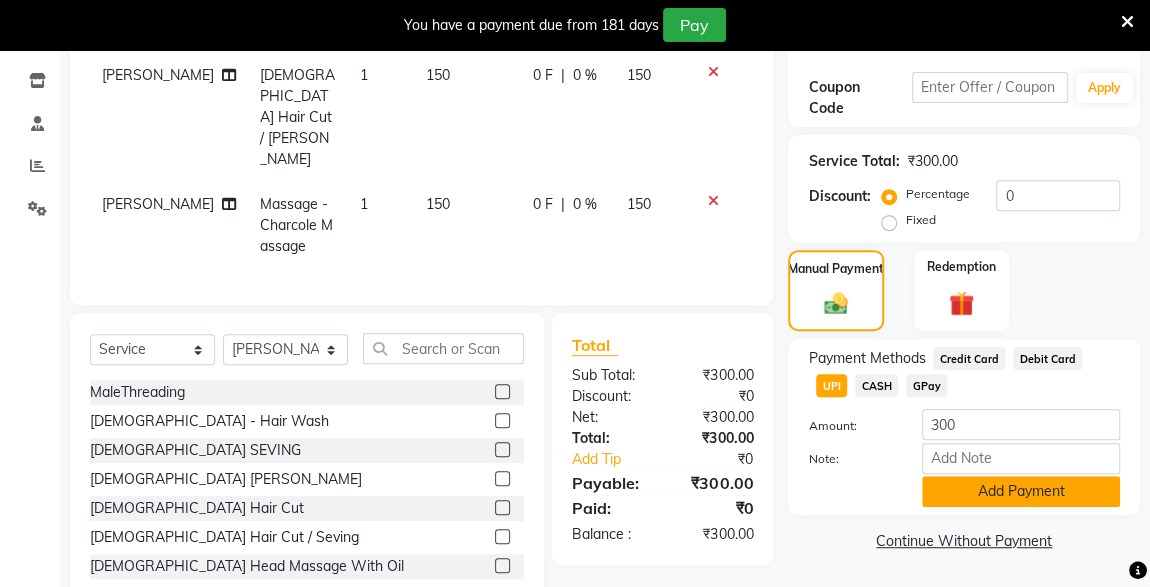 click on "Add Payment" 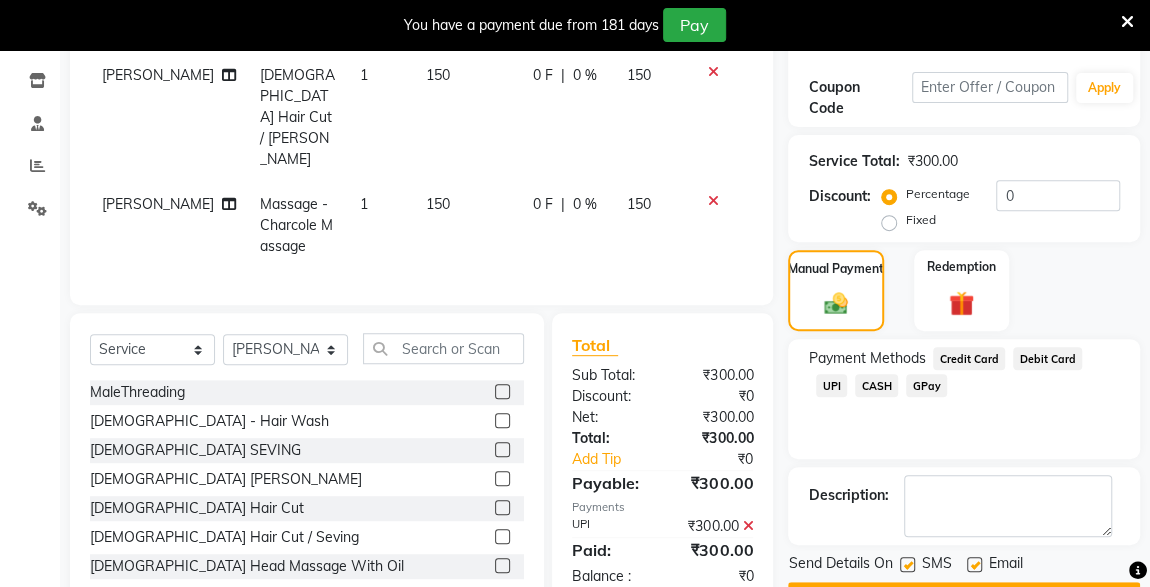 scroll, scrollTop: 379, scrollLeft: 0, axis: vertical 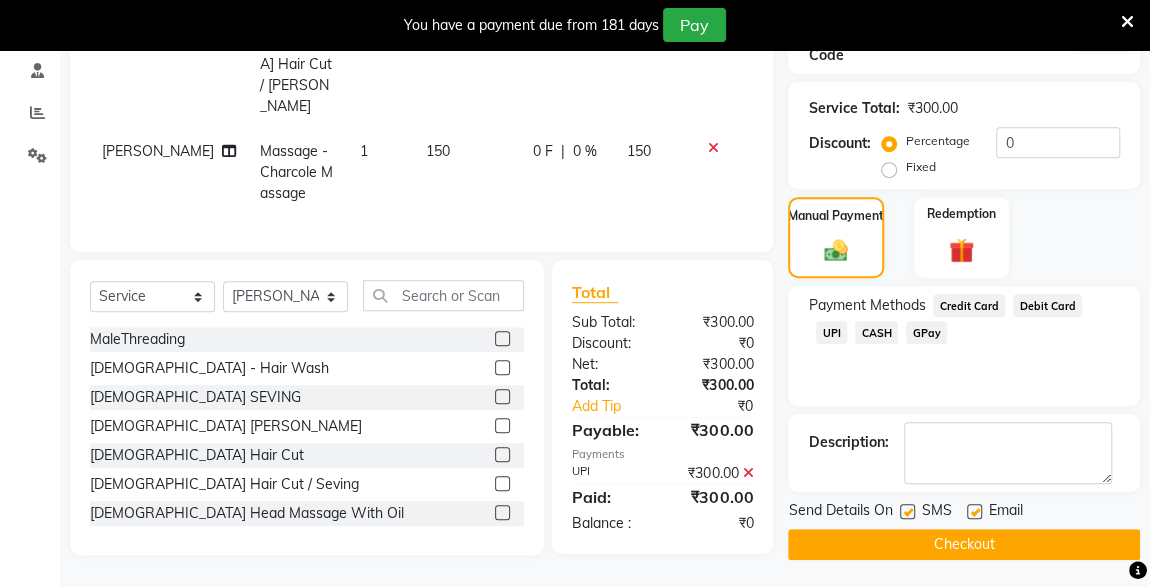click 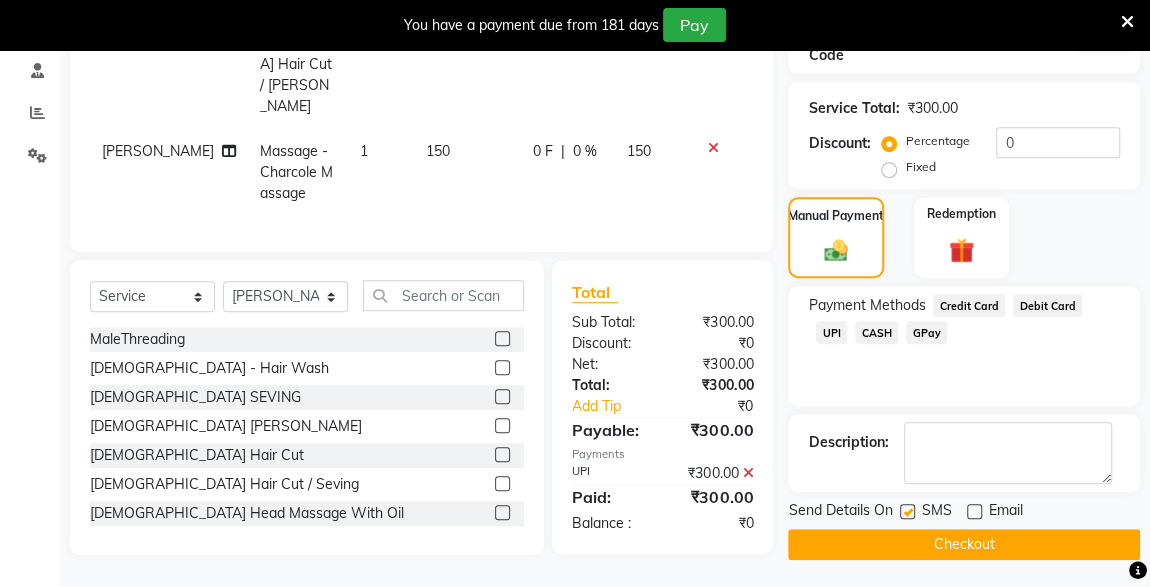 click 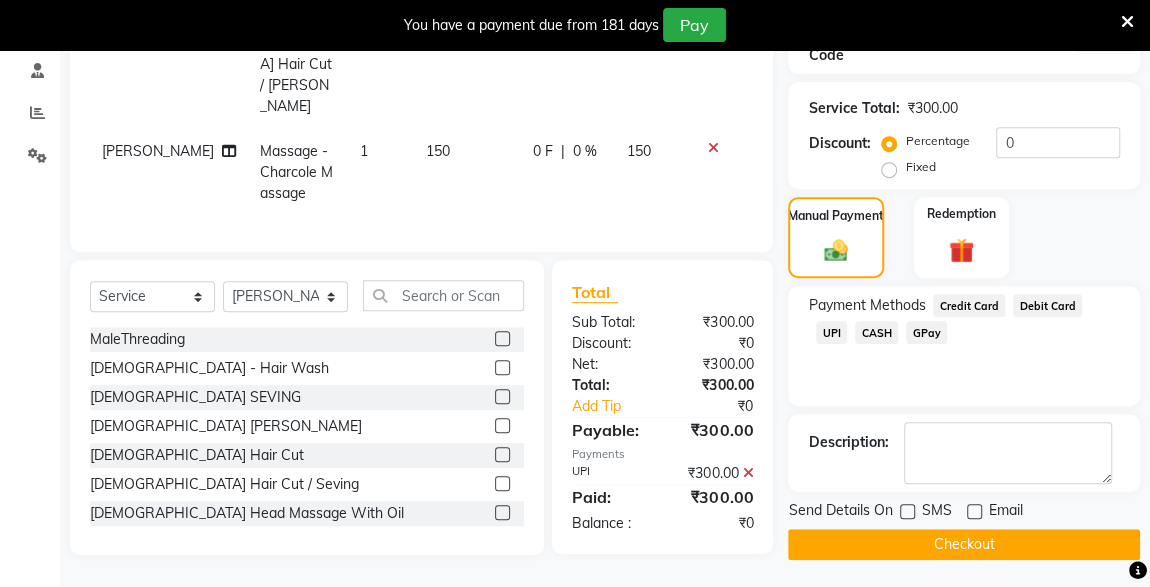 click on "Checkout" 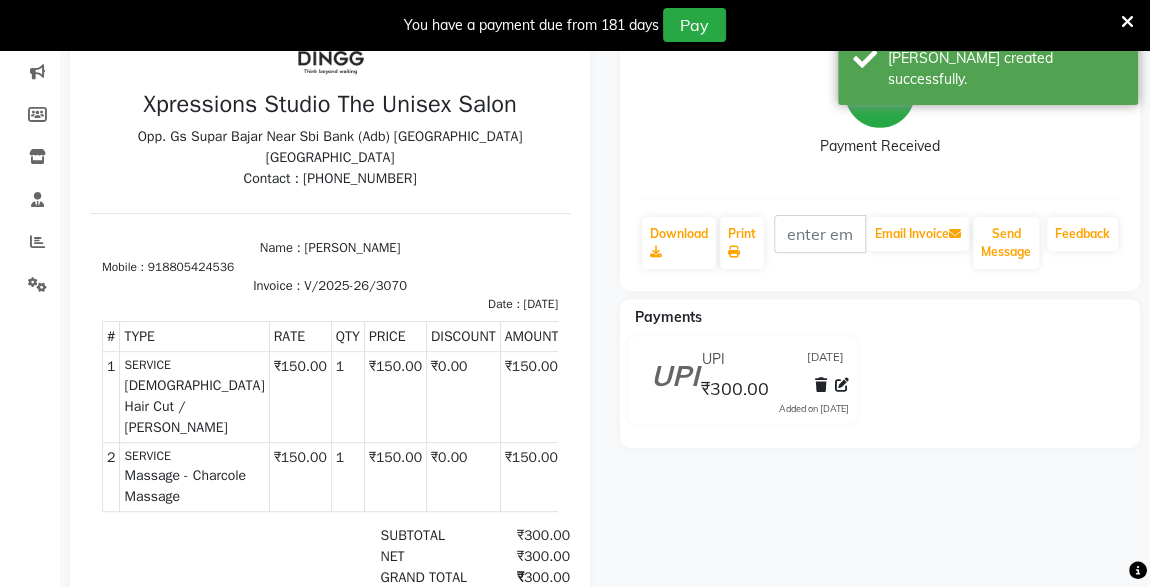 scroll, scrollTop: 0, scrollLeft: 0, axis: both 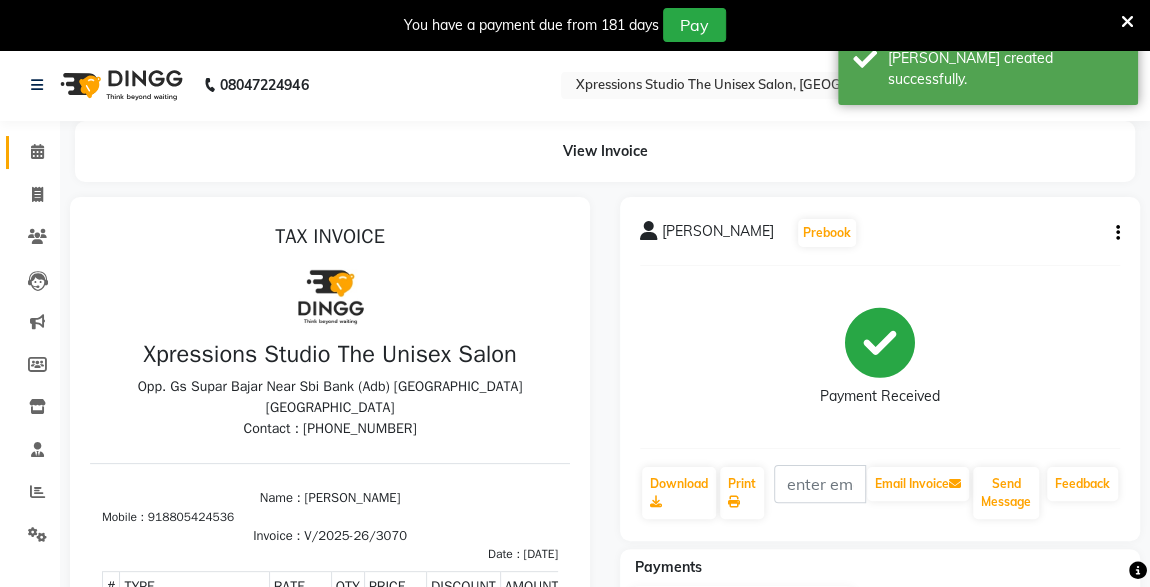 click on "Calendar" 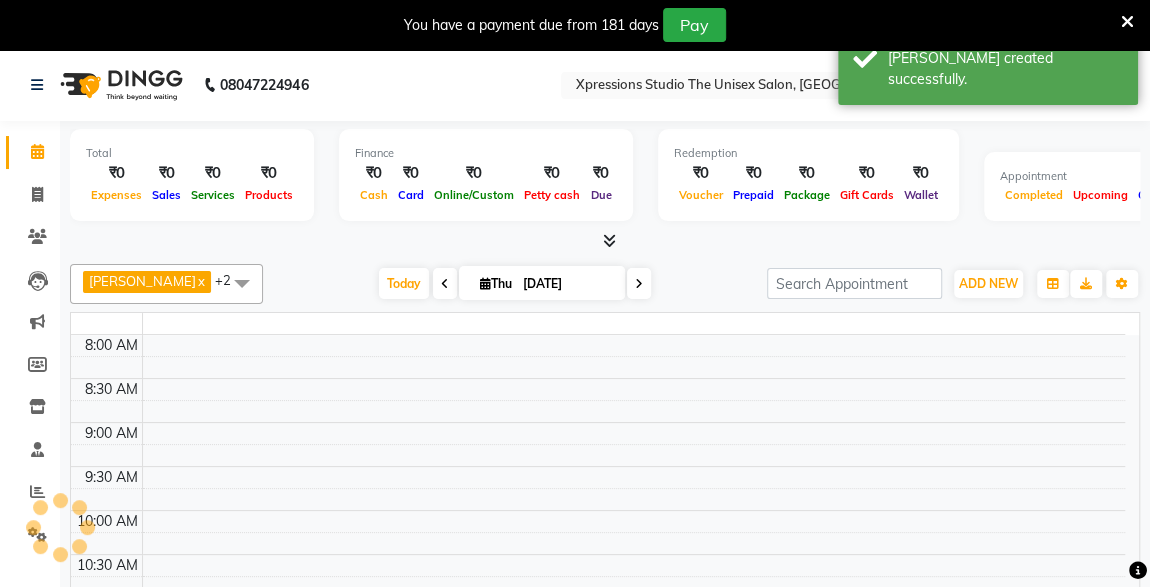 scroll, scrollTop: 0, scrollLeft: 0, axis: both 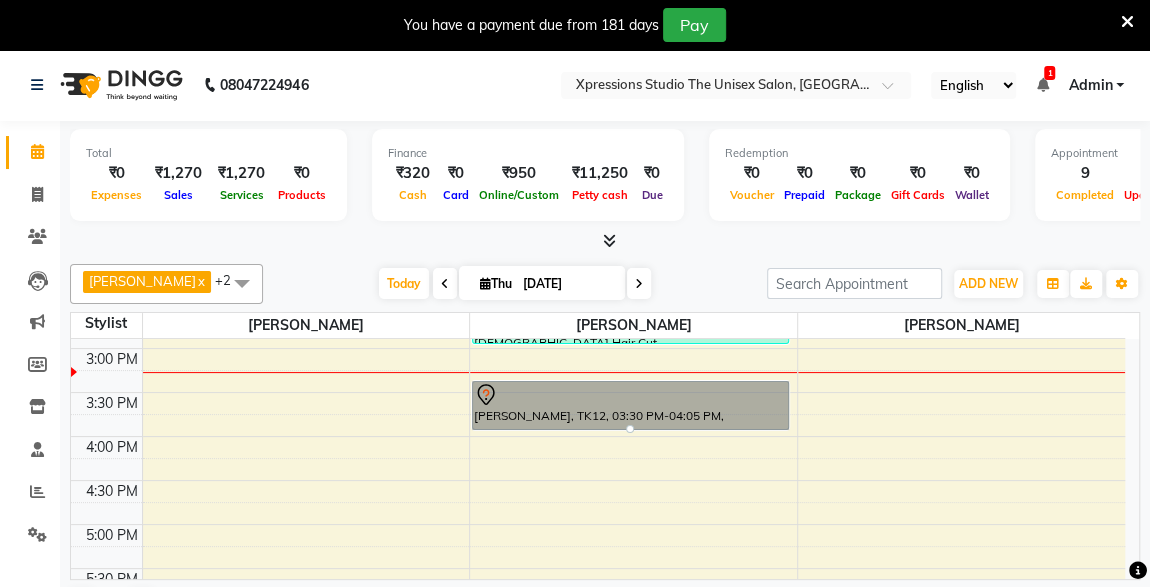 click on "[PERSON_NAME], TK12, 03:30 PM-04:05 PM, [DEMOGRAPHIC_DATA] Hair Cut" at bounding box center [630, 405] 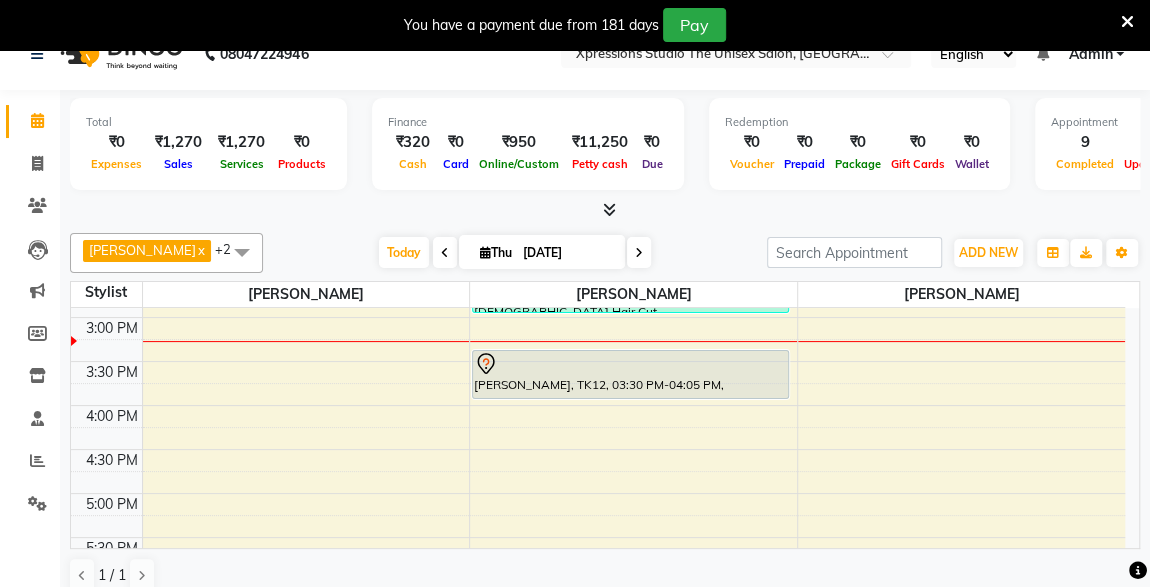 scroll, scrollTop: 30, scrollLeft: 0, axis: vertical 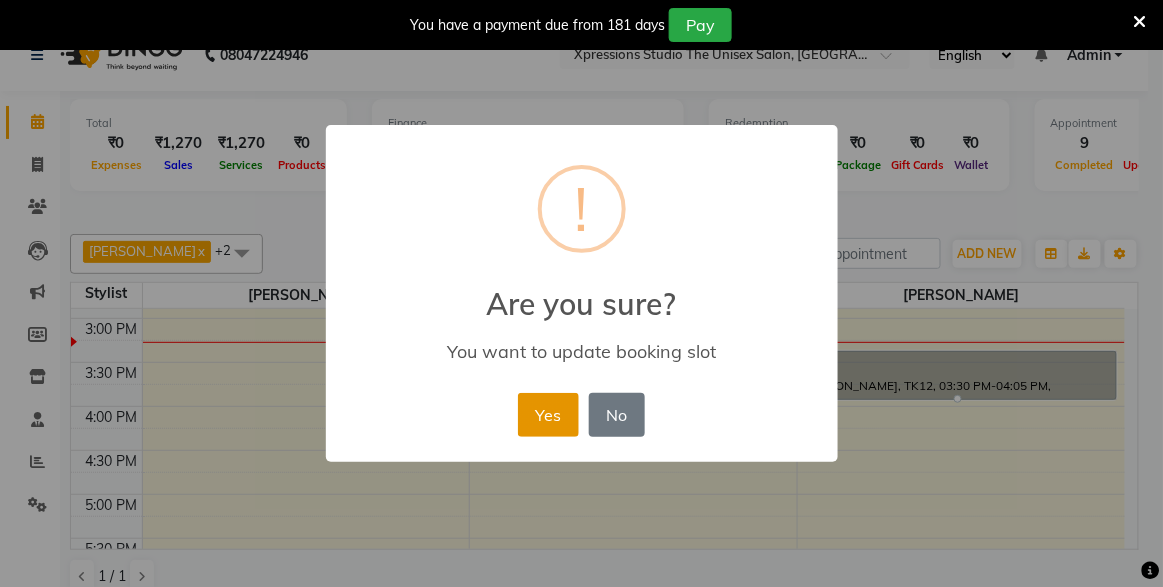 click on "Yes" at bounding box center [548, 415] 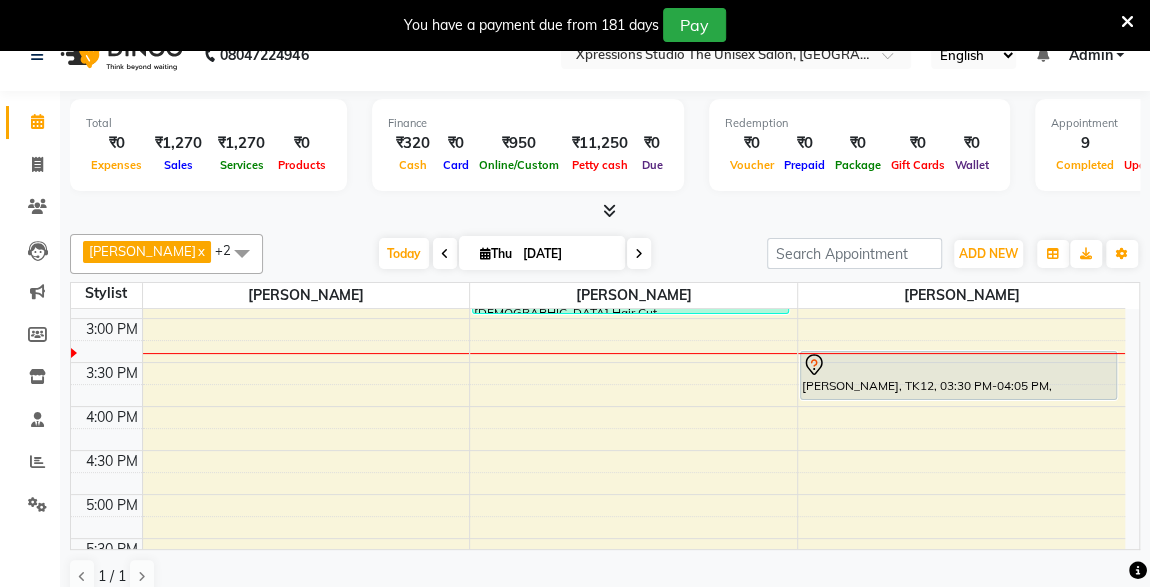 click on "[PERSON_NAME], TK12, 03:30 PM-04:05 PM, [DEMOGRAPHIC_DATA] Hair Cut" at bounding box center [958, 375] 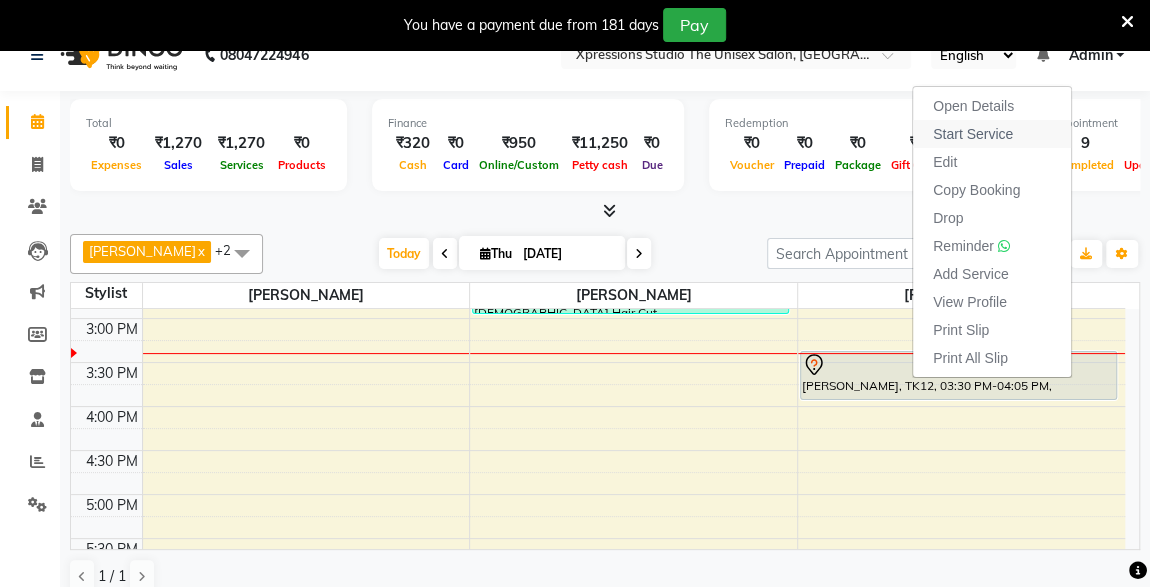 click on "Start Service" at bounding box center (973, 134) 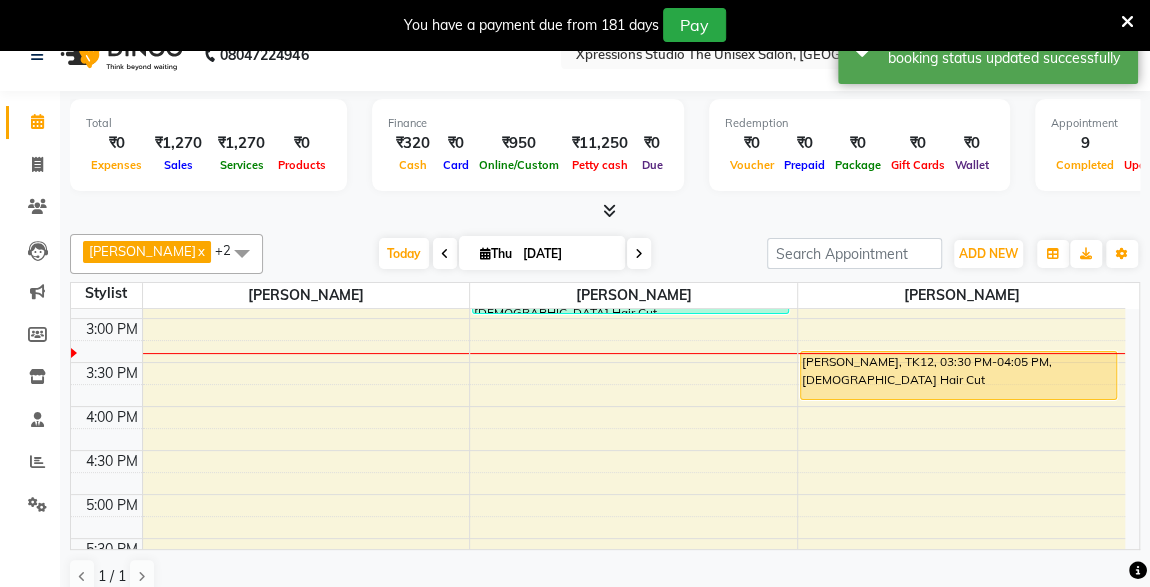 click on "[PERSON_NAME], TK12, 03:30 PM-04:05 PM, [DEMOGRAPHIC_DATA] Hair Cut" at bounding box center [958, 375] 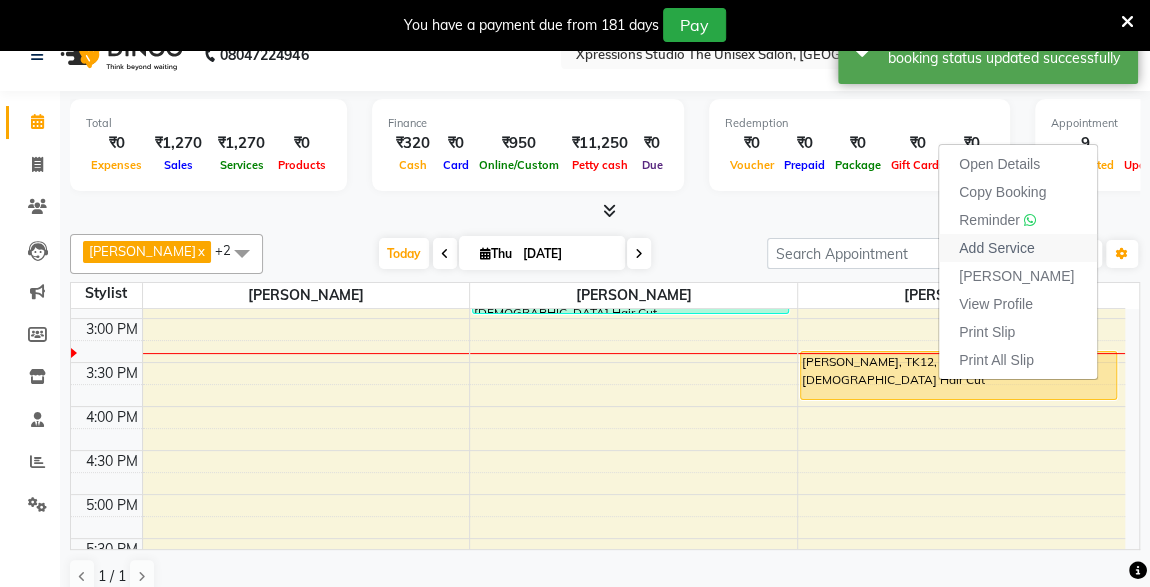 click on "Add Service" at bounding box center (996, 248) 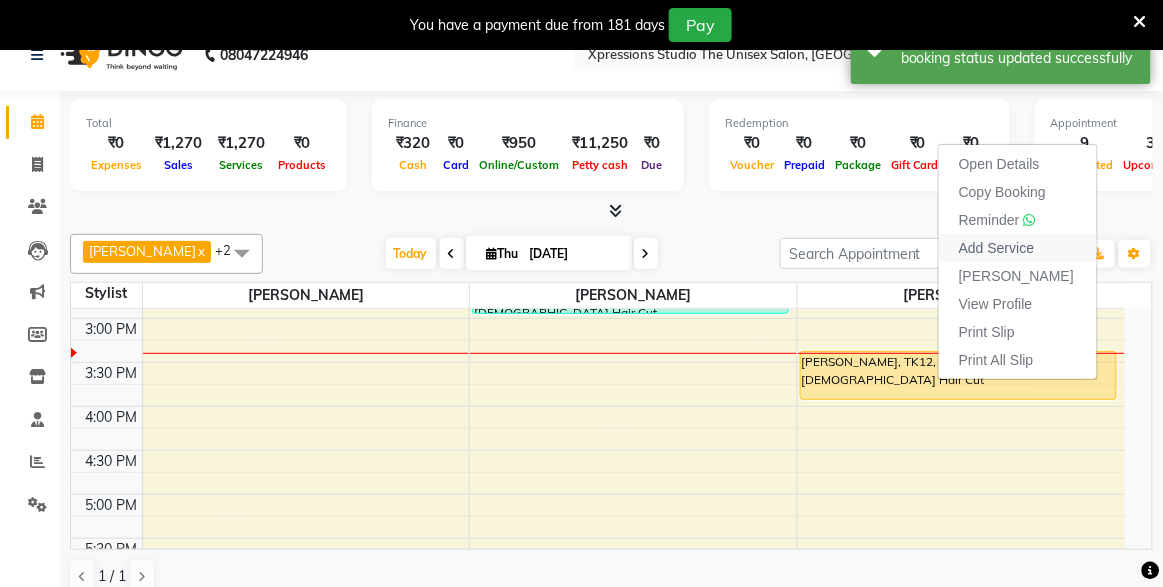 select on "57589" 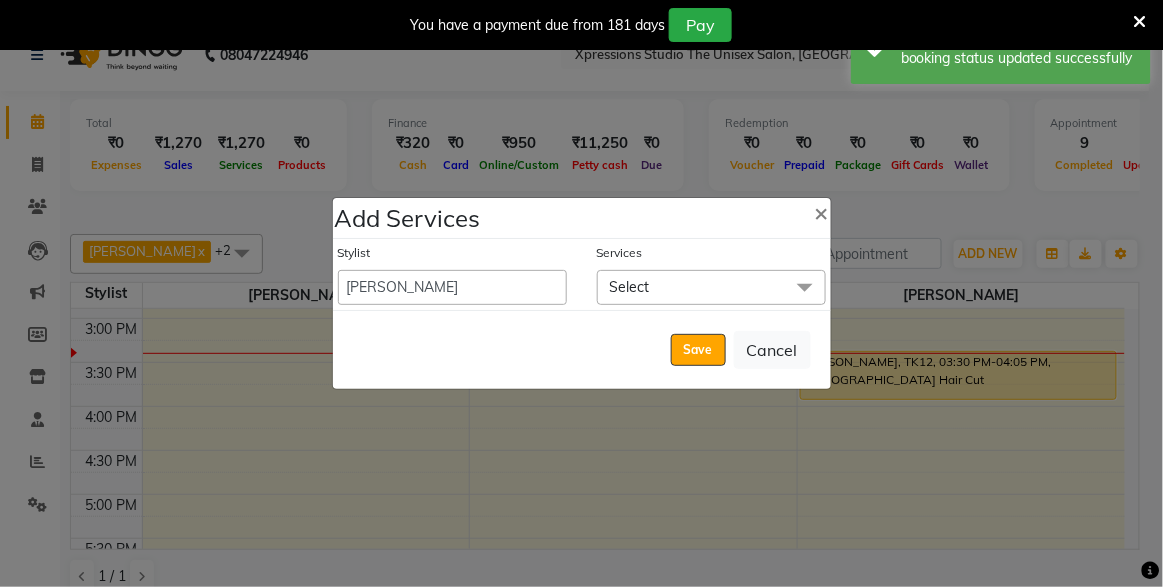 click on "Select" 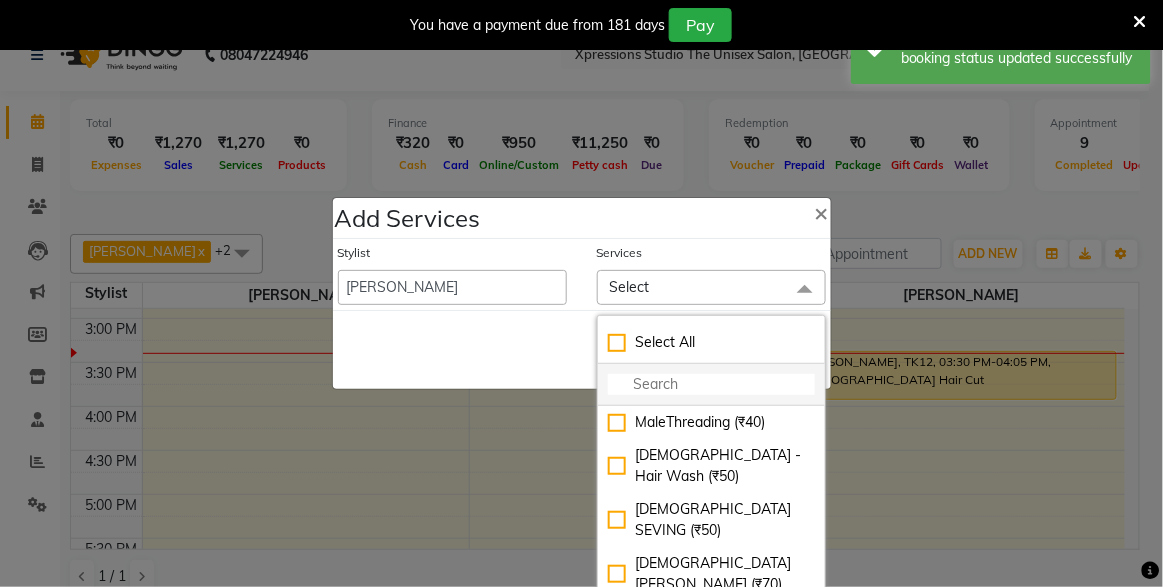 click 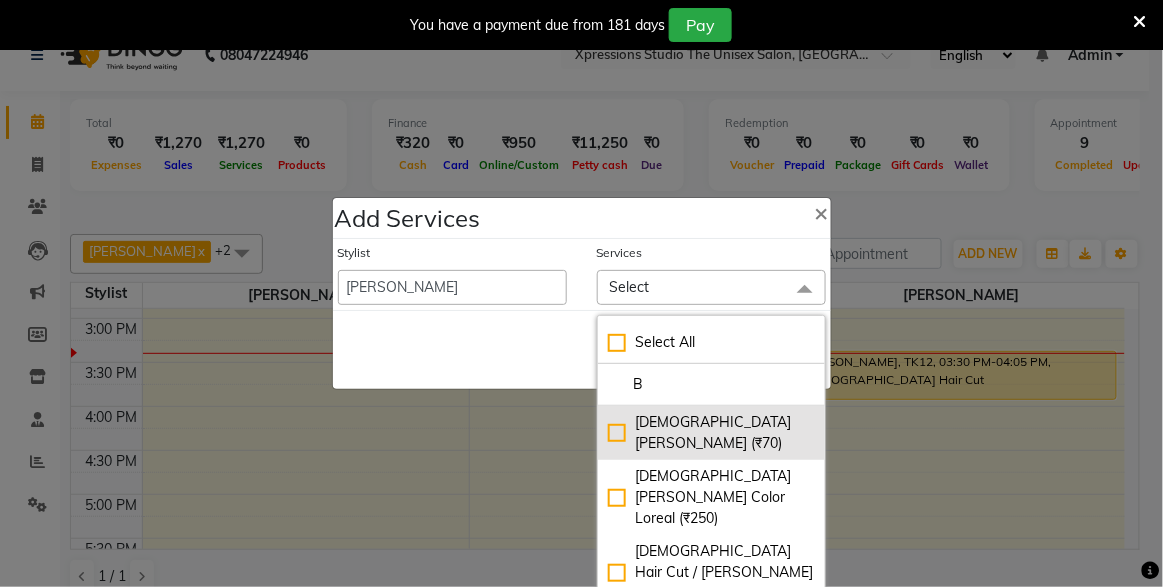 type on "B" 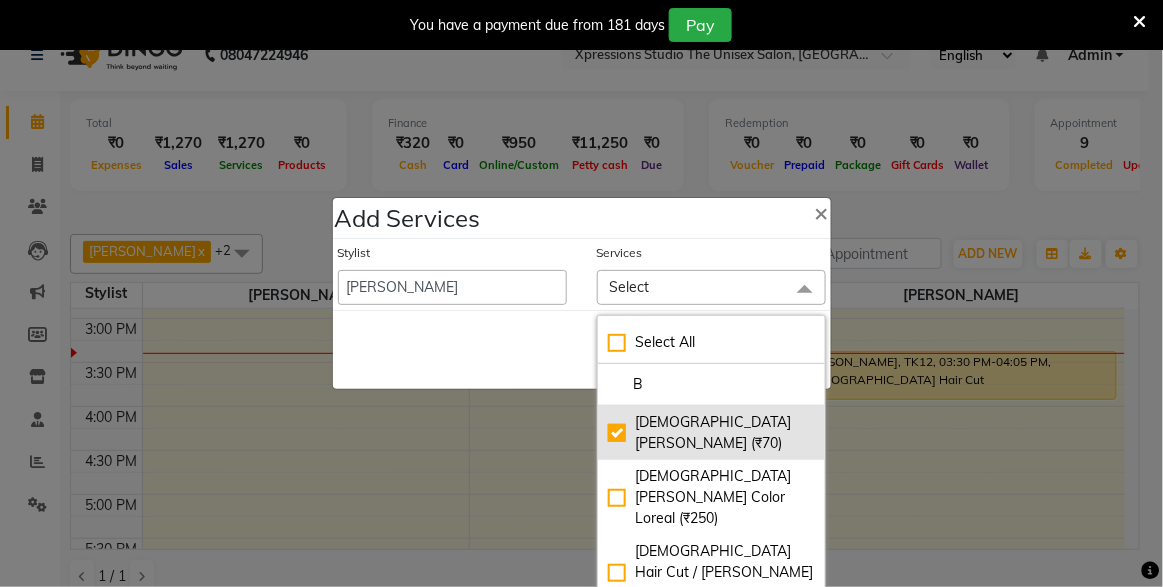 checkbox on "true" 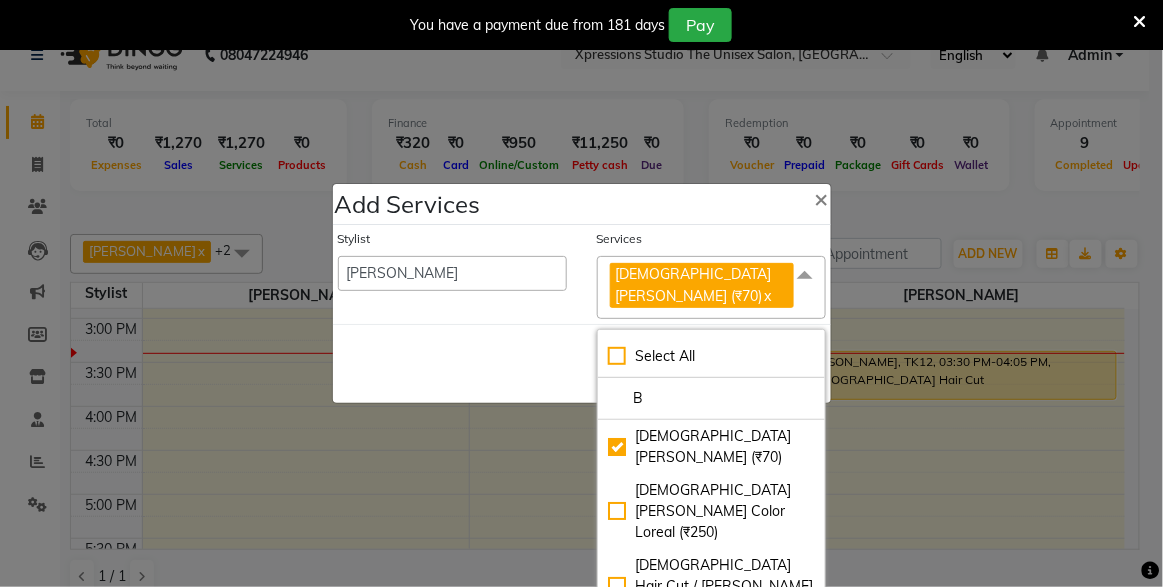 click 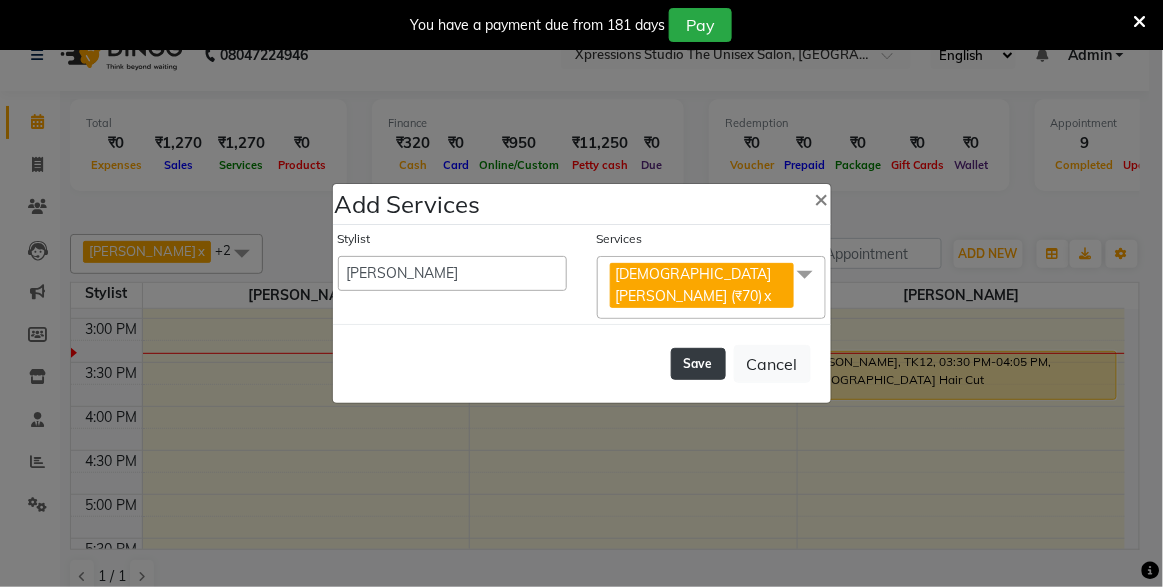 click on "Save" 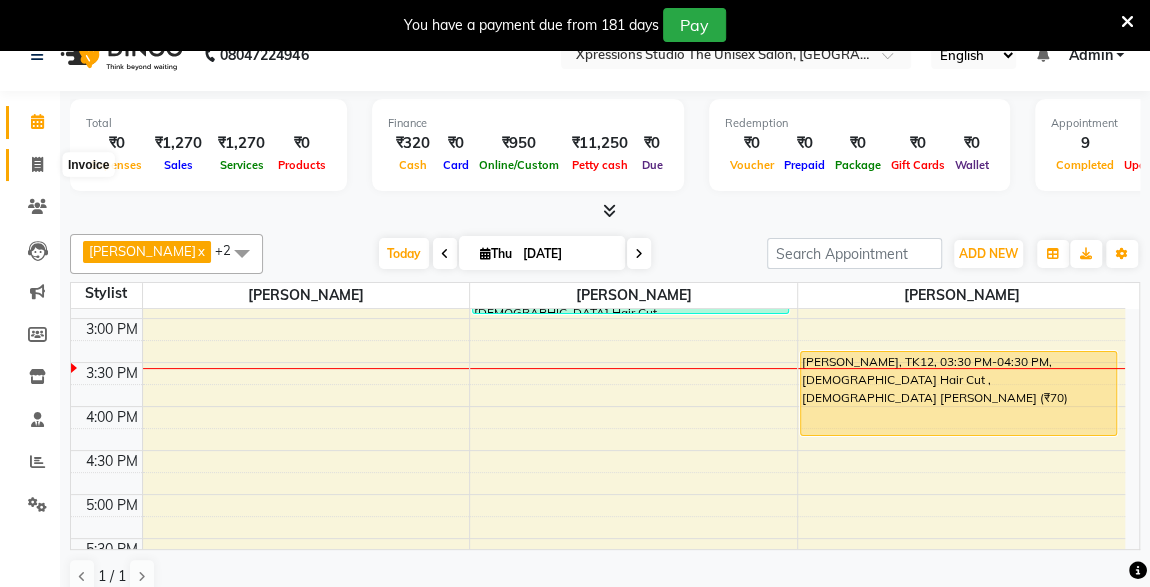 click 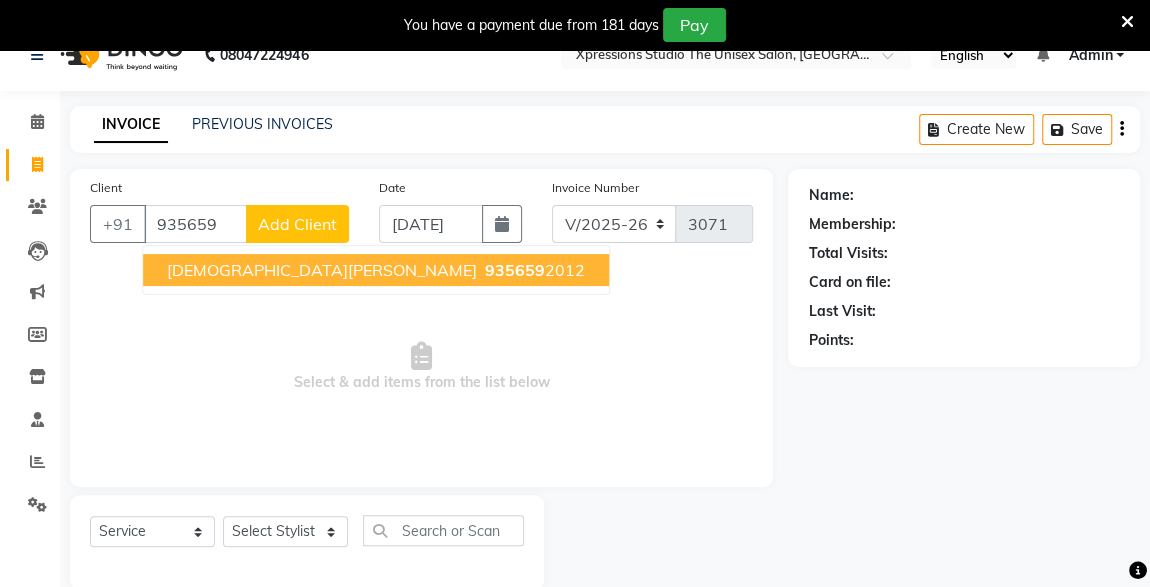 click on "[DEMOGRAPHIC_DATA][PERSON_NAME]" at bounding box center [322, 270] 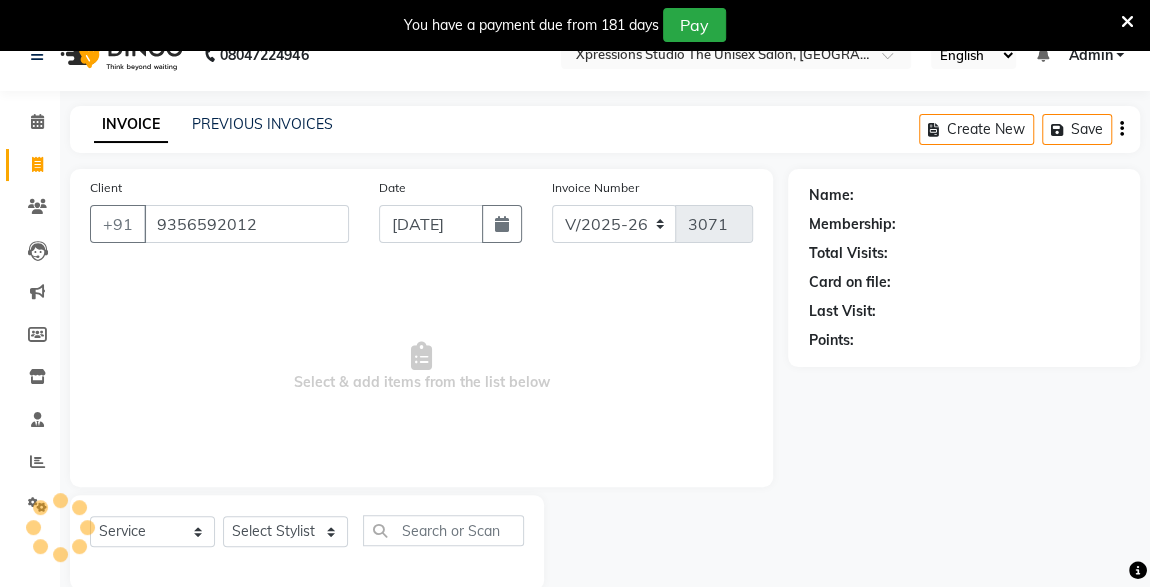 type on "9356592012" 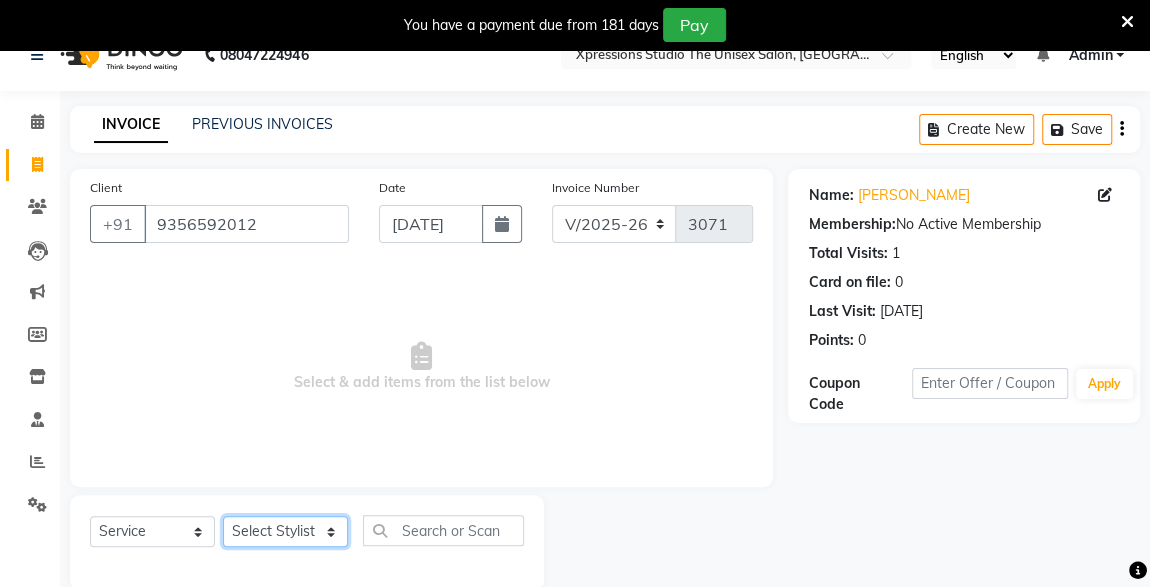 click on "Select Stylist [PERSON_NAME] [PERSON_NAME] [PERSON_NAME]" 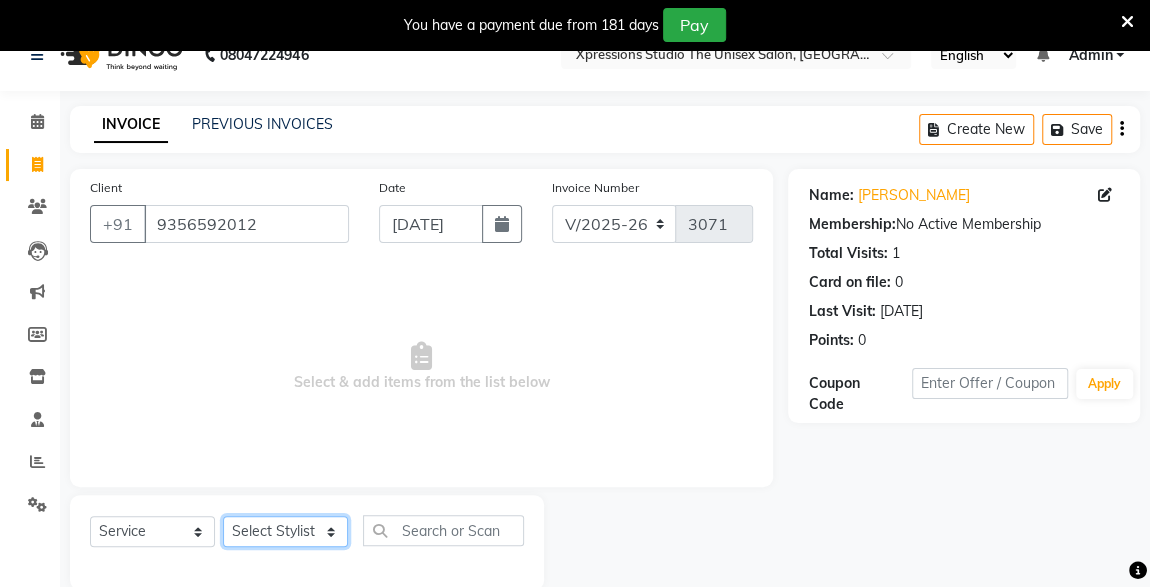 select on "57588" 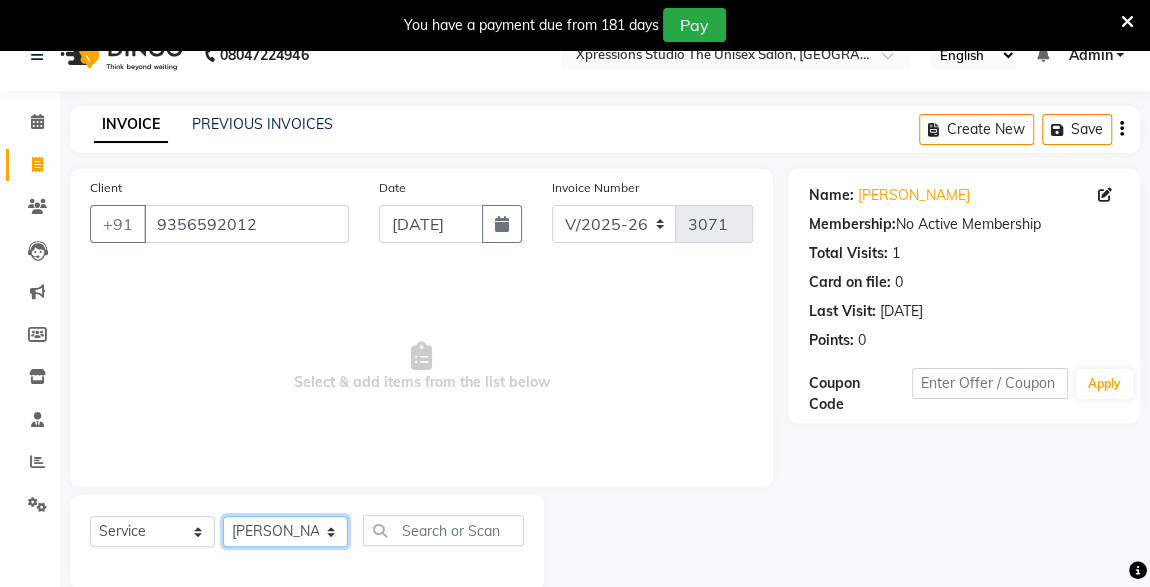 click on "Select Stylist [PERSON_NAME] [PERSON_NAME] [PERSON_NAME]" 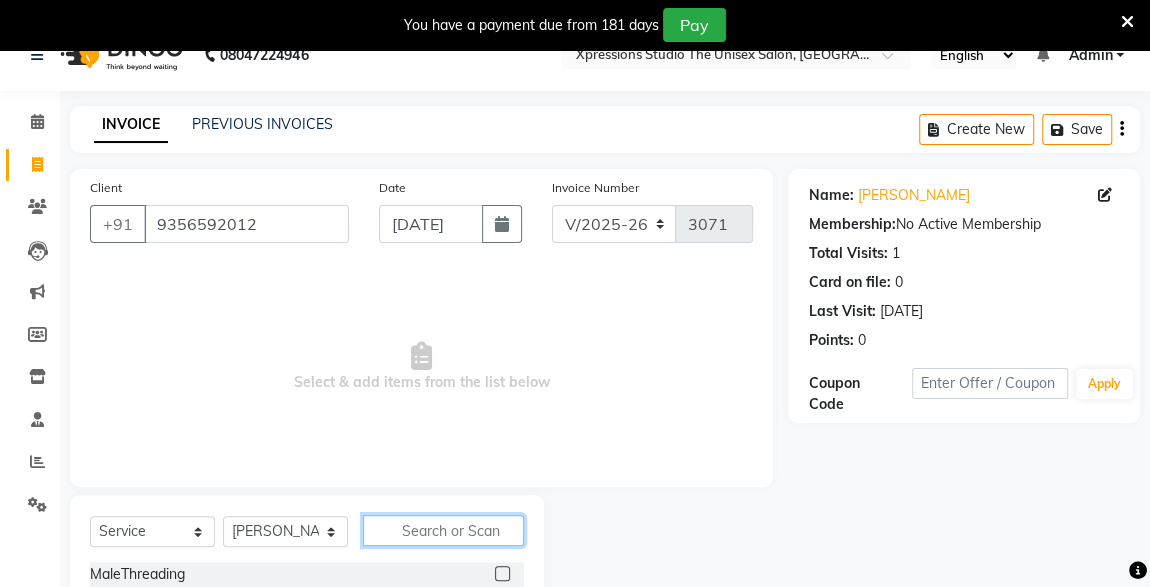 click 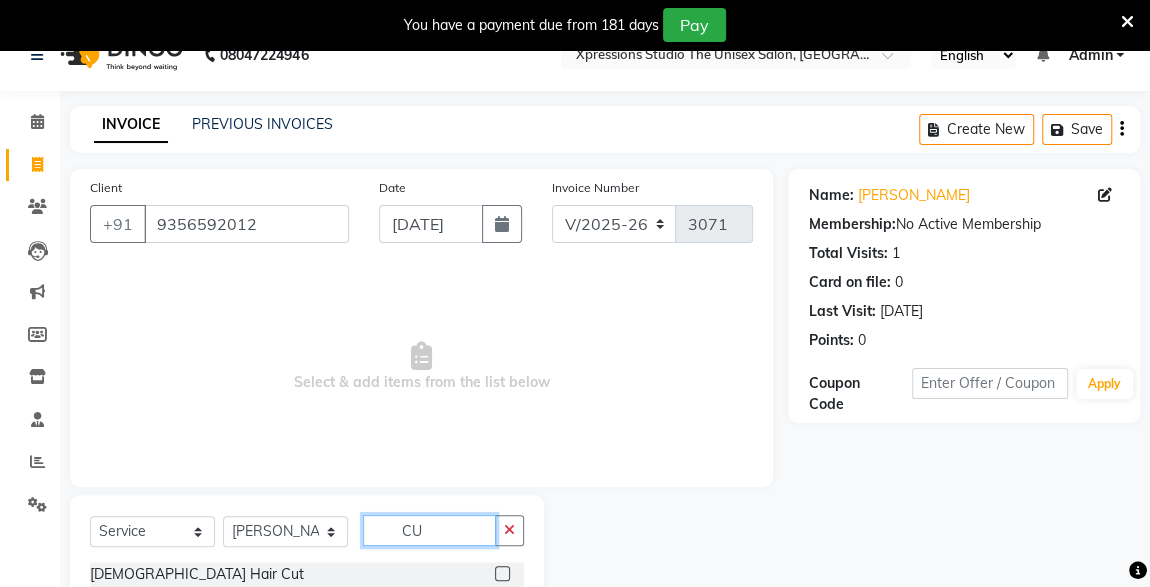 click on "CU" 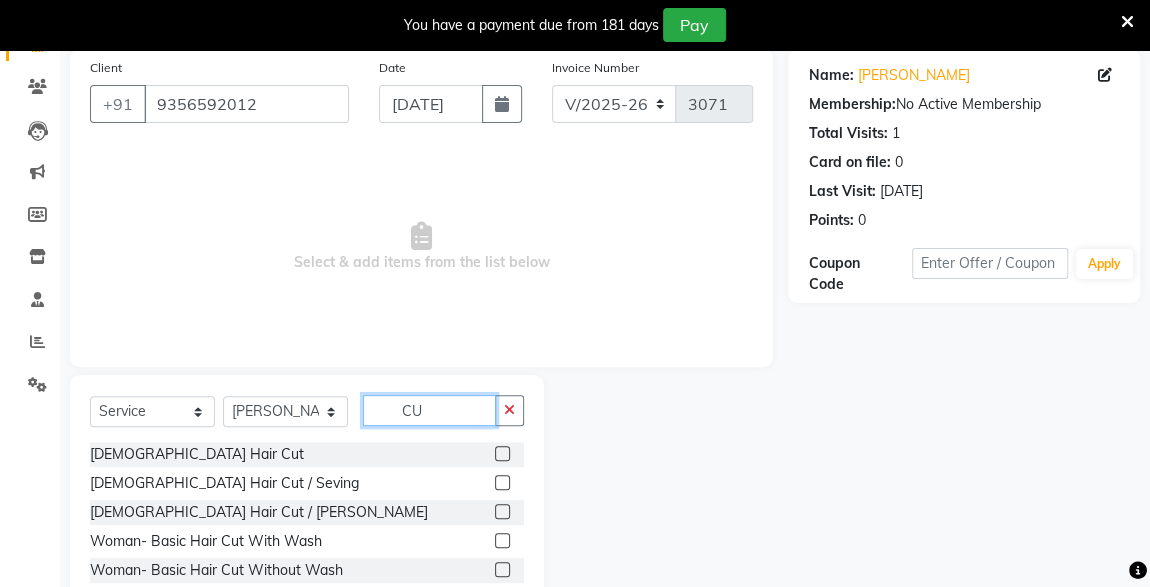 scroll, scrollTop: 156, scrollLeft: 0, axis: vertical 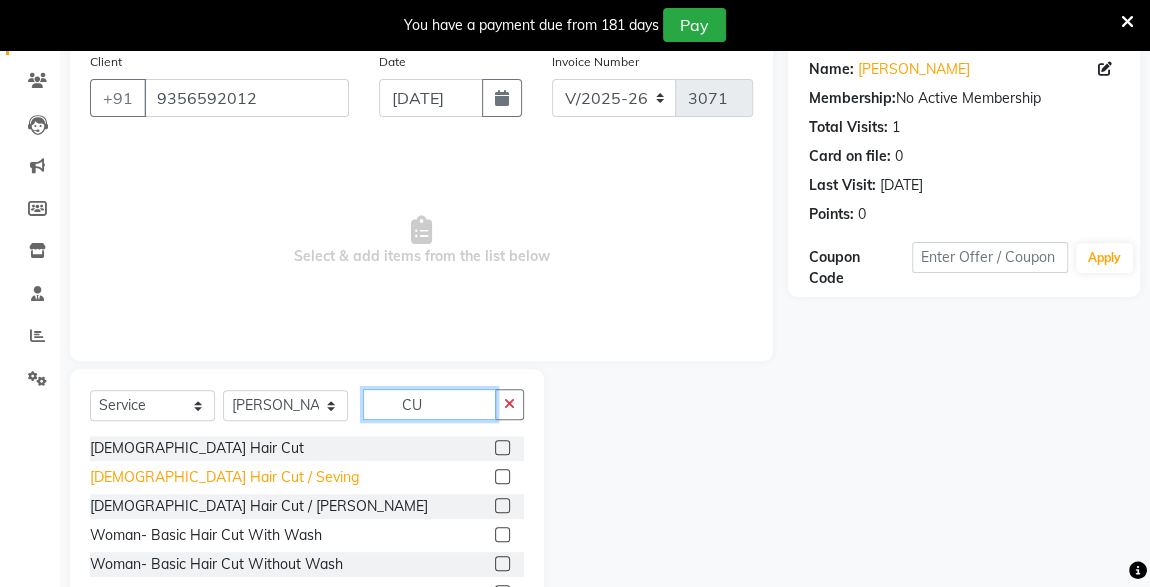 type on "CU" 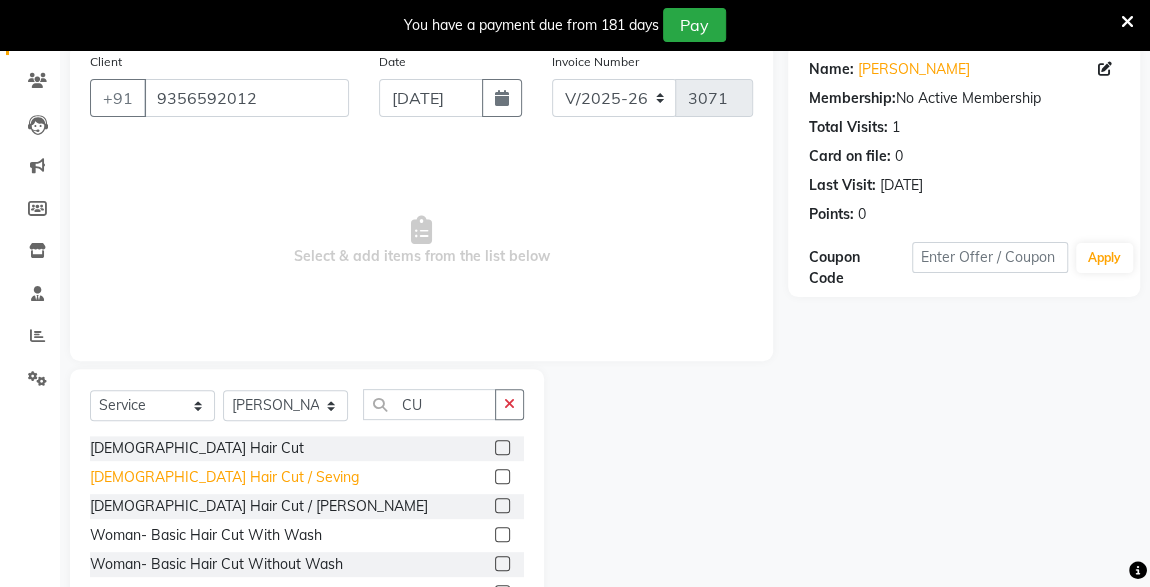 click on "[DEMOGRAPHIC_DATA] Hair Cut / Seving" 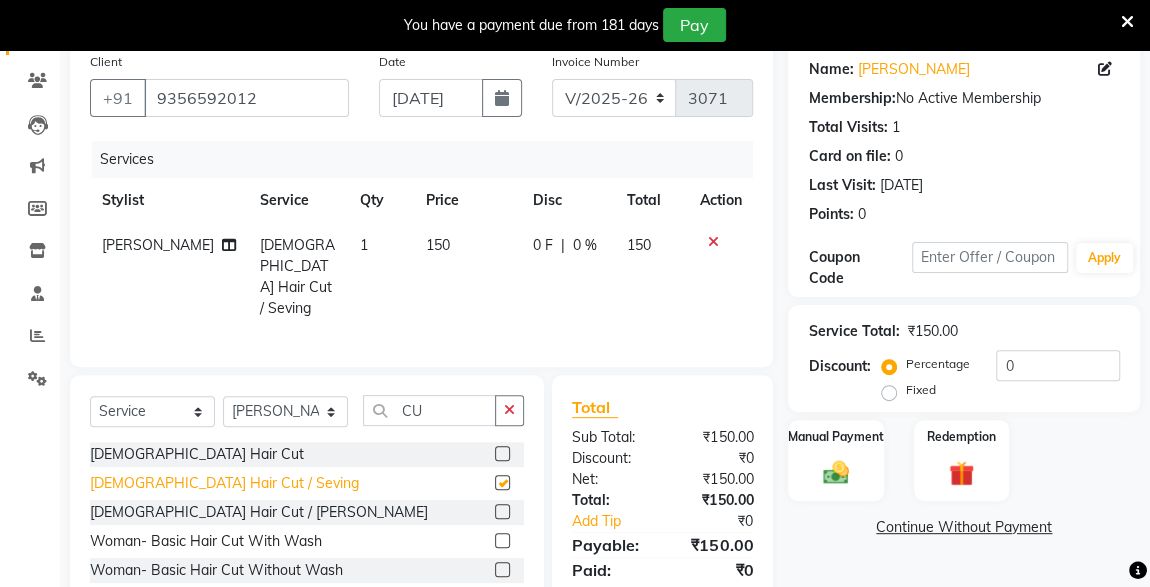 checkbox on "false" 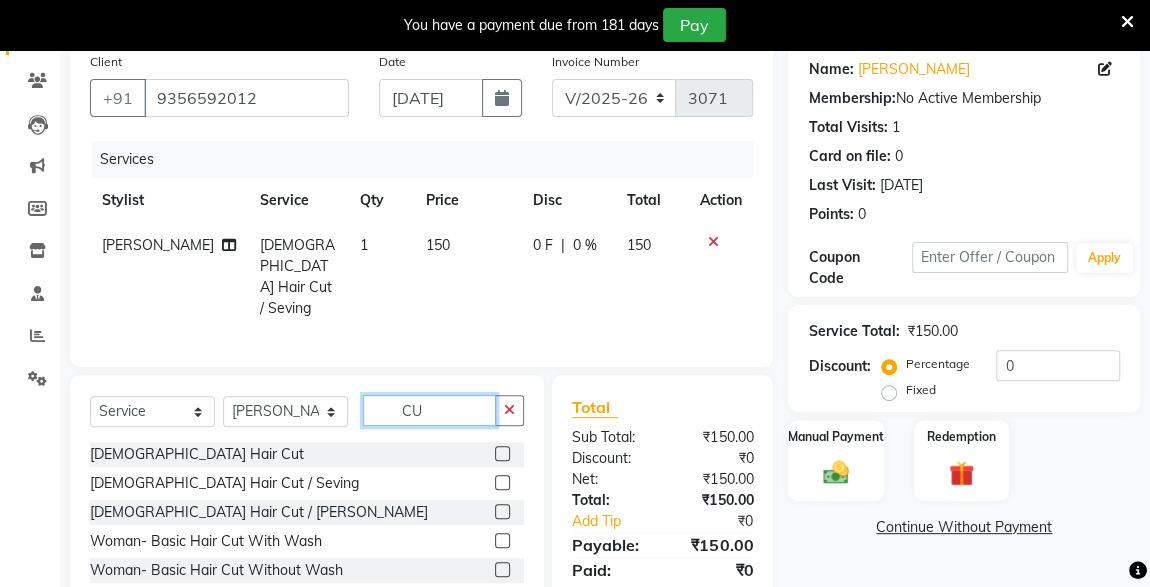 click on "CU" 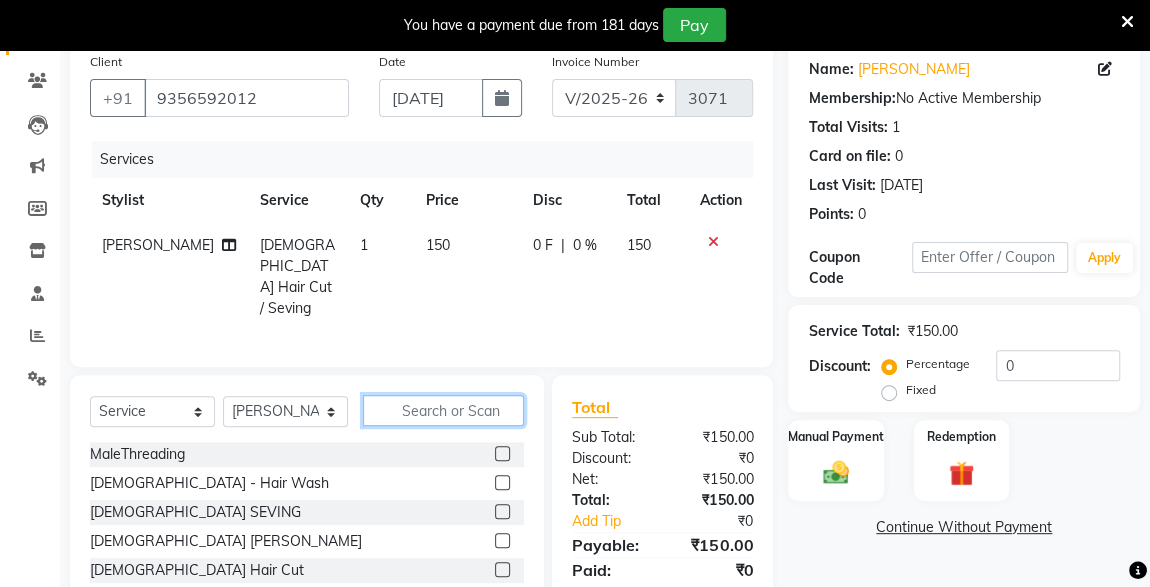 click 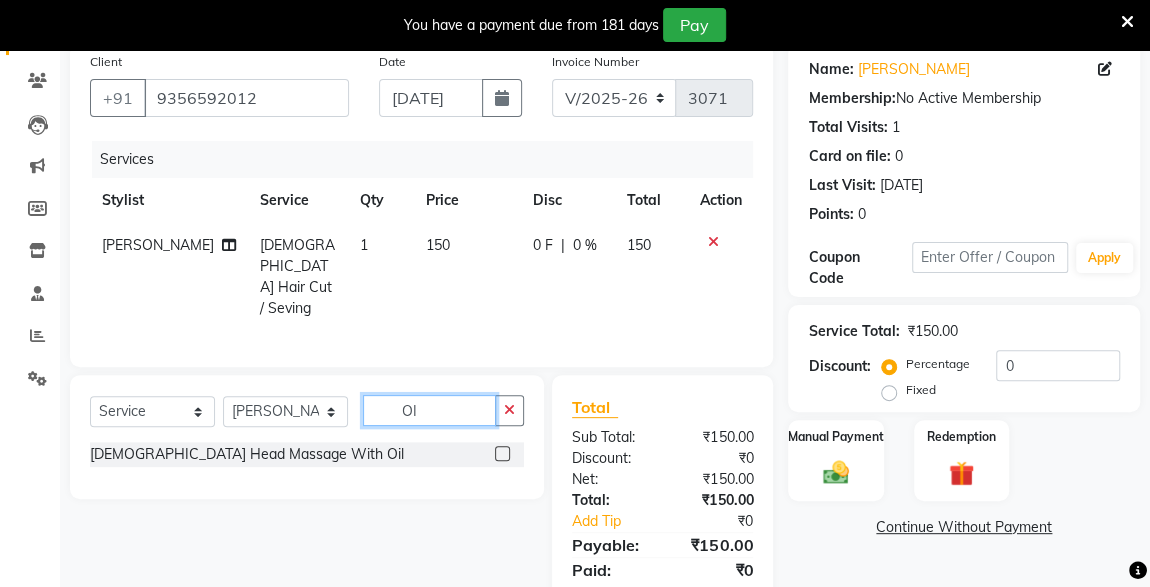 type on "OI" 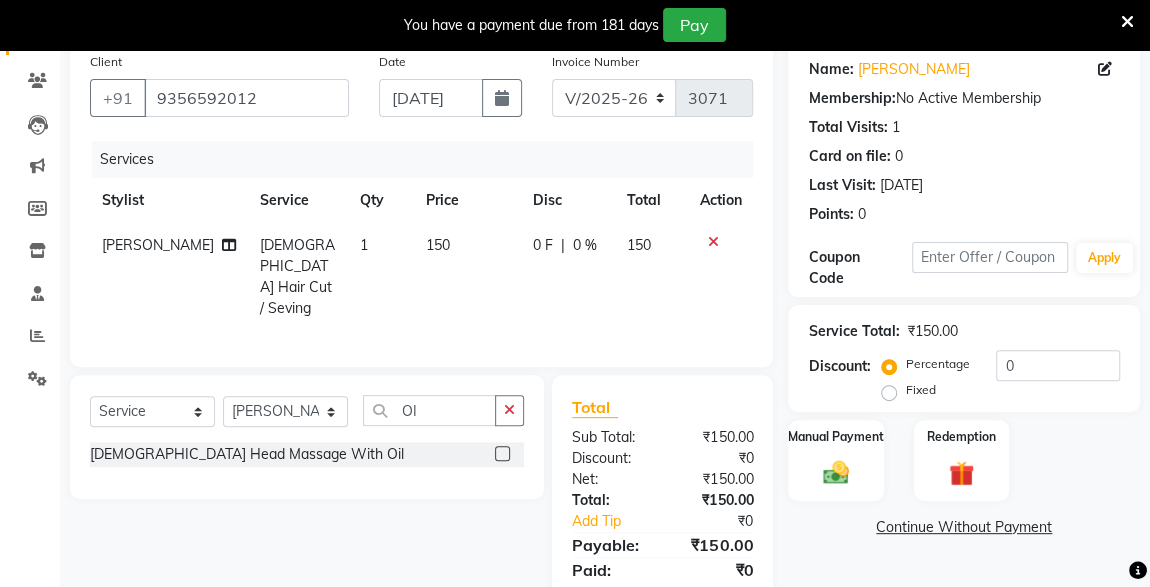 click 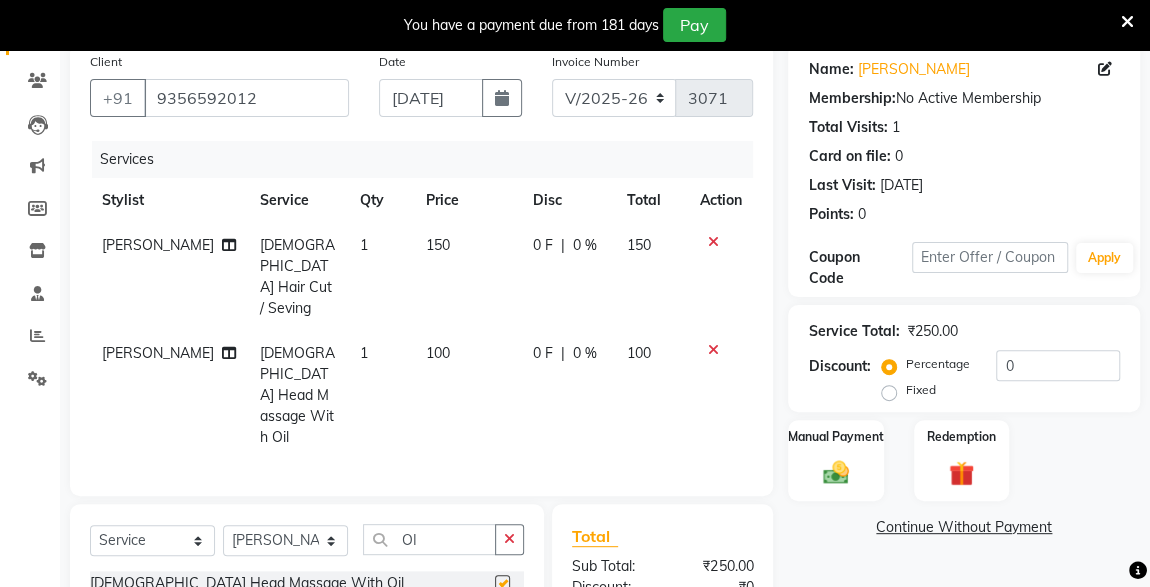 checkbox on "false" 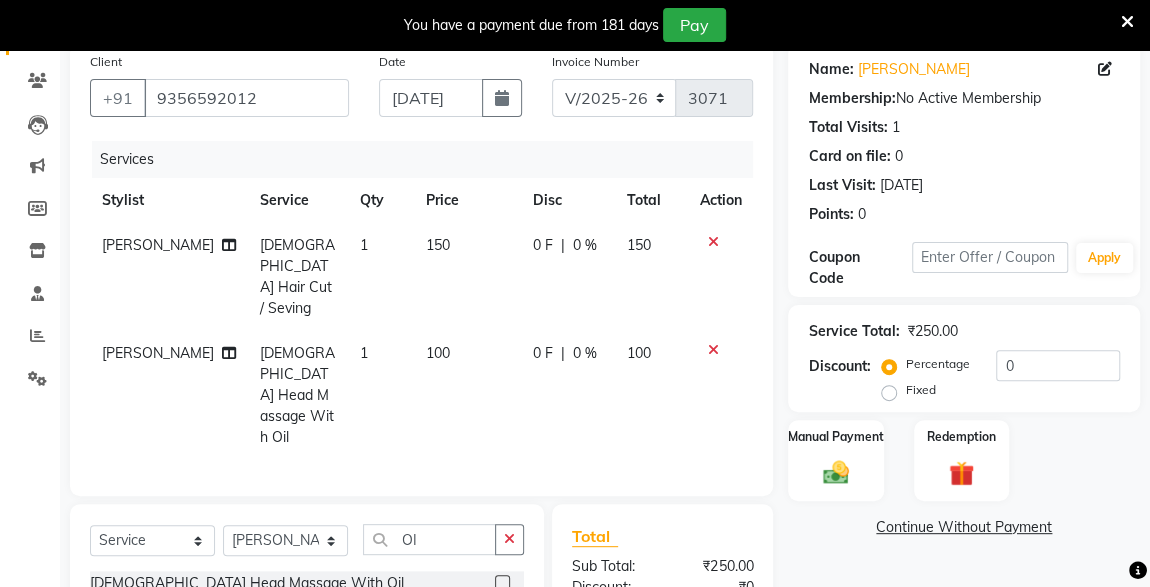 click 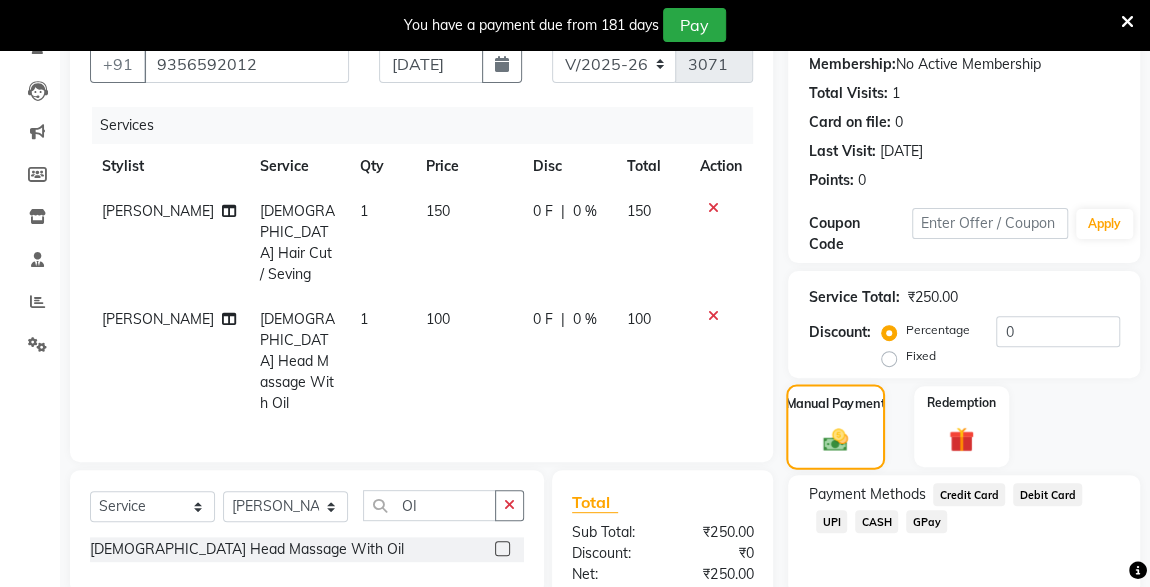 scroll, scrollTop: 282, scrollLeft: 0, axis: vertical 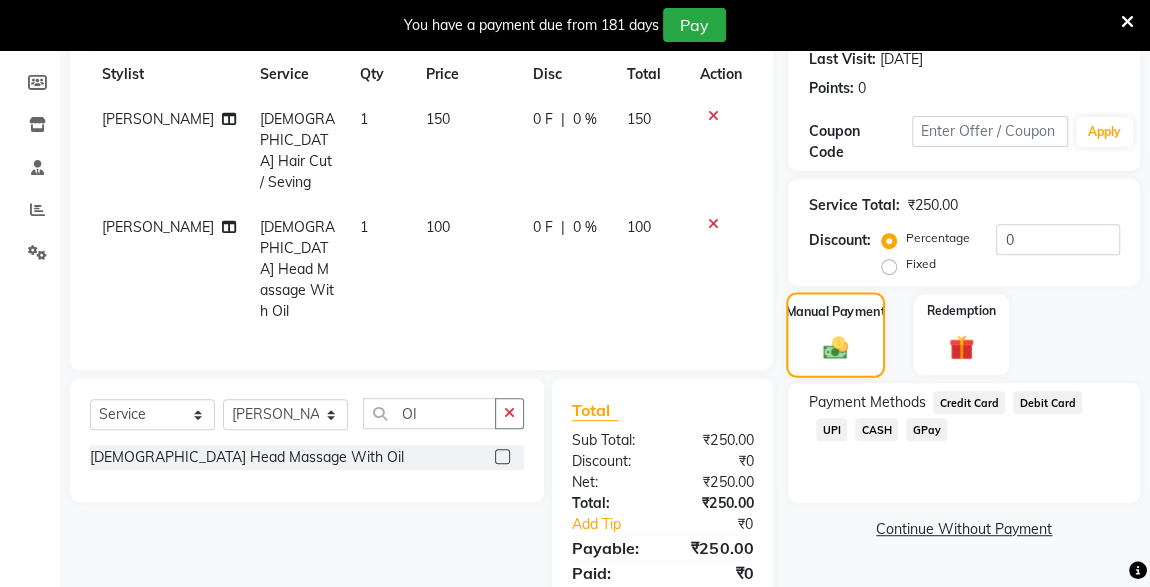 click on "UPI" 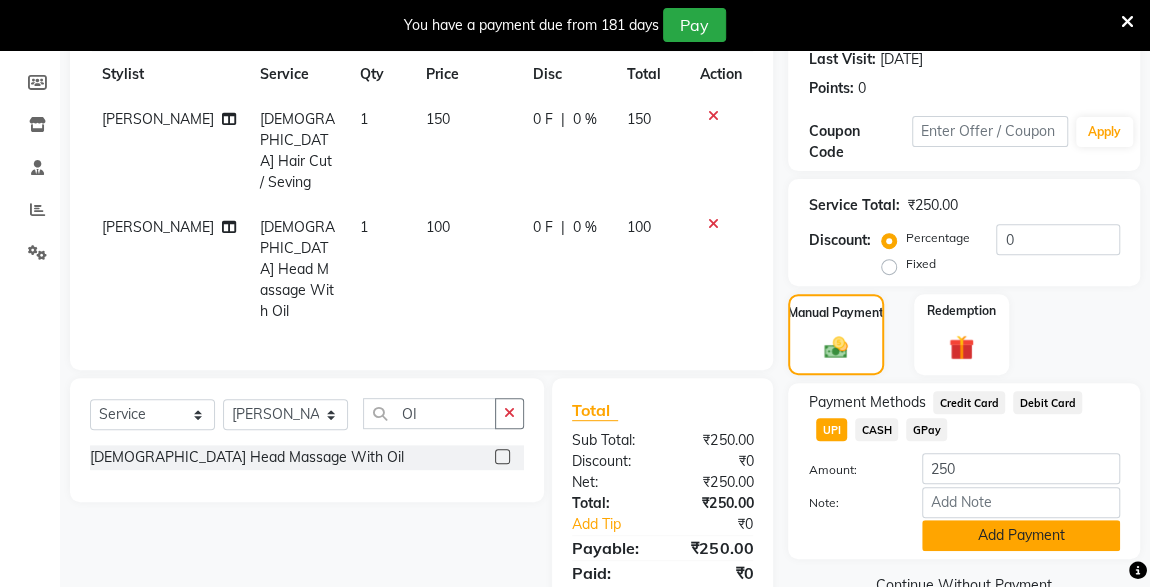 click on "Add Payment" 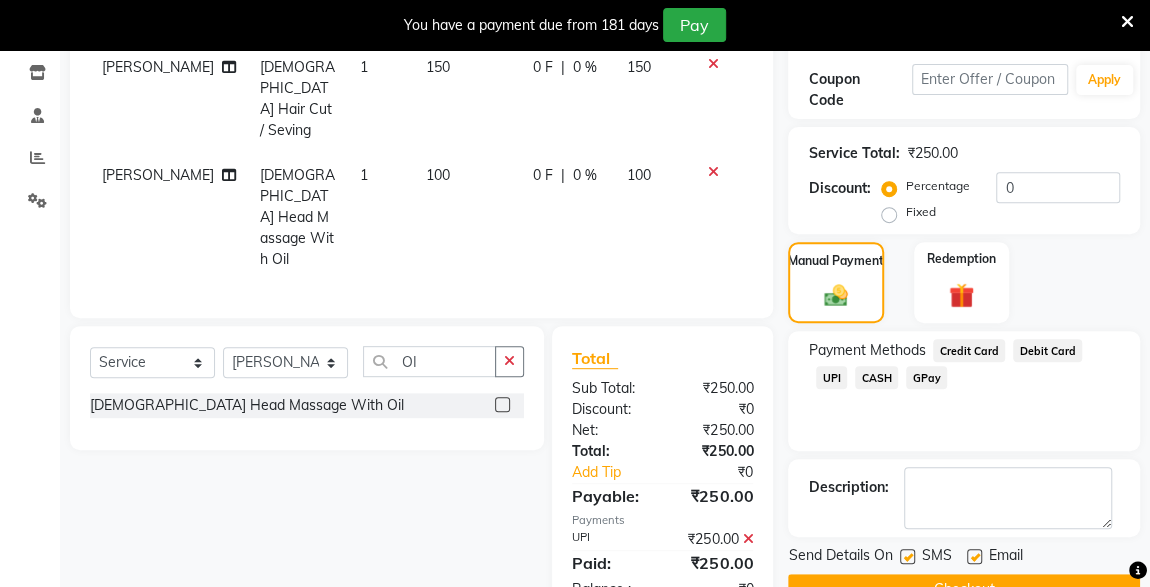 scroll, scrollTop: 379, scrollLeft: 0, axis: vertical 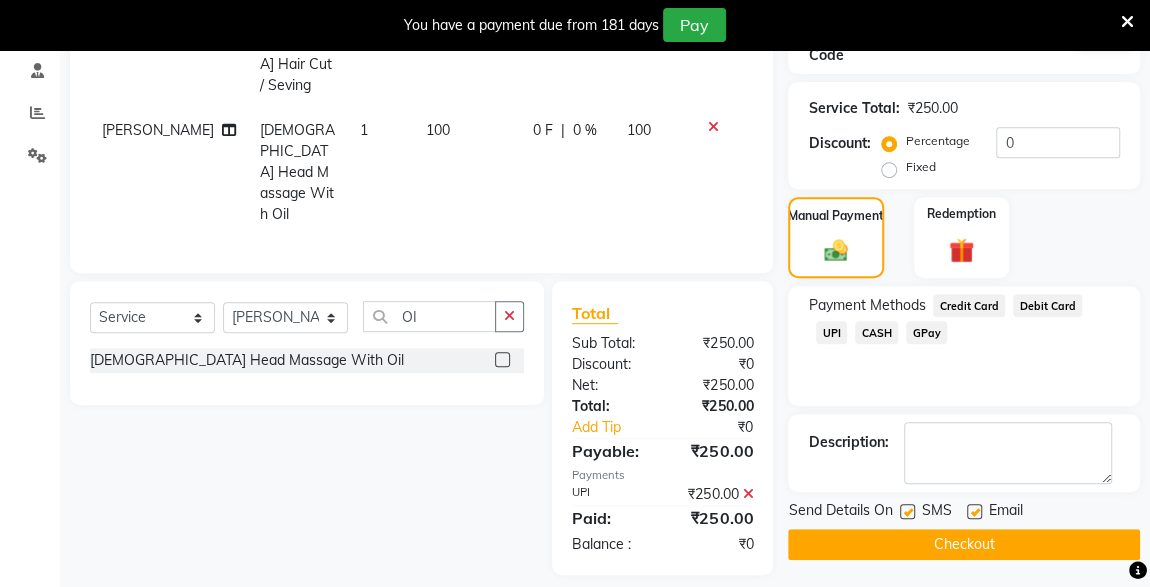 click 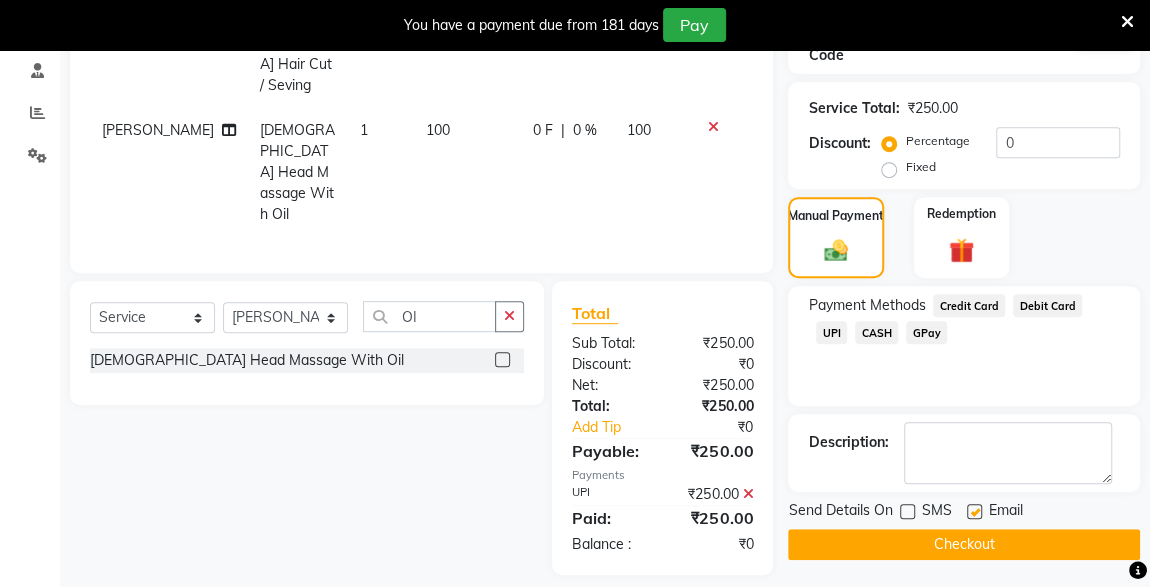 click on "Checkout" 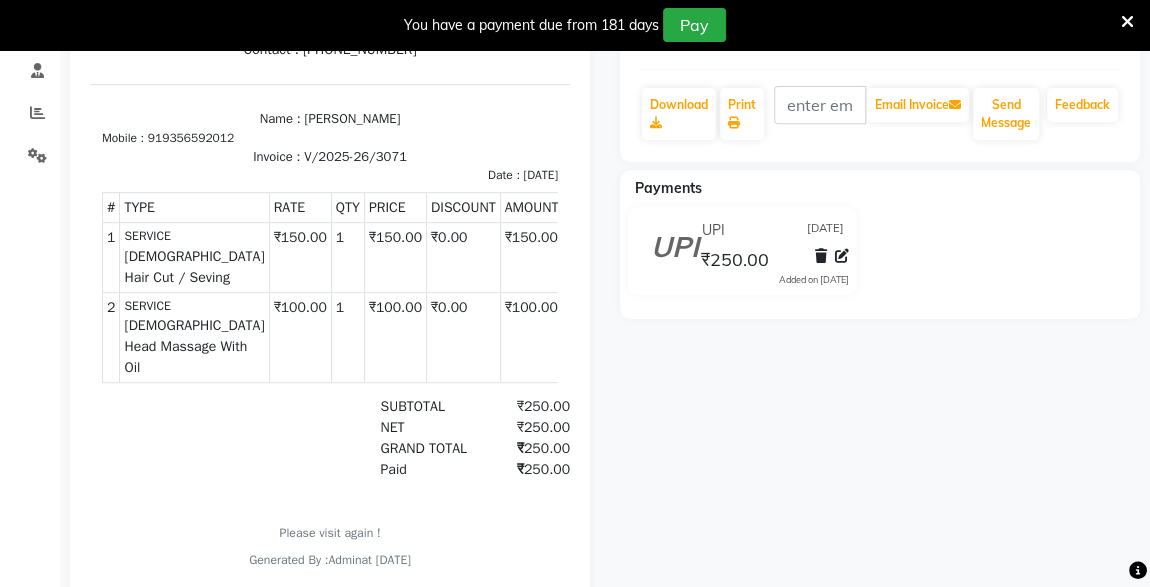 scroll, scrollTop: 0, scrollLeft: 0, axis: both 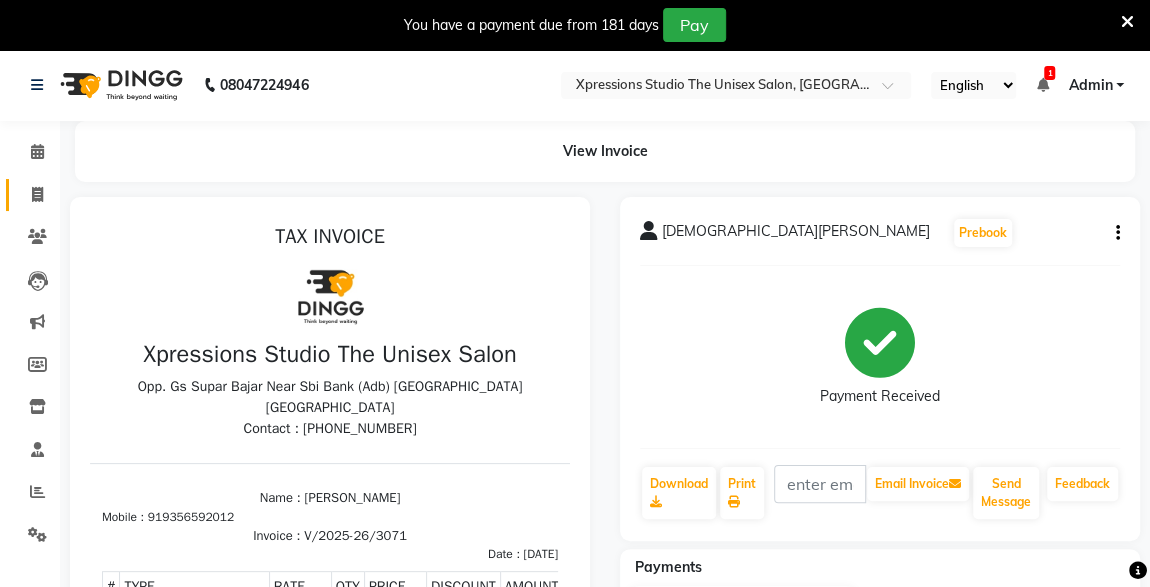 click 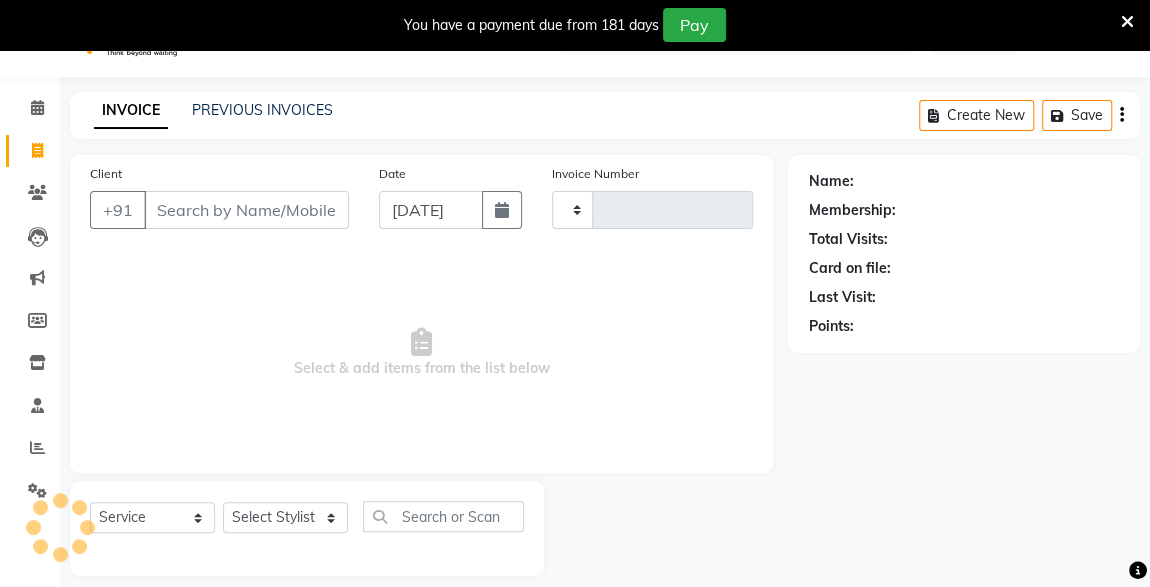 type on "3072" 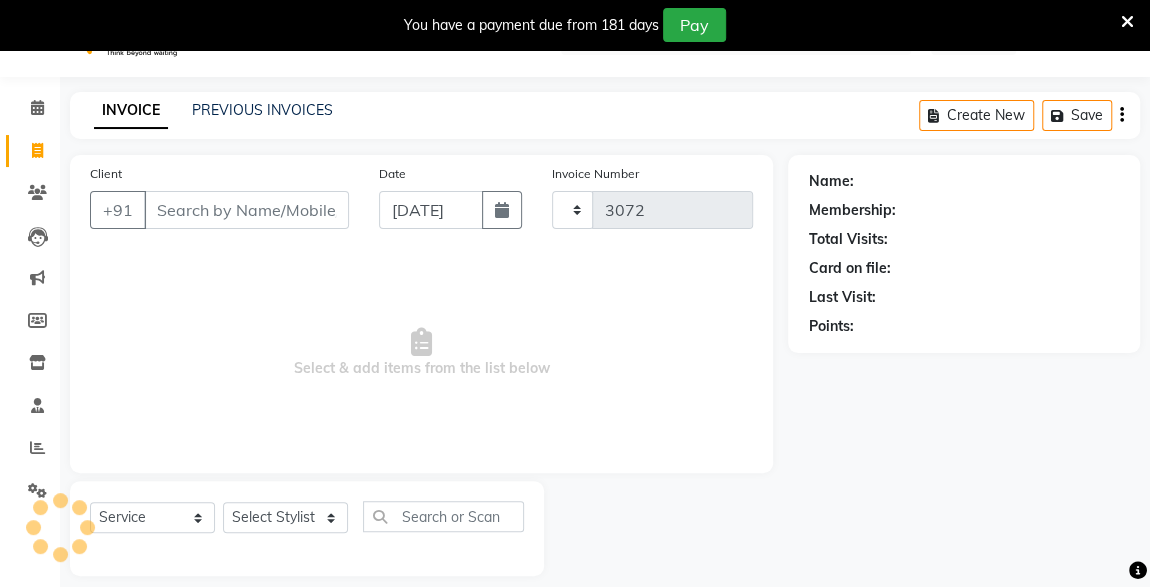 select on "7003" 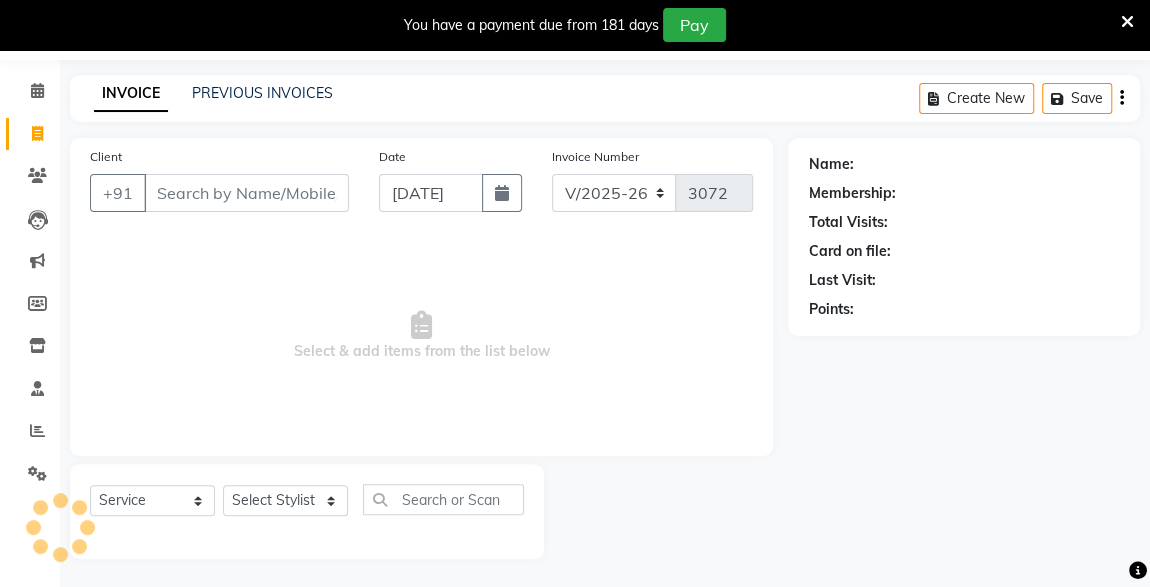 scroll, scrollTop: 0, scrollLeft: 0, axis: both 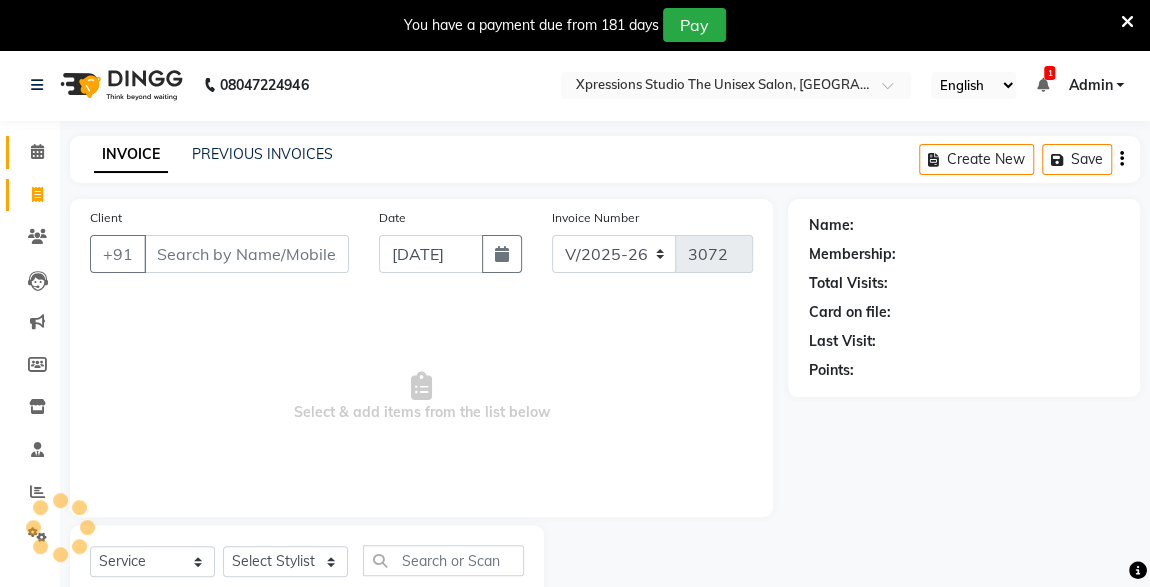 click on "Calendar" 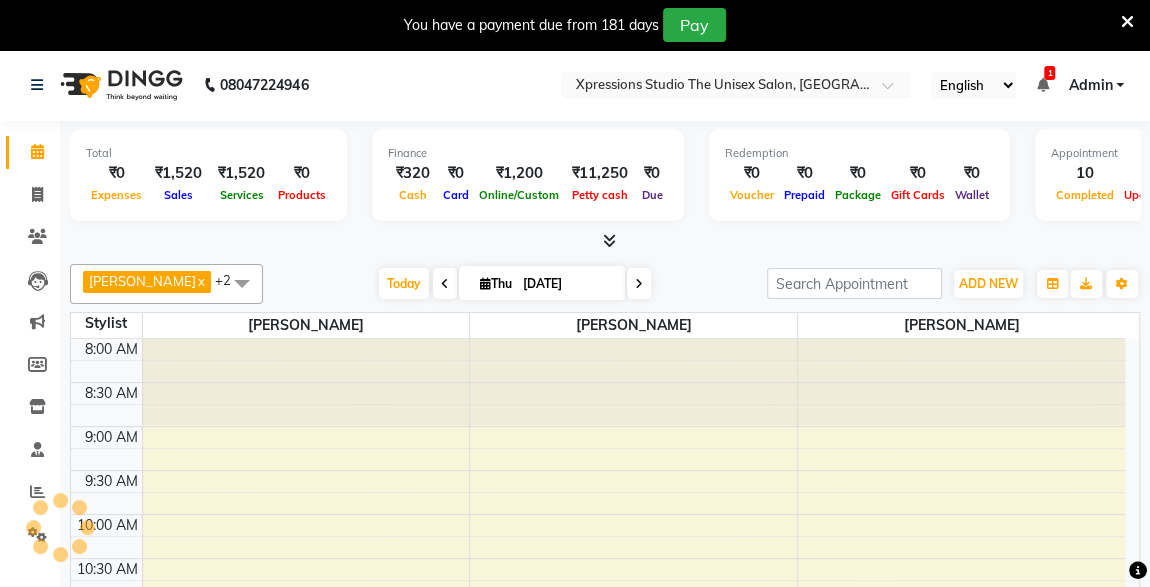 scroll, scrollTop: 0, scrollLeft: 0, axis: both 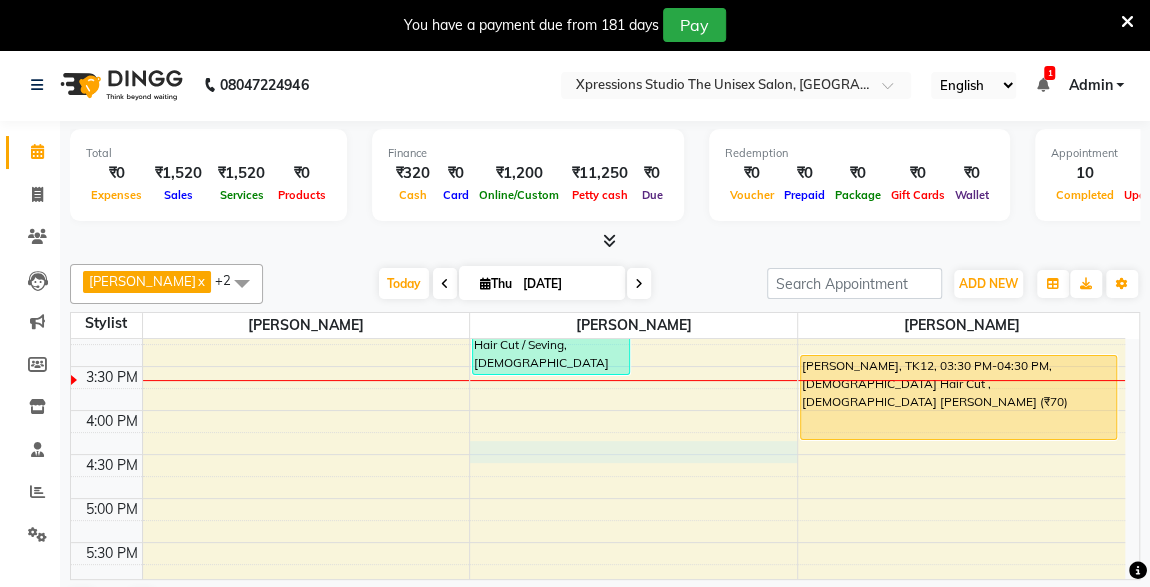 click on "8:00 AM 8:30 AM 9:00 AM 9:30 AM 10:00 AM 10:30 AM 11:00 AM 11:30 AM 12:00 PM 12:30 PM 1:00 PM 1:30 PM 2:00 PM 2:30 PM 3:00 PM 3:30 PM 4:00 PM 4:30 PM 5:00 PM 5:30 PM 6:00 PM 6:30 PM 7:00 PM 7:30 PM 8:00 PM 8:30 PM 9:00 PM 9:30 PM 10:00 PM 10:30 PM     [PERSON_NAME], TK08, 12:05 PM-01:05 PM, [DEMOGRAPHIC_DATA] Hair Cut / [PERSON_NAME]      Adv M., TK02, 12:30 PM-12:55 PM, [DEMOGRAPHIC_DATA]  [PERSON_NAME]     [PERSON_NAME], TK05, 11:30 AM-12:30 PM, [DEMOGRAPHIC_DATA] Hair Cut / [PERSON_NAME]      [PERSON_NAME], TK06, 12:15 PM-01:10 PM, [DEMOGRAPHIC_DATA] Hair Cut ,[DEMOGRAPHIC_DATA] SEVING      [PERSON_NAME], TK13, 02:25 PM-03:45 PM, [DEMOGRAPHIC_DATA] Hair Cut / Seving,[DEMOGRAPHIC_DATA] Head Massage With Oil     [PERSON_NAME], TK11, 02:30 PM-03:05 PM, [DEMOGRAPHIC_DATA] Hair Cut      [PERSON_NAME], TK03, 10:05 AM-10:40 AM, [DEMOGRAPHIC_DATA] Hair Cut              RAJ KHARARE, TK01, 09:00 AM-09:25 AM, [DEMOGRAPHIC_DATA]  [PERSON_NAME] HUCHALE, TK04, 10:30 AM-11:05 AM, [DEMOGRAPHIC_DATA] Hair Cut      [PERSON_NAME] BORSAHY, TK07, 12:15 PM-01:15 PM, [DEMOGRAPHIC_DATA] Hair Cut / Seving     [PERSON_NAME], TK10, 01:30 PM-02:55 PM, [DEMOGRAPHIC_DATA] Hair Cut / [PERSON_NAME] ,Massage - Charcole Massage (₹150)" at bounding box center [598, 366] 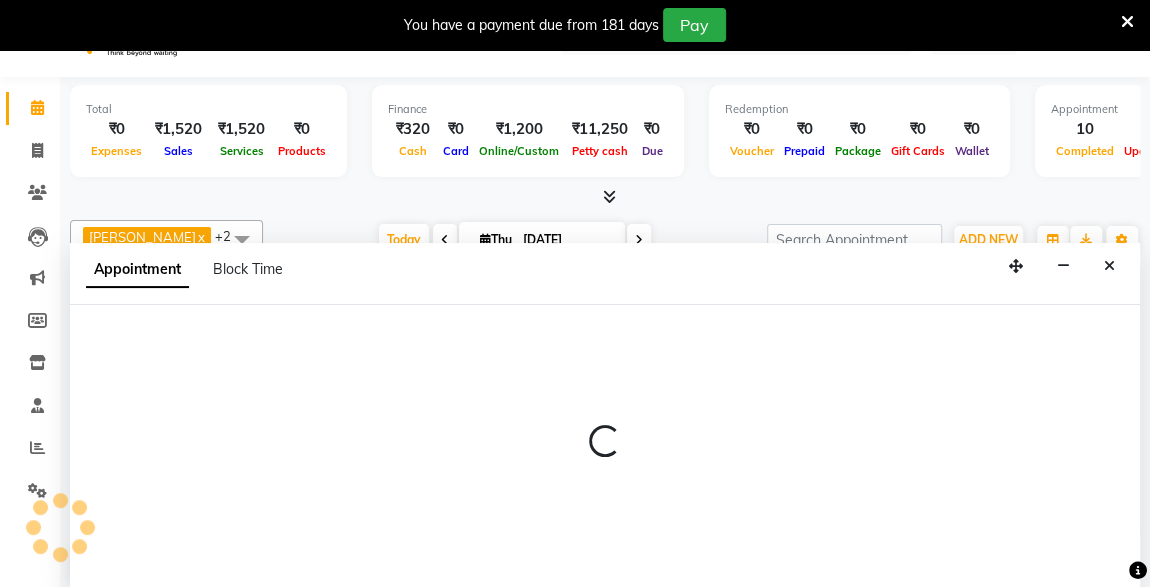 select on "57588" 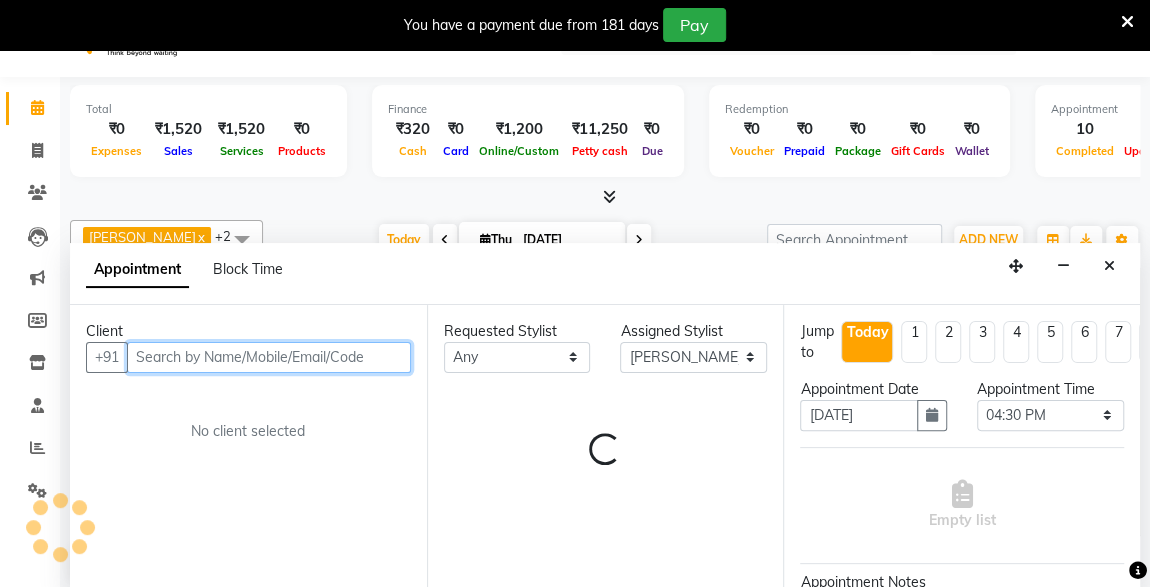 scroll, scrollTop: 49, scrollLeft: 0, axis: vertical 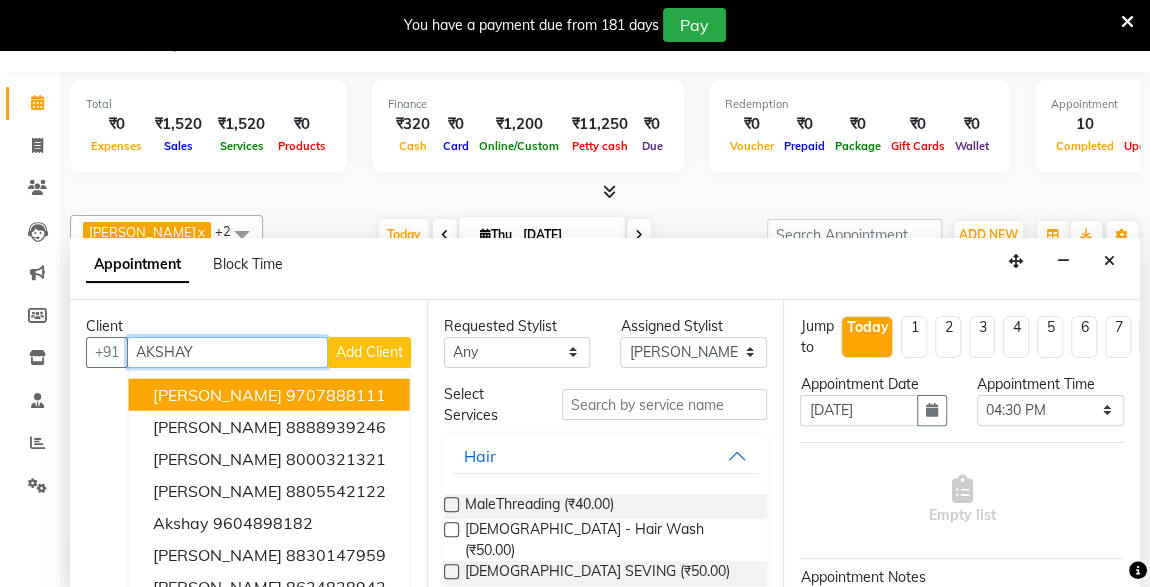 type on "AKSHAY" 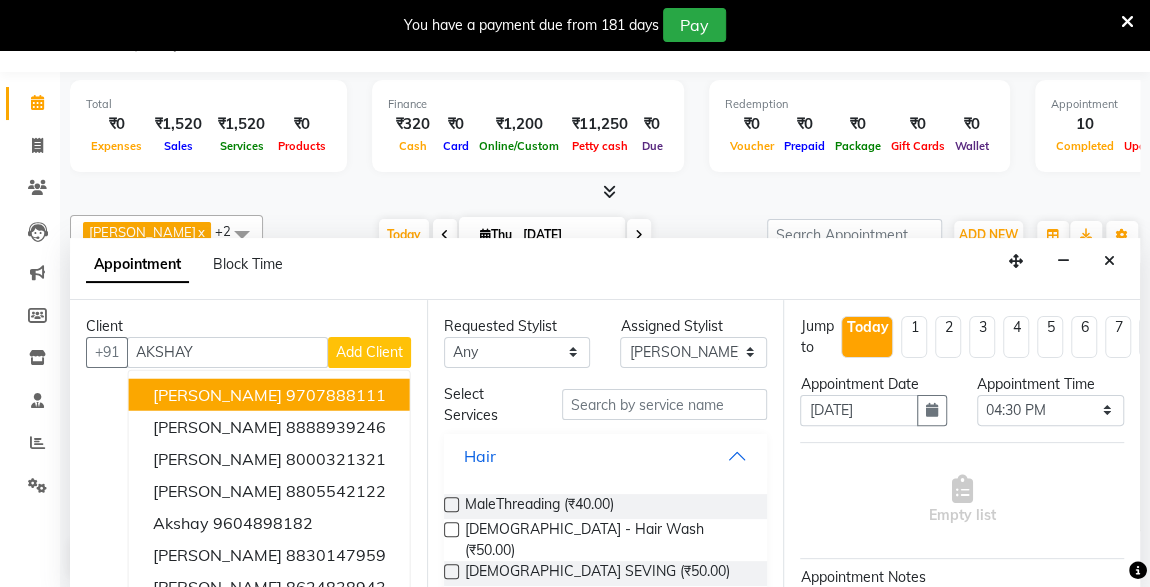click on "Hair" at bounding box center [606, 456] 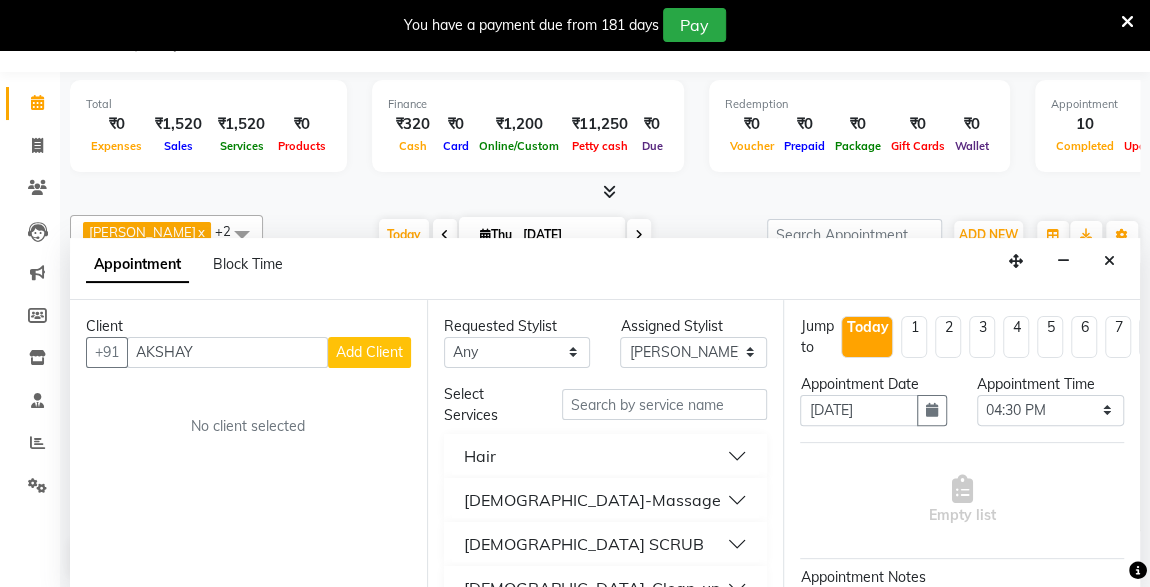 type 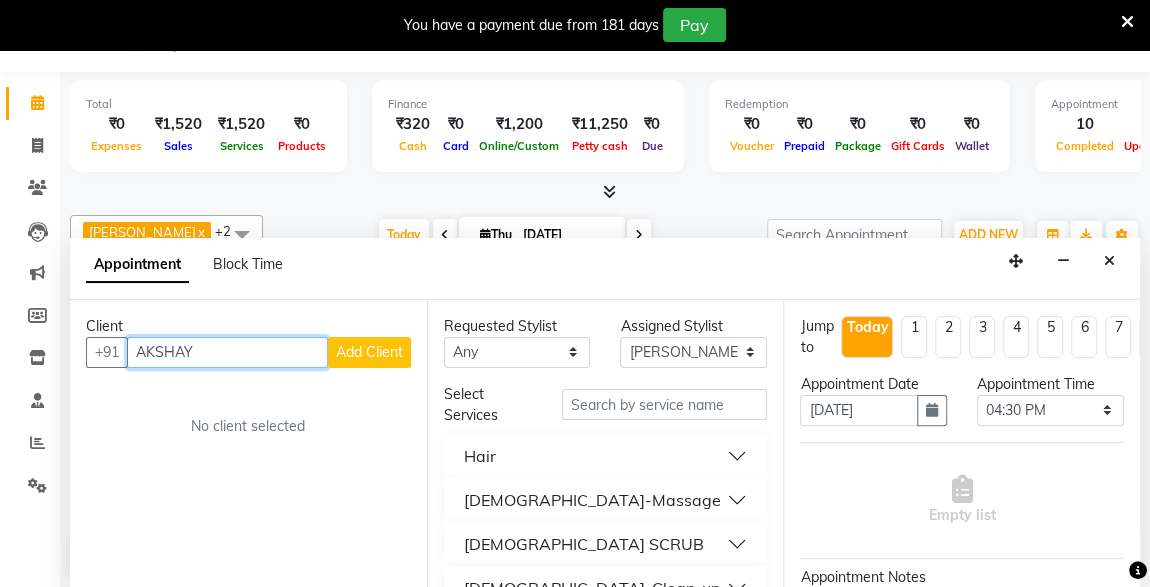 click on "AKSHAY" at bounding box center (227, 352) 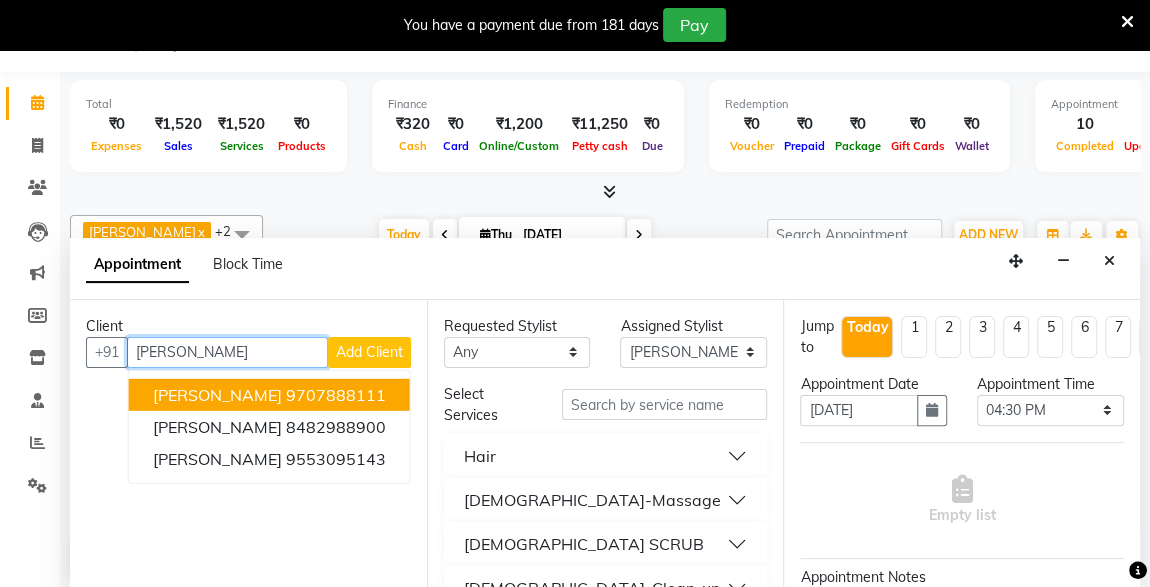 click on "[PERSON_NAME]" at bounding box center (217, 394) 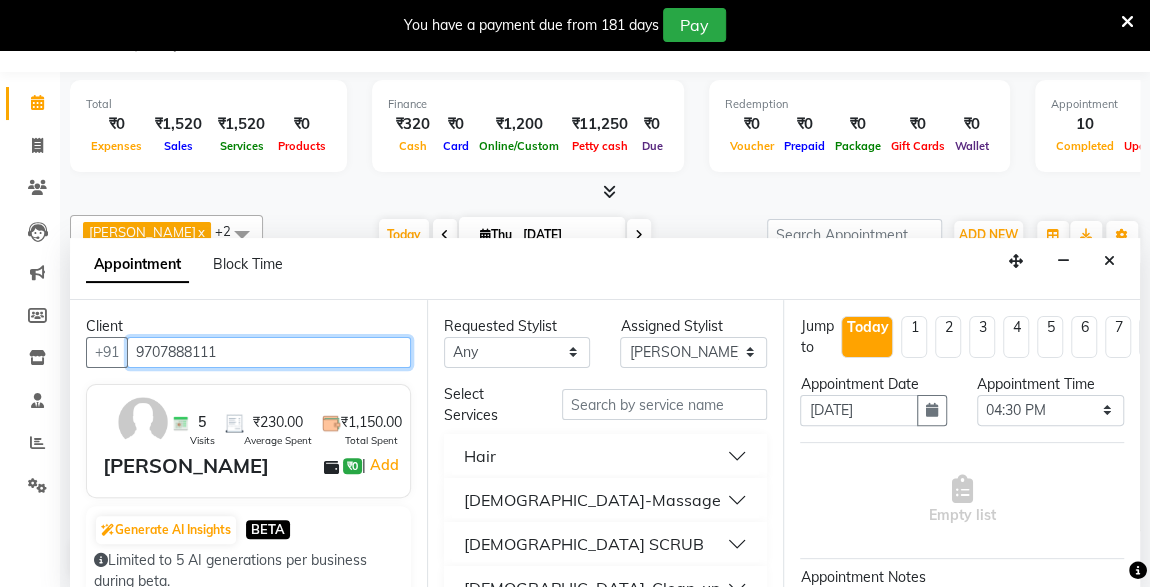 type on "9707888111" 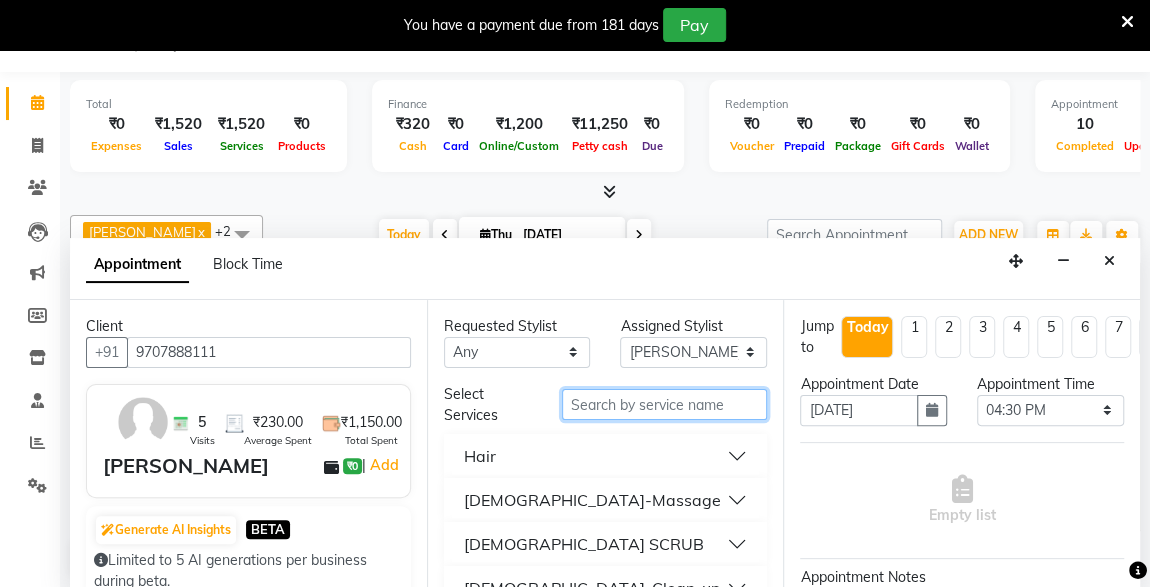 click at bounding box center [665, 404] 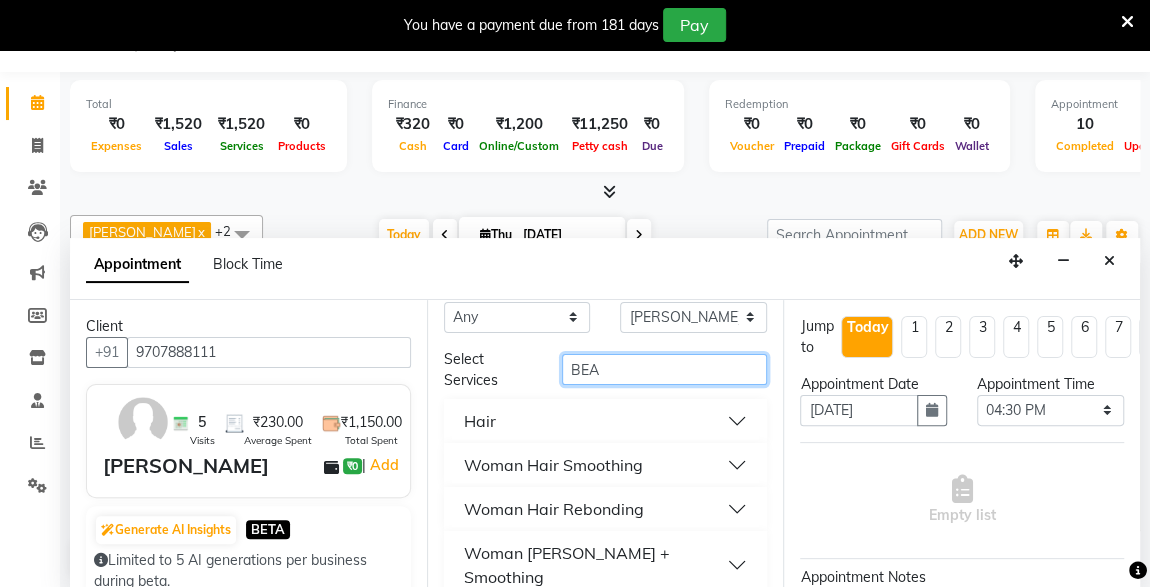 scroll, scrollTop: 0, scrollLeft: 0, axis: both 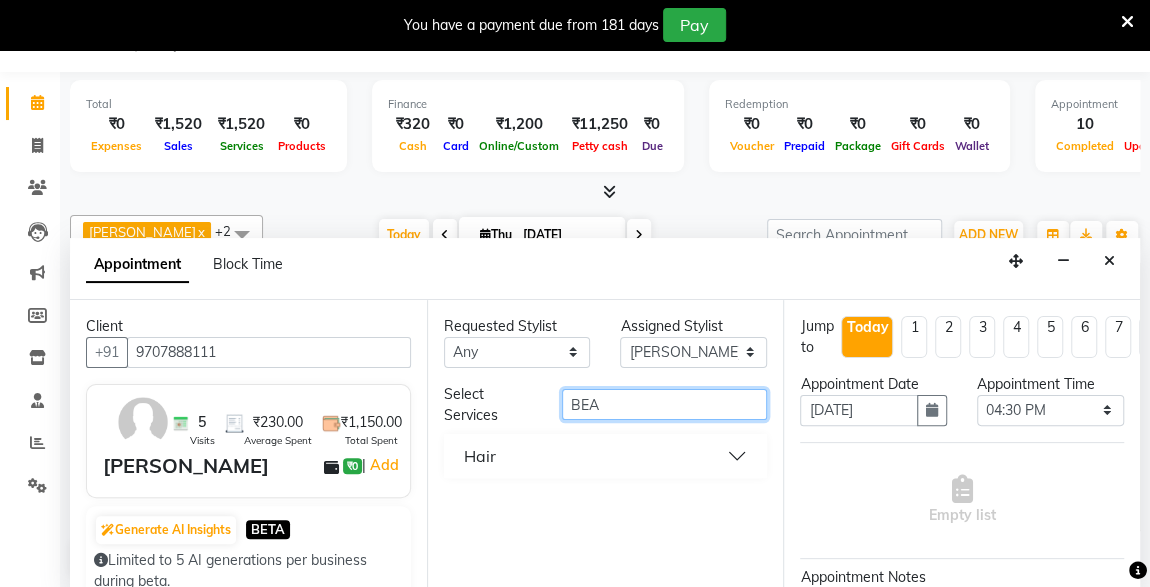 type on "BEA" 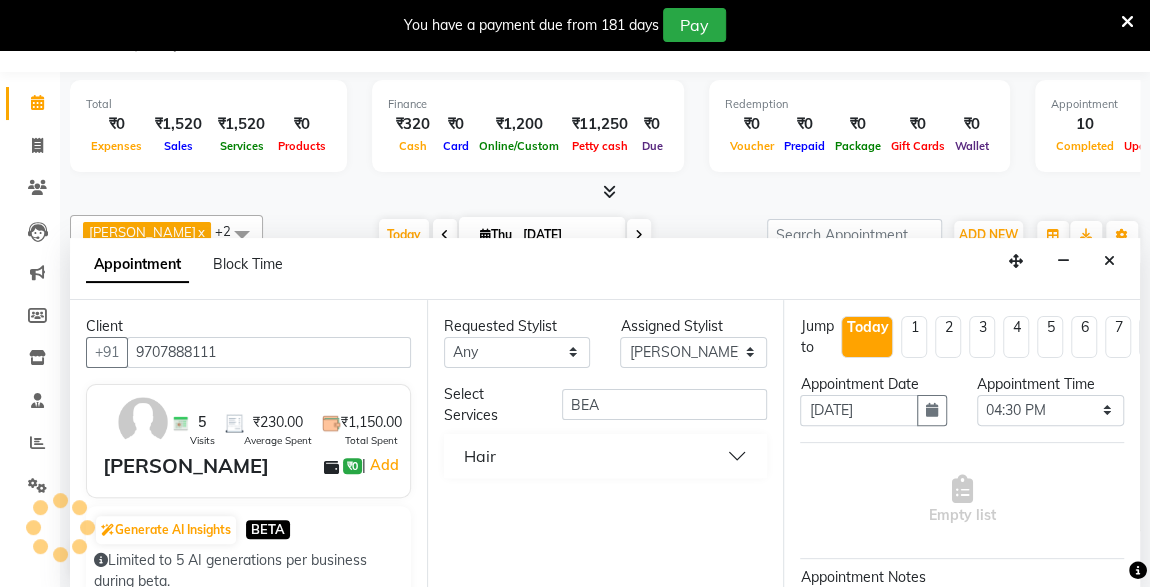 click on "Hair" at bounding box center (606, 456) 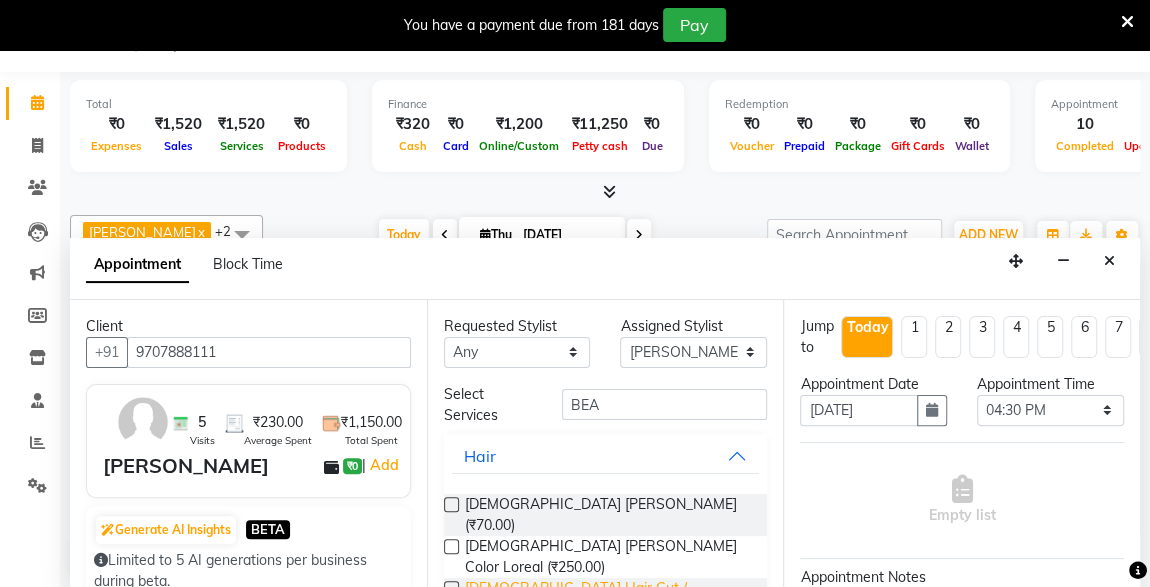 click on "[DEMOGRAPHIC_DATA] Hair Cut / [PERSON_NAME]  (₹150.00)" at bounding box center (608, 599) 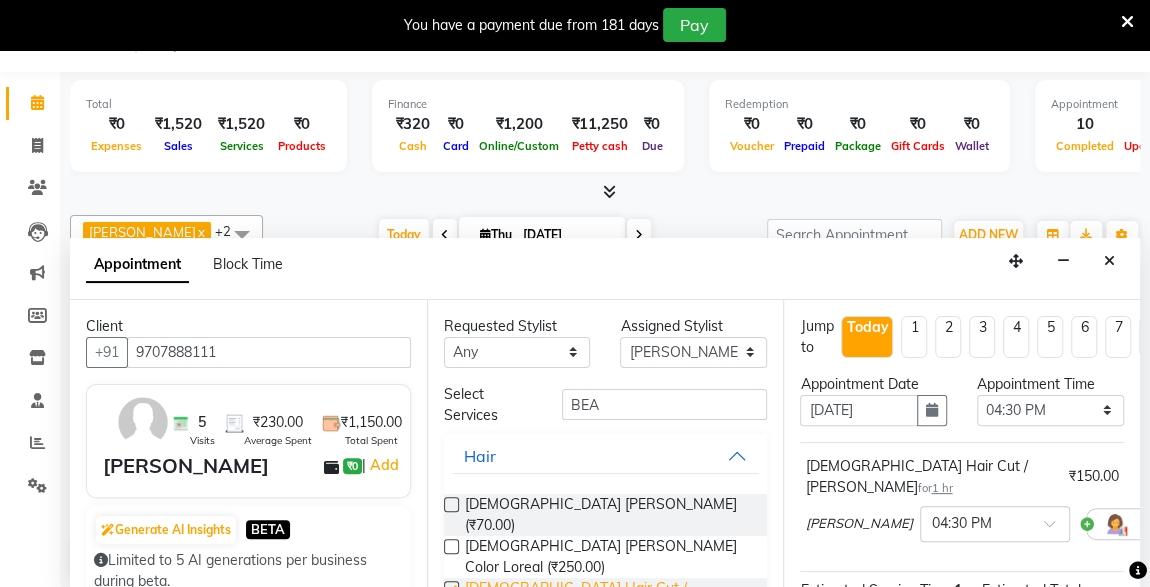 checkbox on "false" 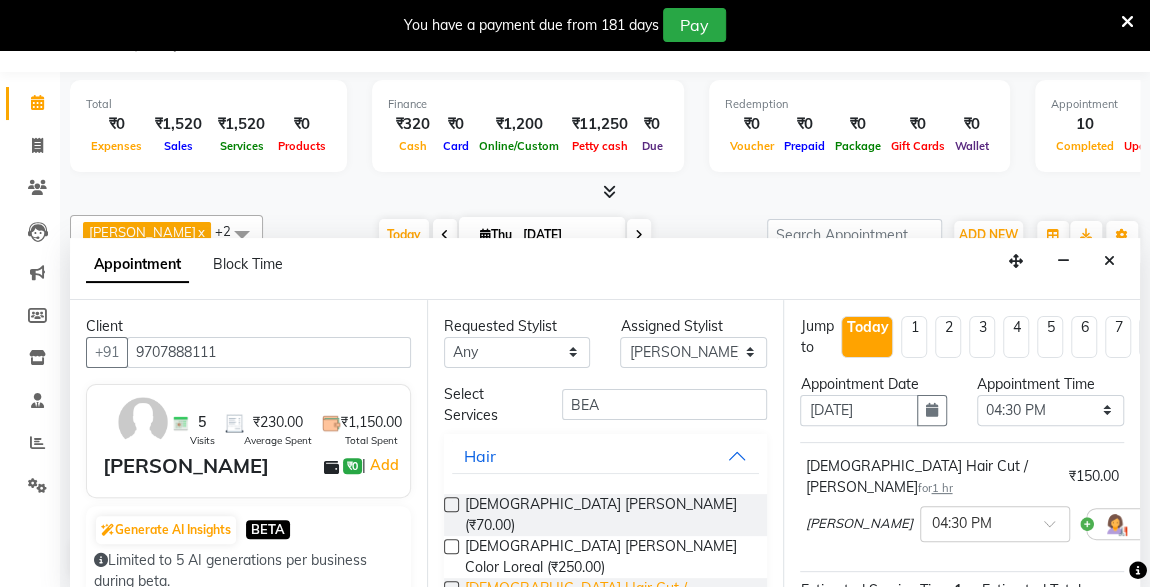 scroll, scrollTop: 289, scrollLeft: 0, axis: vertical 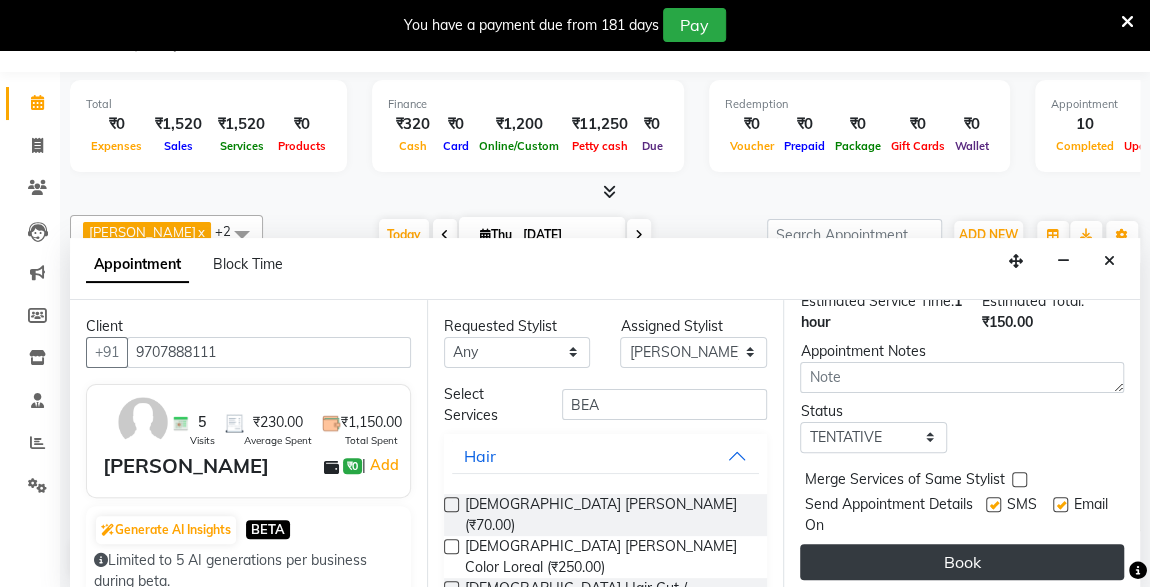 click on "Book" at bounding box center (962, 562) 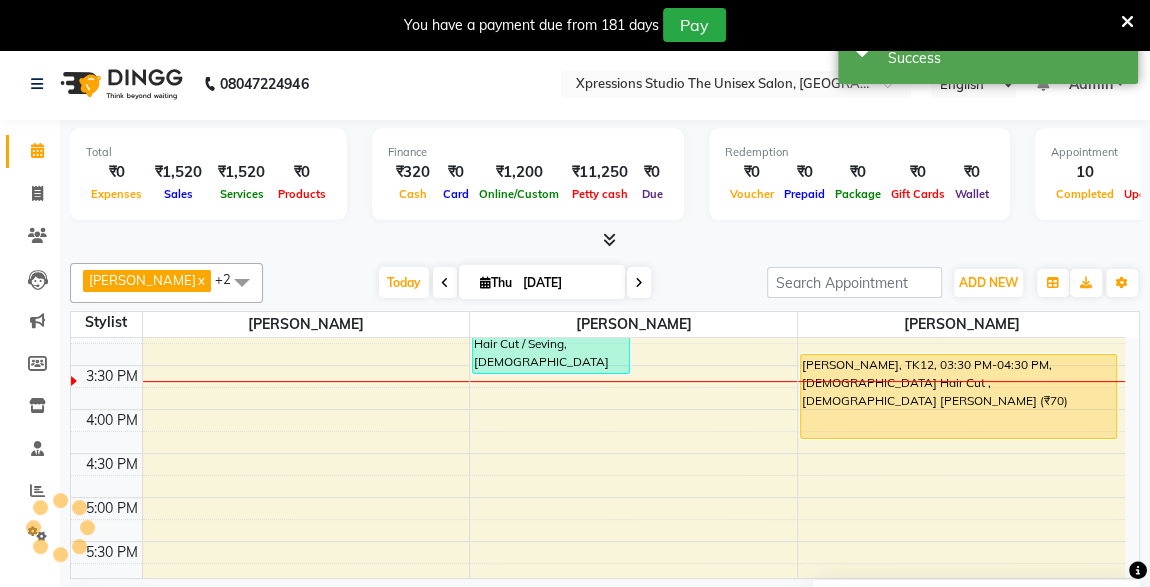 scroll, scrollTop: 0, scrollLeft: 0, axis: both 